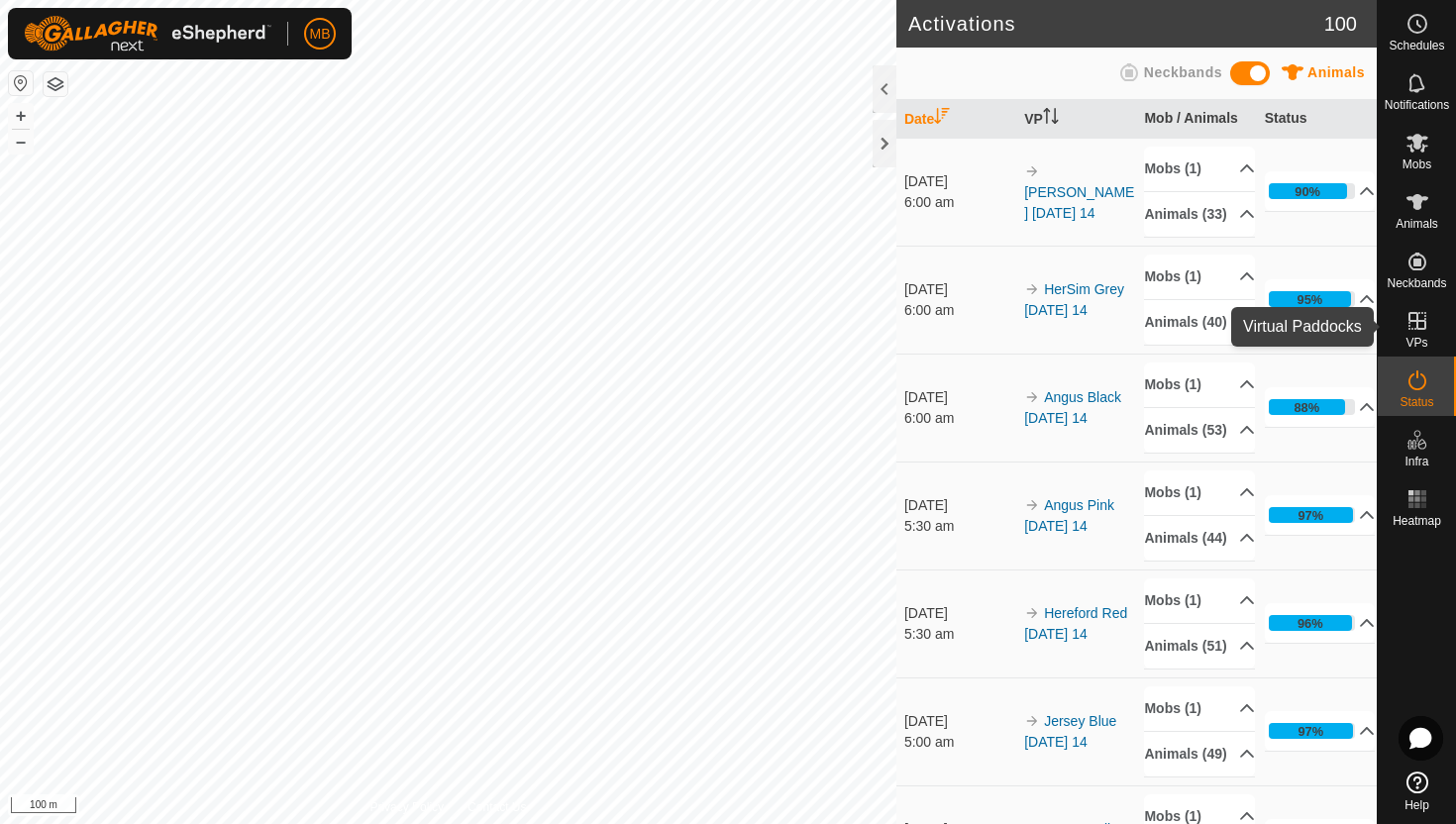 click 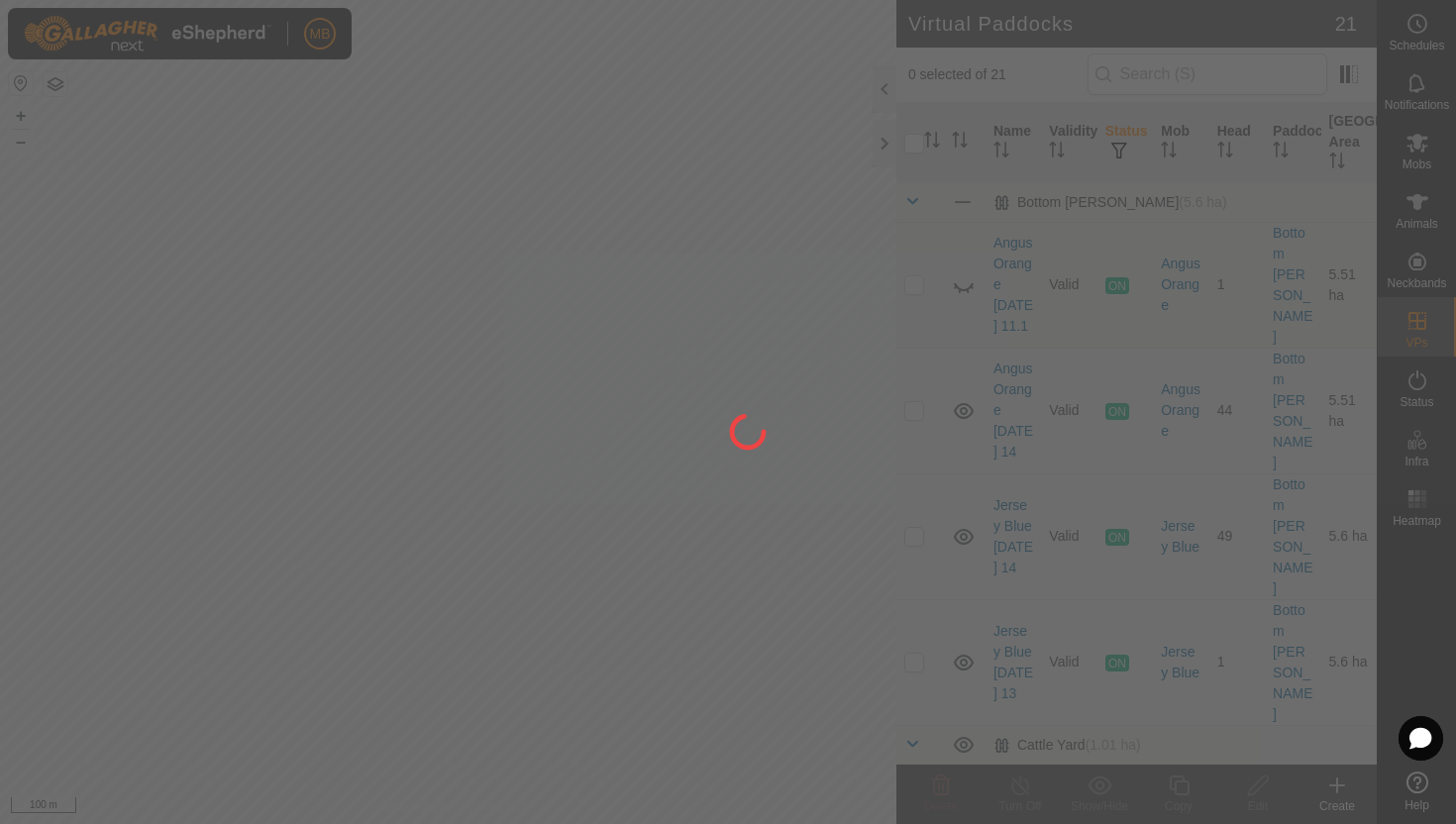 scroll, scrollTop: 0, scrollLeft: 0, axis: both 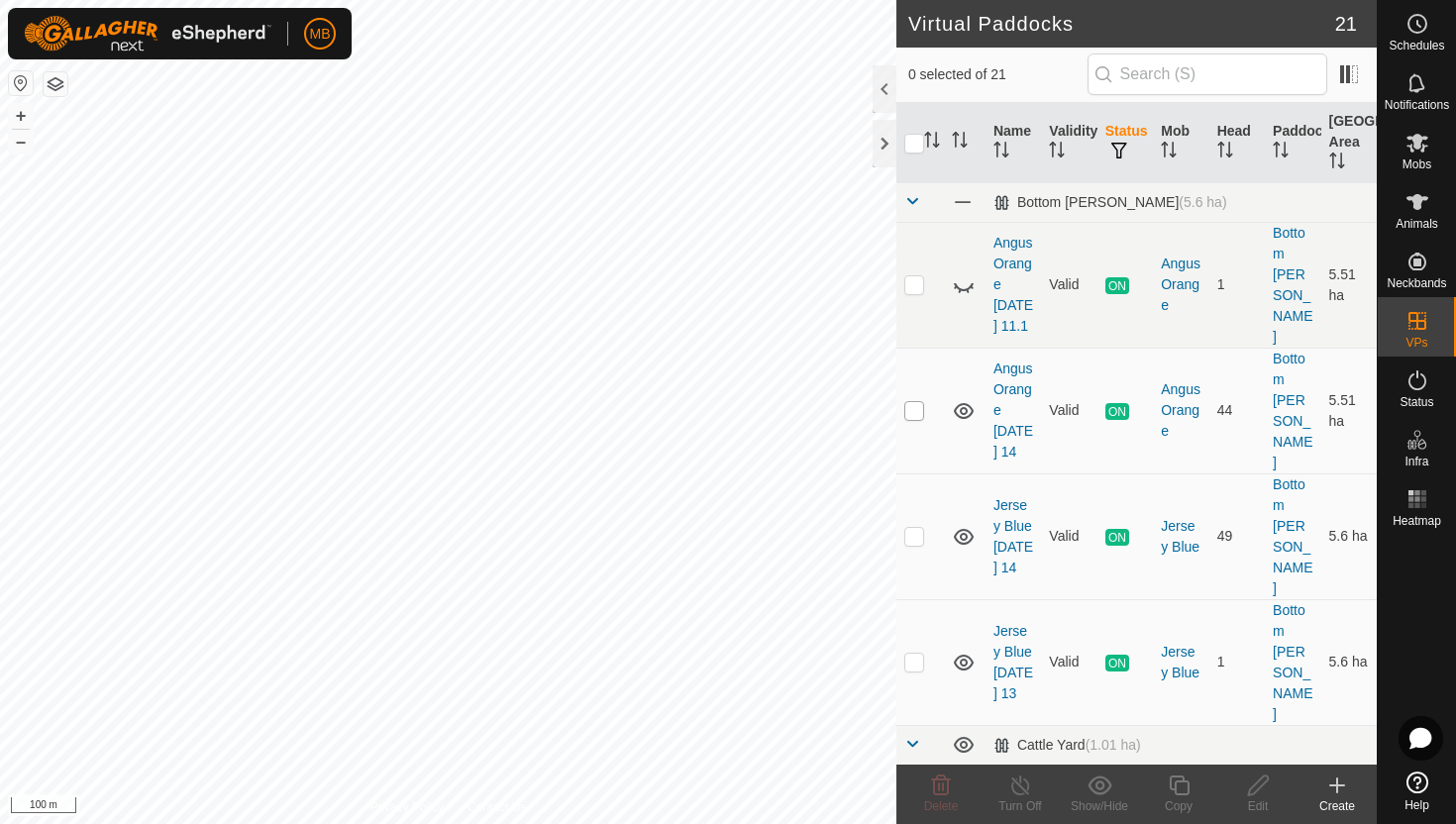 click at bounding box center (914, 411) 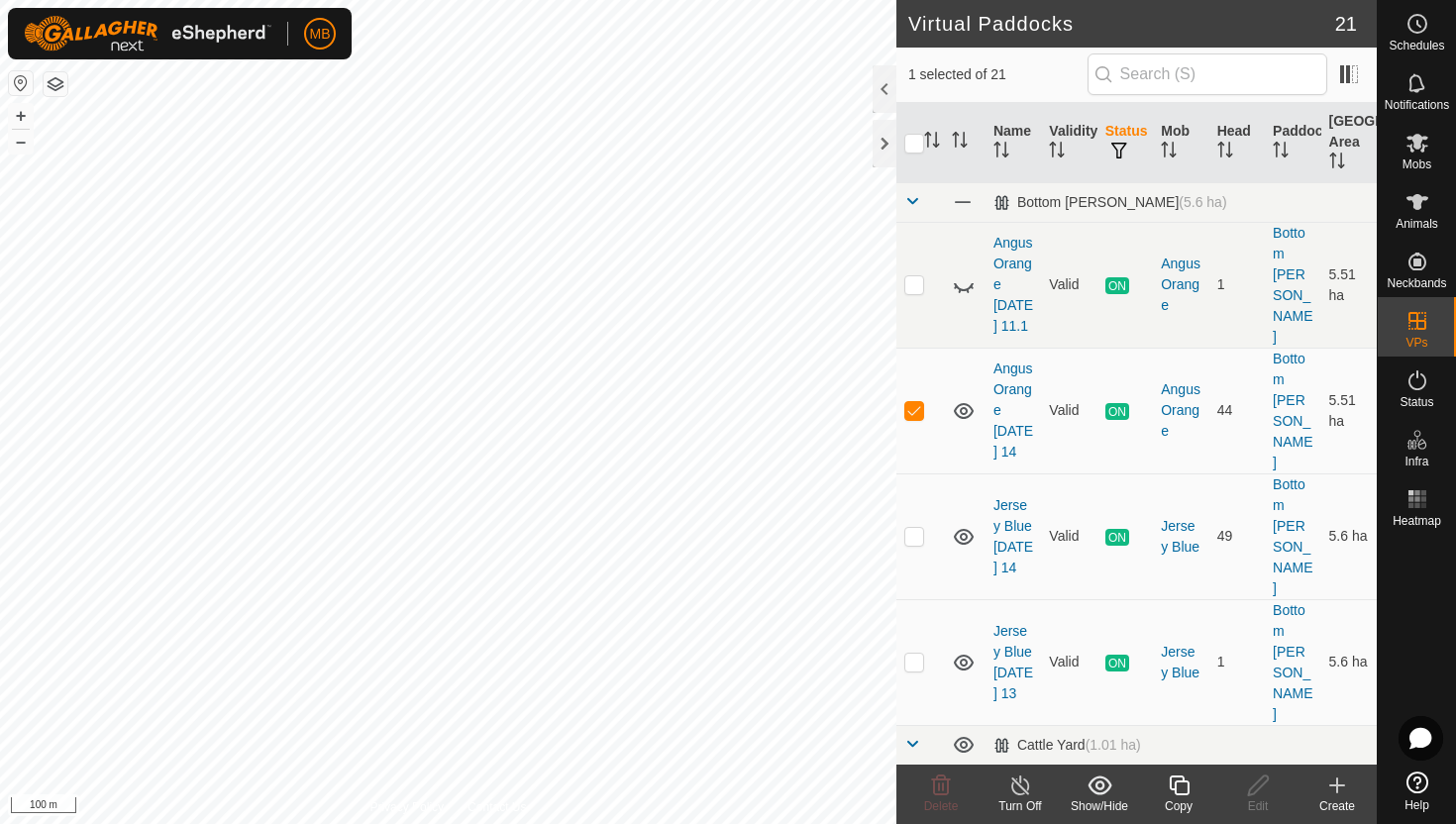 click 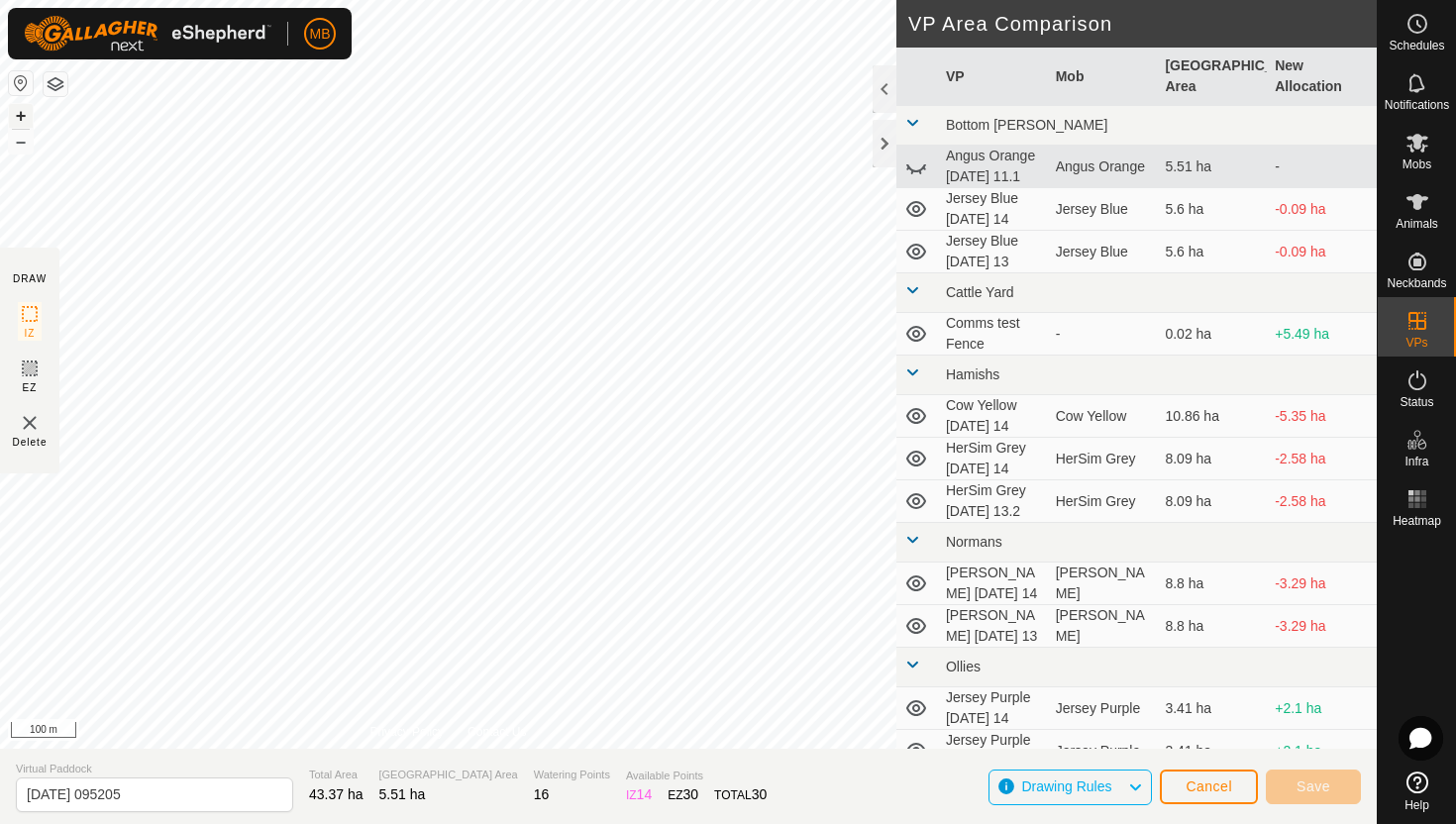 click on "+" at bounding box center (21, 116) 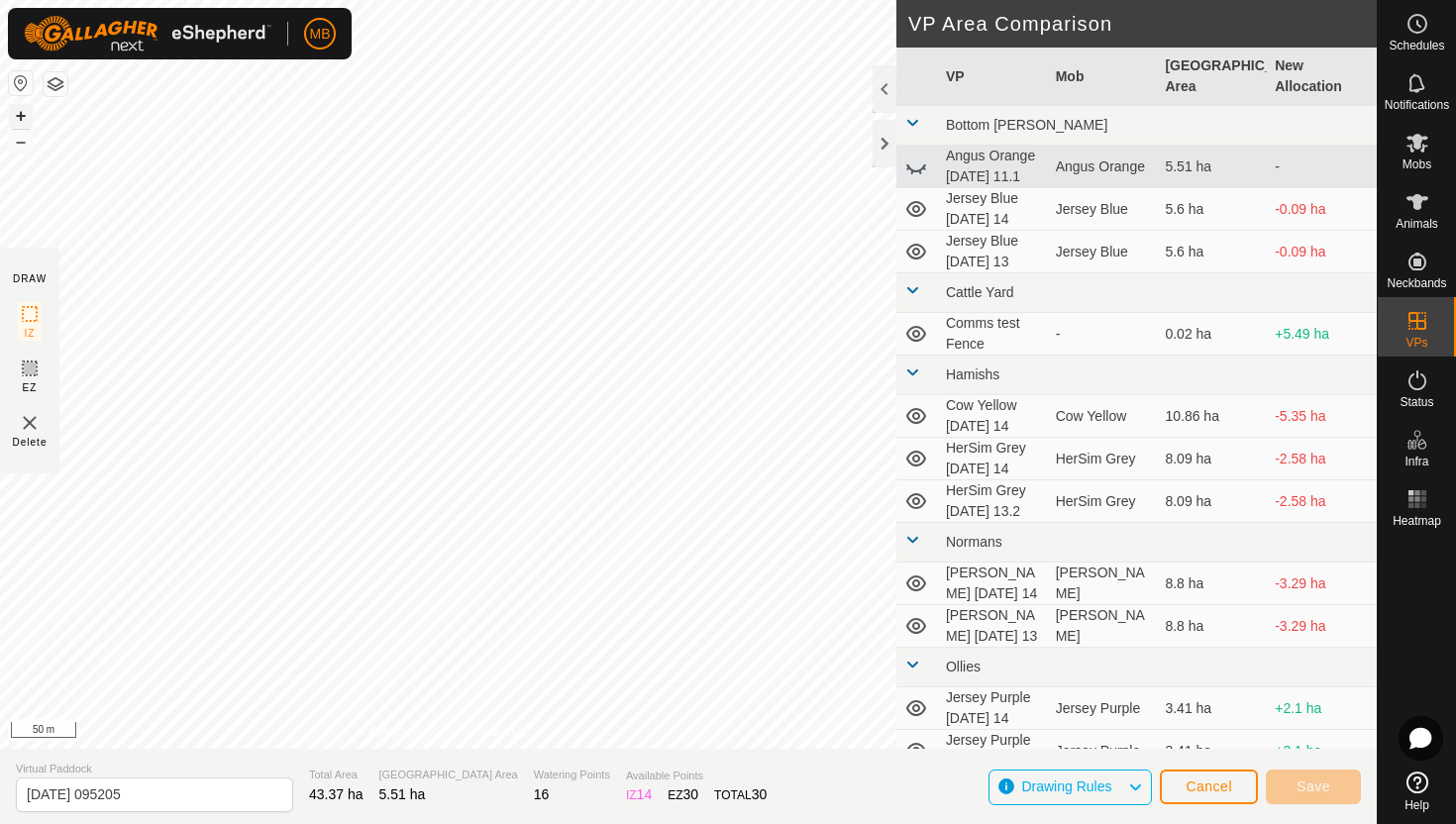 click on "+" at bounding box center (21, 116) 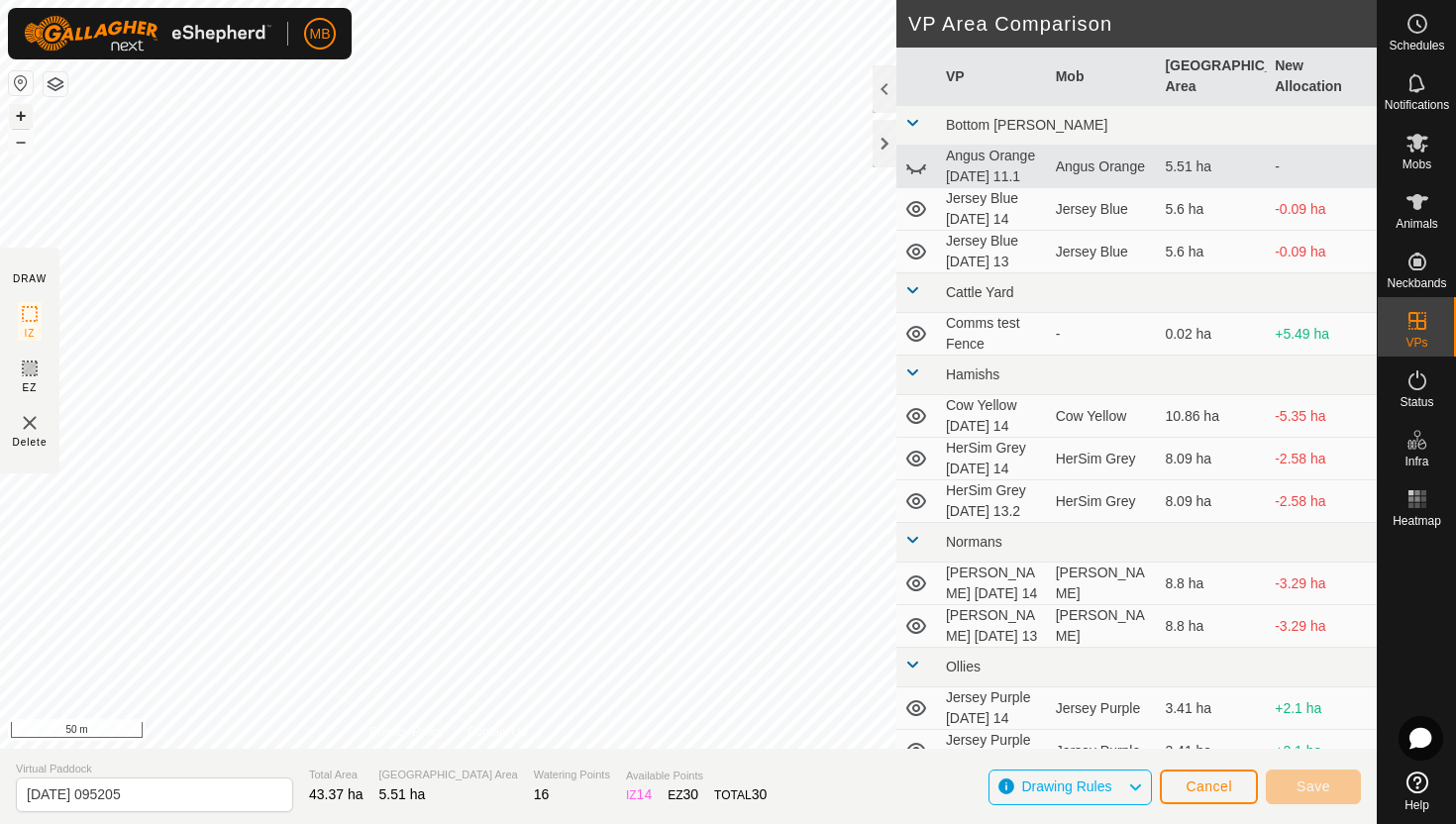 click on "+" at bounding box center [21, 116] 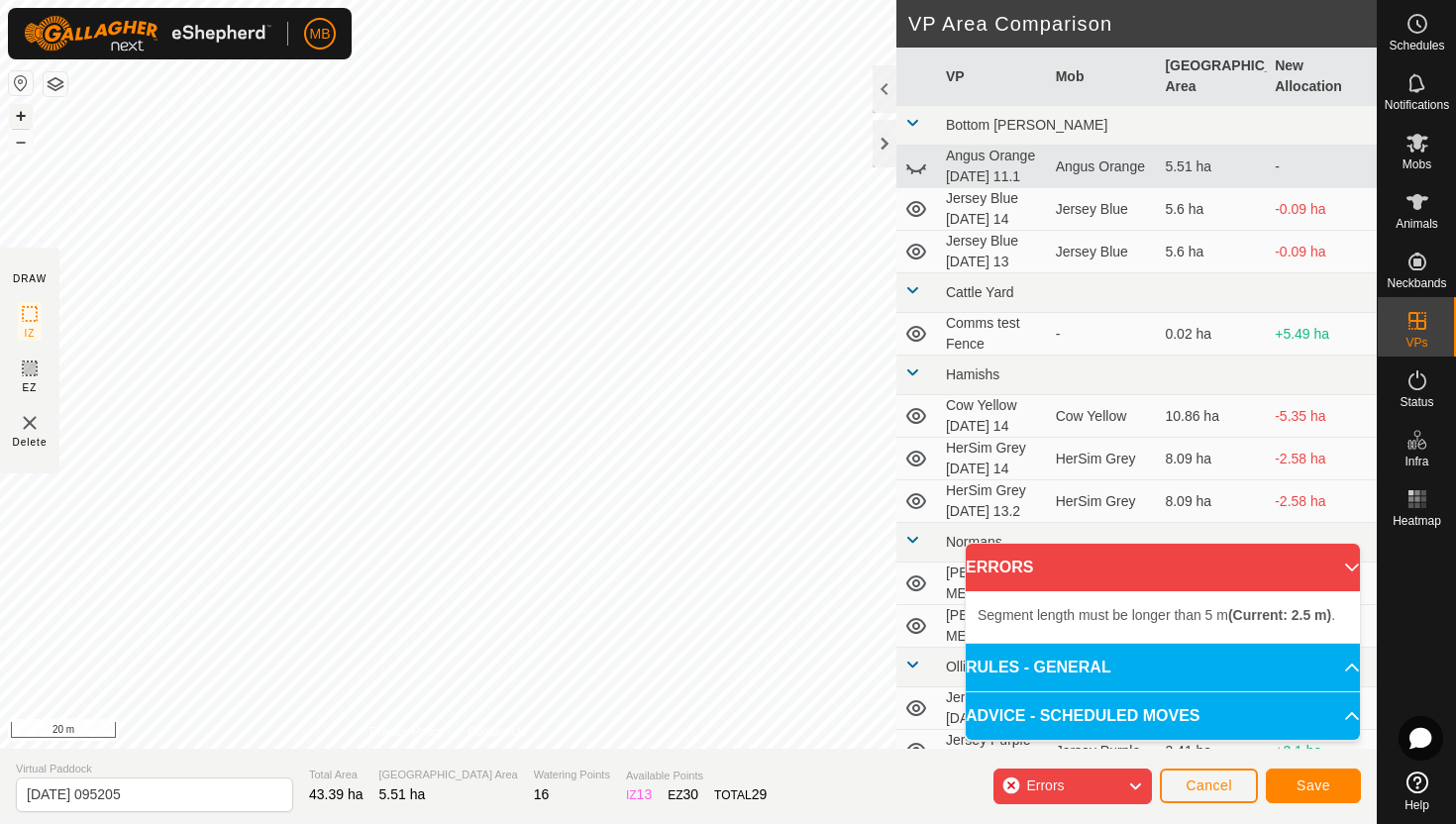 click on "+" at bounding box center (21, 116) 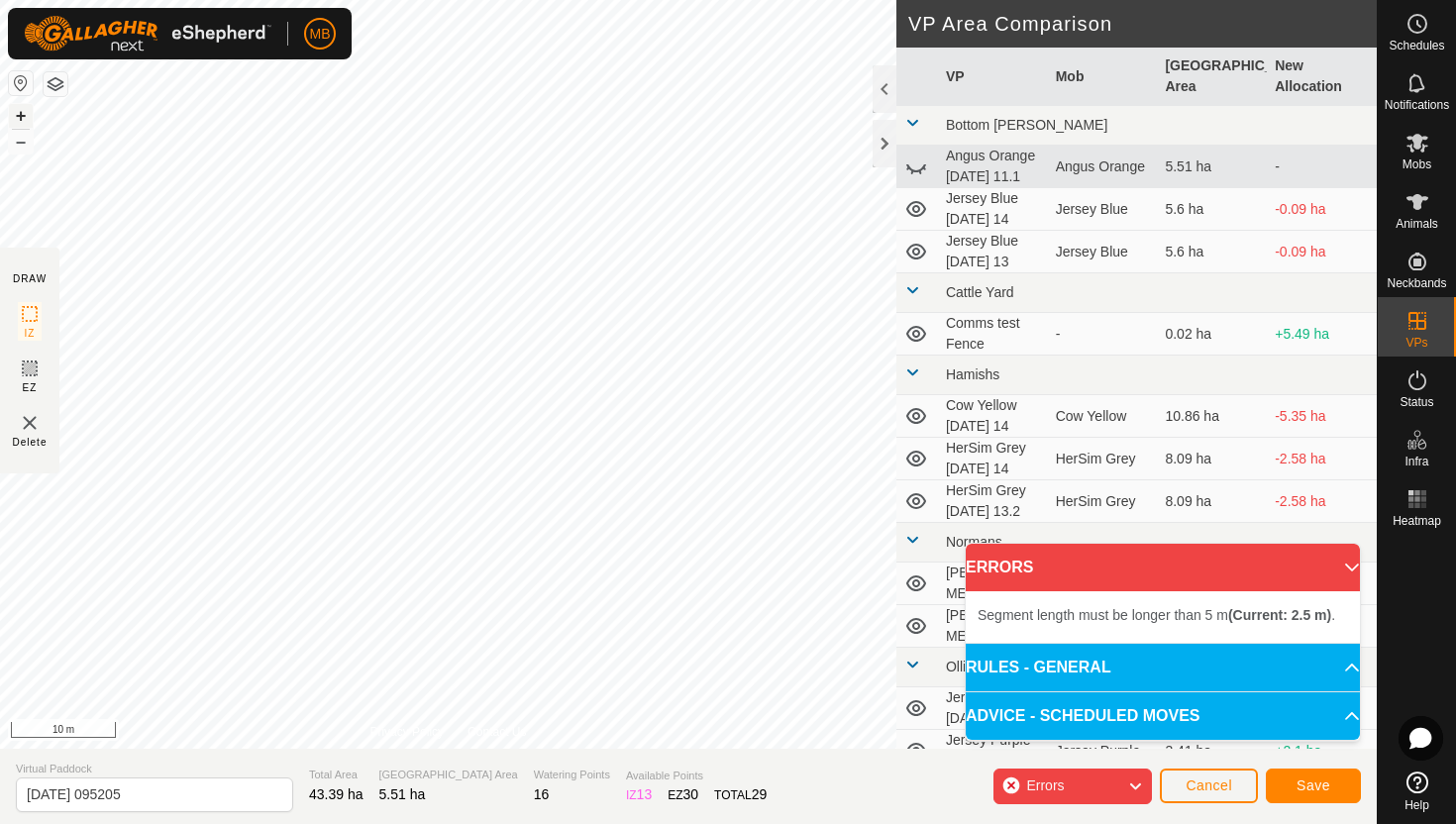 click on "+" at bounding box center (21, 116) 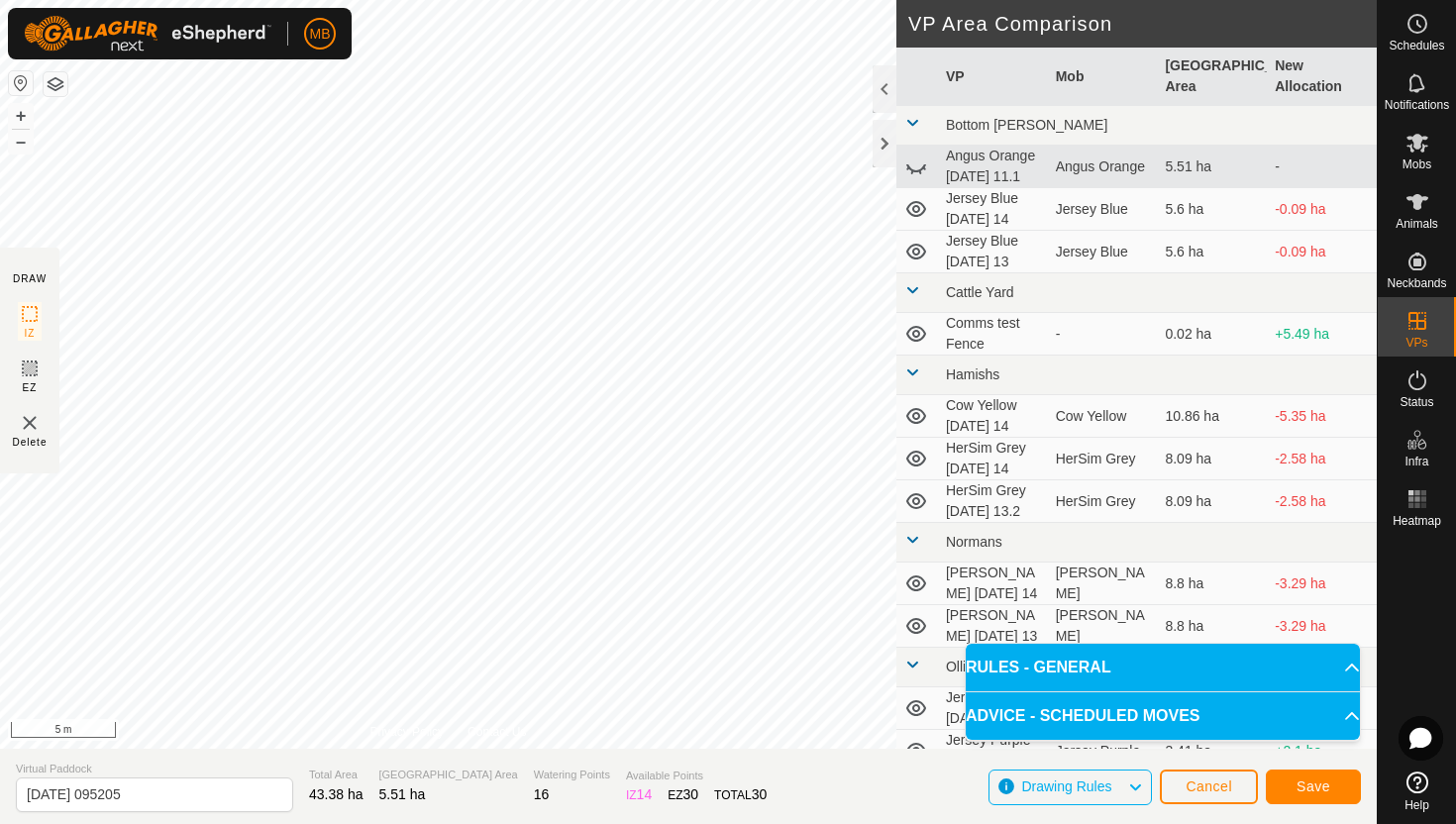 click on "MB Schedules Notifications Mobs Animals Neckbands VPs Status Infra Heatmap Help DRAW IZ EZ Delete Privacy Policy Contact Us Segment length must be longer than 5 m  (Current: 1.5 m) . + – ⇧ i 5 m VP Area Comparison     VP   Mob   Grazing Area   New Allocation  Bottom Davey  Angus Orange Friday 11.1   Angus Orange   5.51 ha   -   Jersey Blue Monday 14   Jersey Blue   5.6 ha  -0.09 ha  Jersey Blue Sunday 13   Jersey Blue   5.6 ha  -0.09 ha Cattle Yard  Comms test Fence  -  0.02 ha  +5.49 ha Hamishs  Cow Yellow Monday 14   Cow Yellow   10.86 ha  -5.35 ha  HerSim Grey Monday 14   HerSim Grey   8.09 ha  -2.58 ha  HerSim Grey Sunday 13.2   HerSim Grey   8.09 ha  -2.58 ha Normans  Angus Green Monday 14   Angus Green   8.8 ha  -3.29 ha  Angus Green Sunday 13   Angus Green   8.8 ha  -3.29 ha Ollies  Jersey Purple Monday 14   Jersey Purple   3.41 ha  +2.1 ha  Jersey Purple Sunday 13   Jersey Purple   3.41 ha  +2.1 ha Techno  Comms Test VP  -  25.11 ha  -19.6 ha  Hereford Red Monday 14   Hereford Red  16 ." at bounding box center [728, 412] 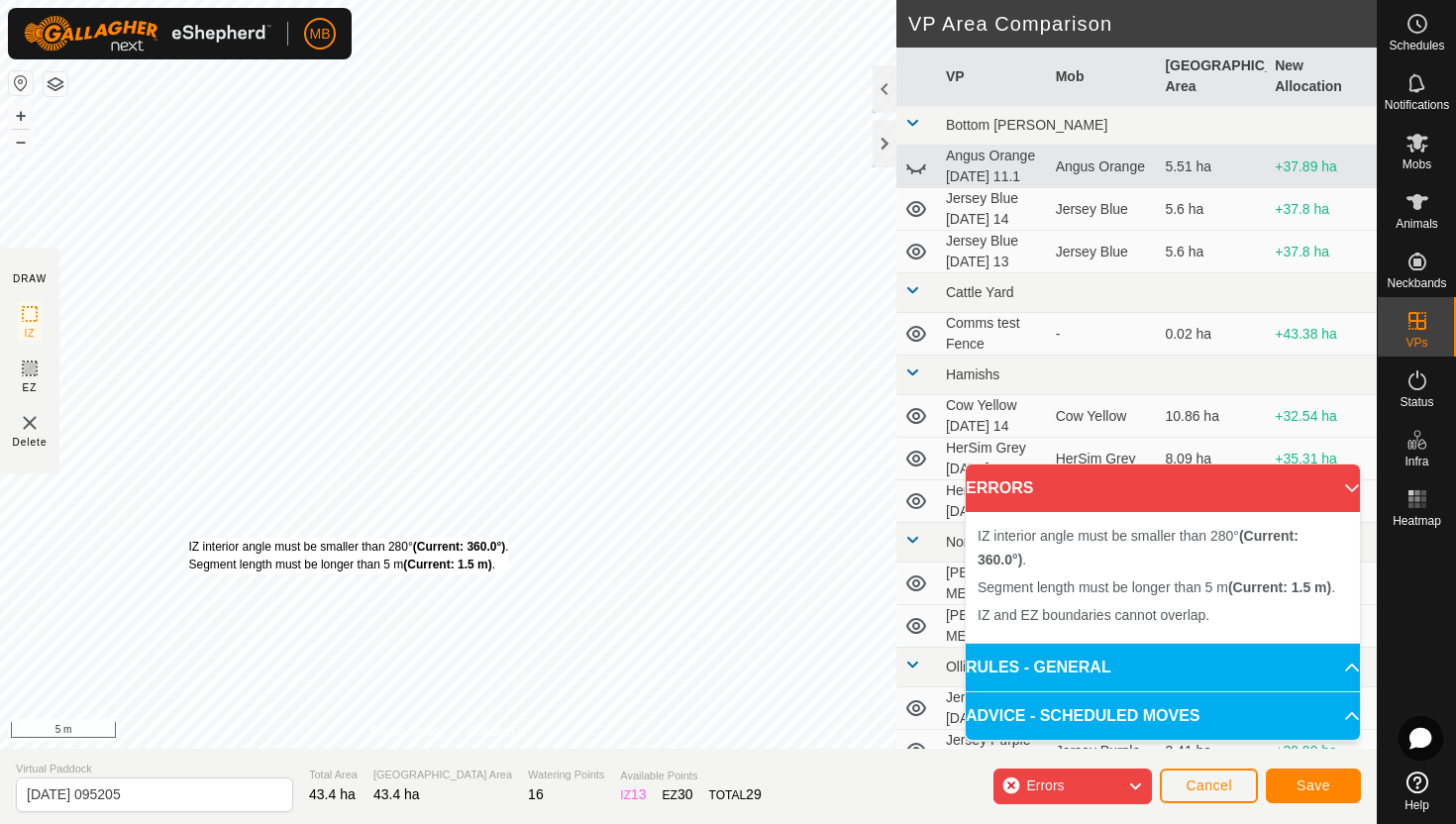 click on "IZ interior angle must be smaller than 280°  (Current: 360.0°) . Segment length must be longer than 5 m  (Current: 1.5 m) ." at bounding box center [349, 556] 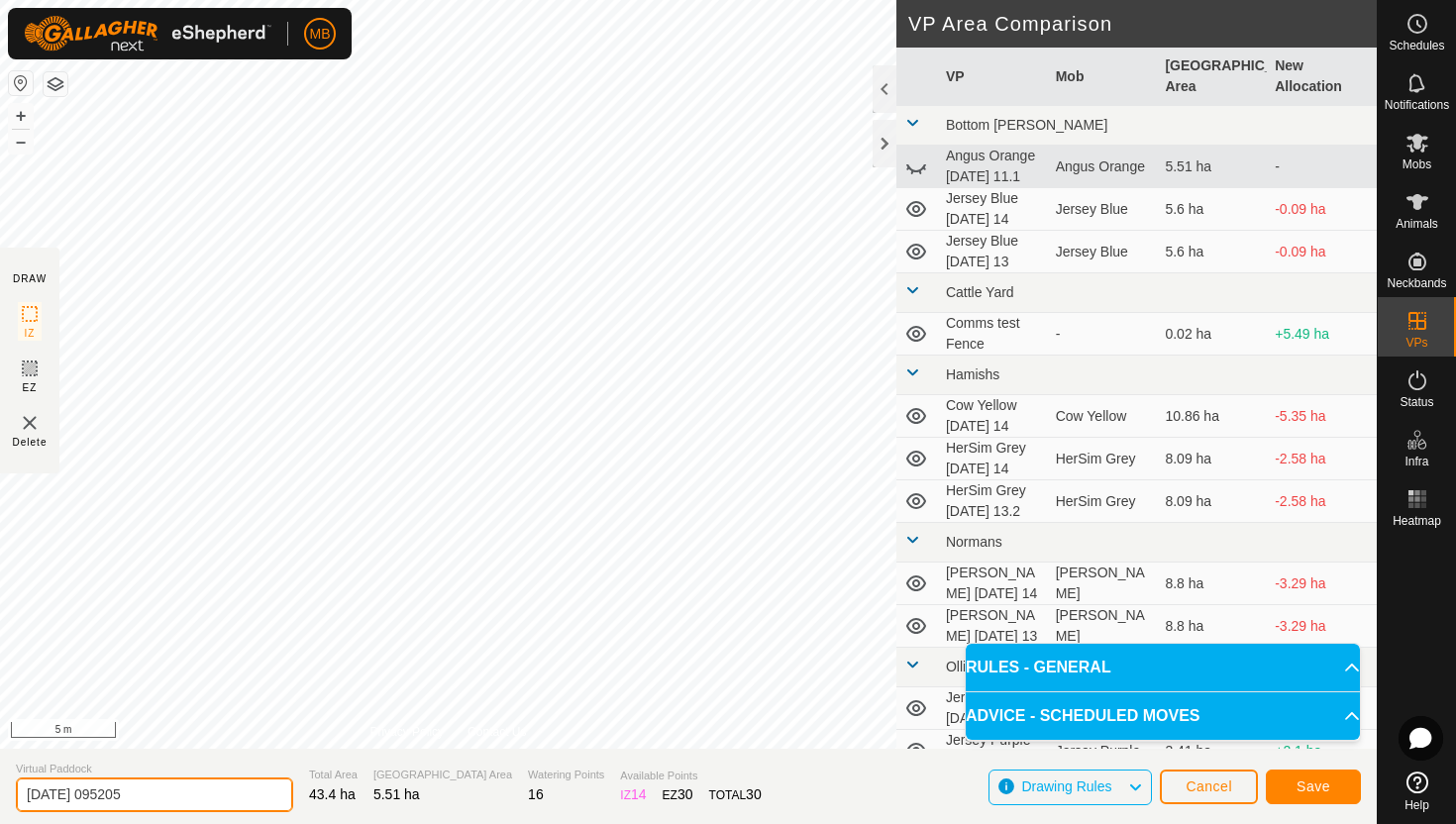 click on "2025-07-14 095205" 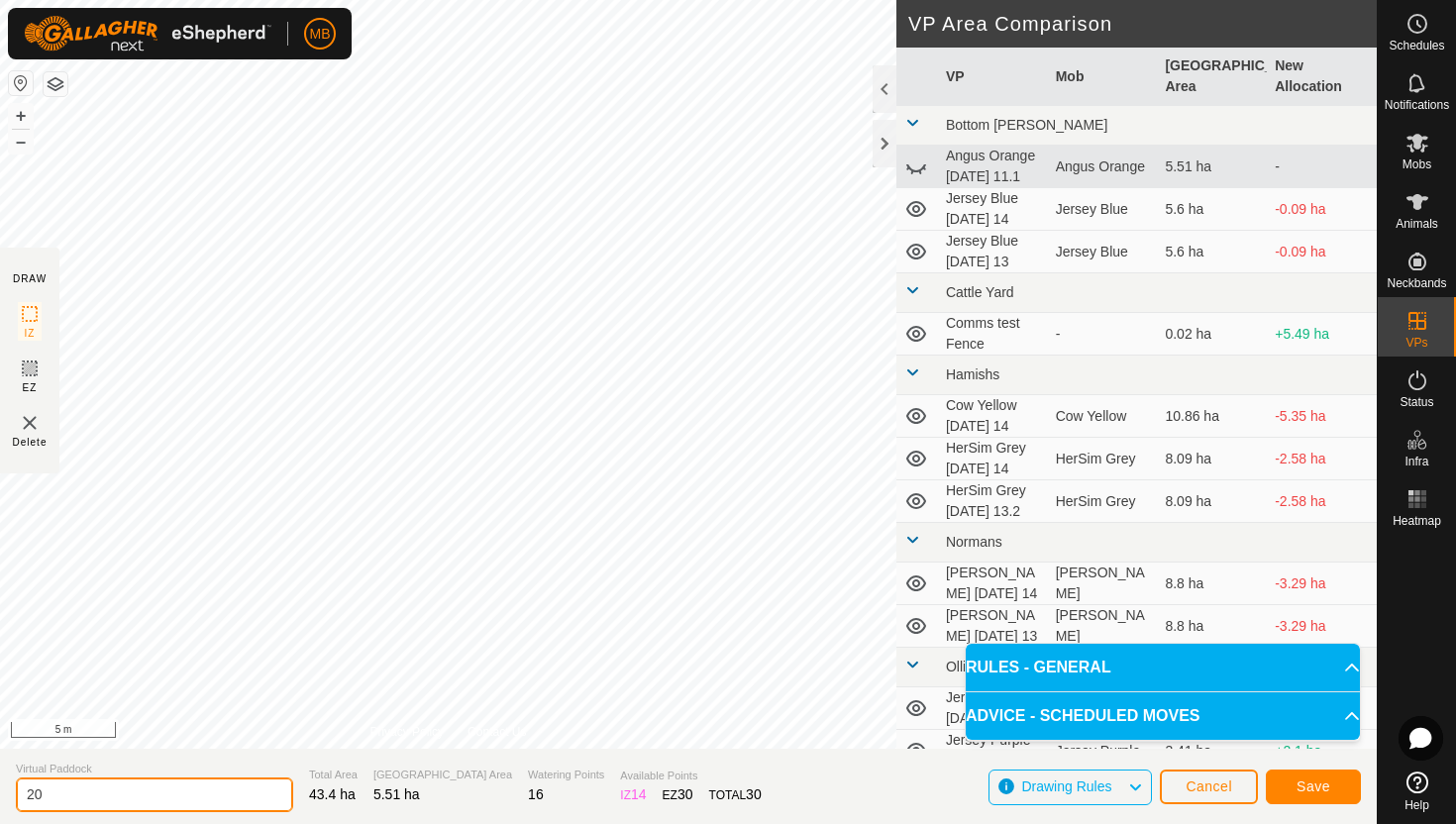 type on "2" 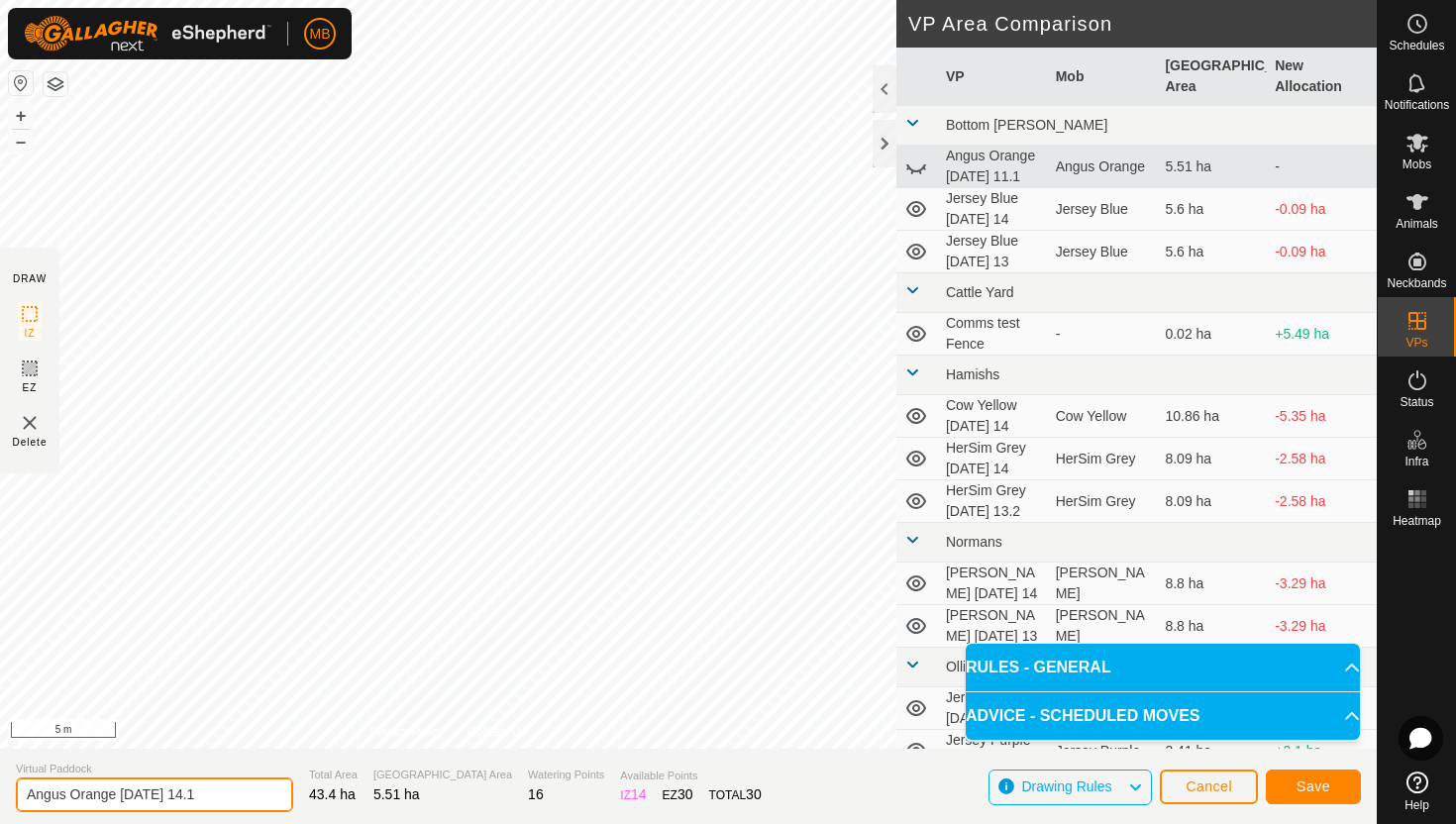 type on "Angus Orange [DATE] 14.1" 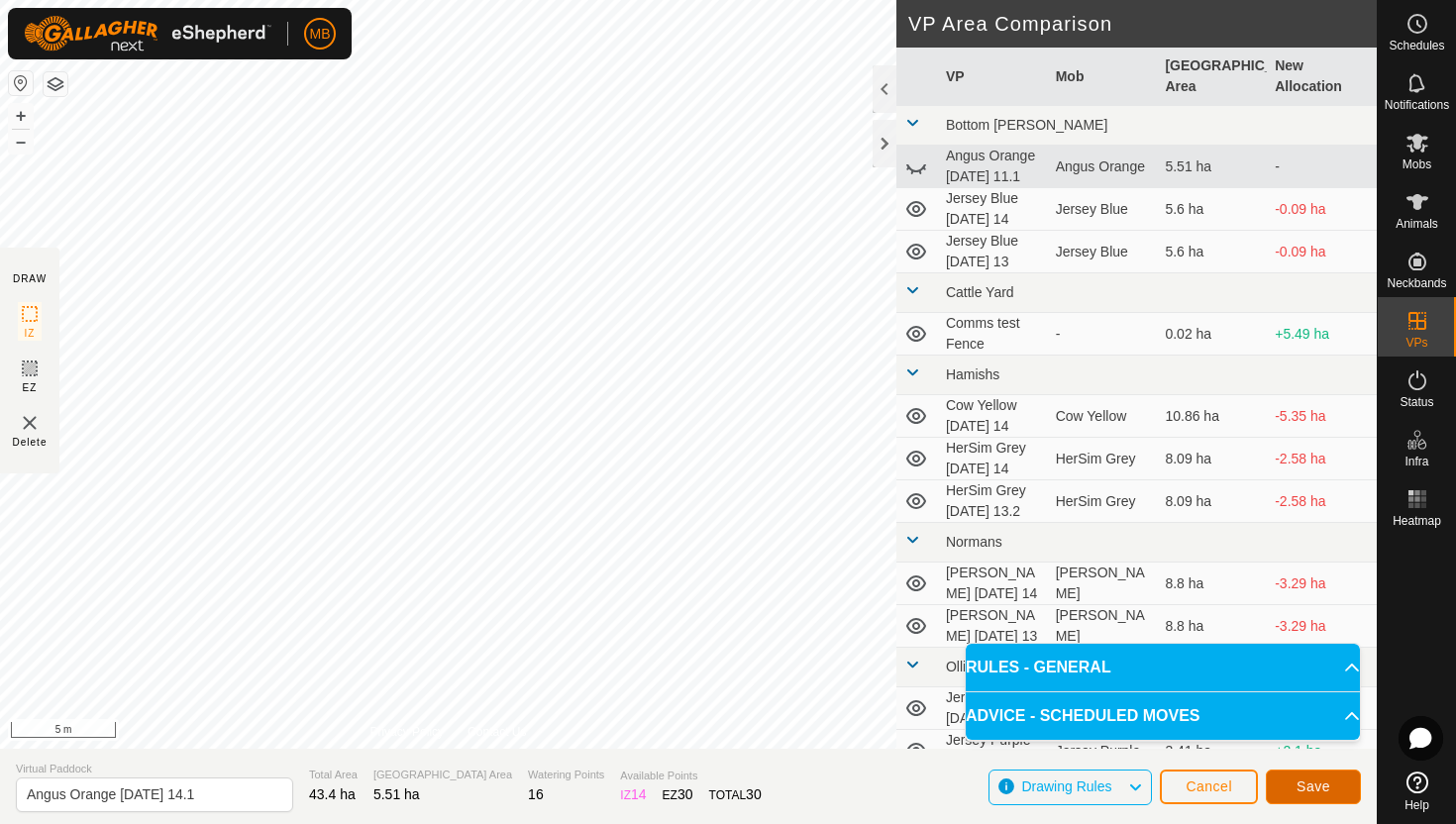 click on "Save" 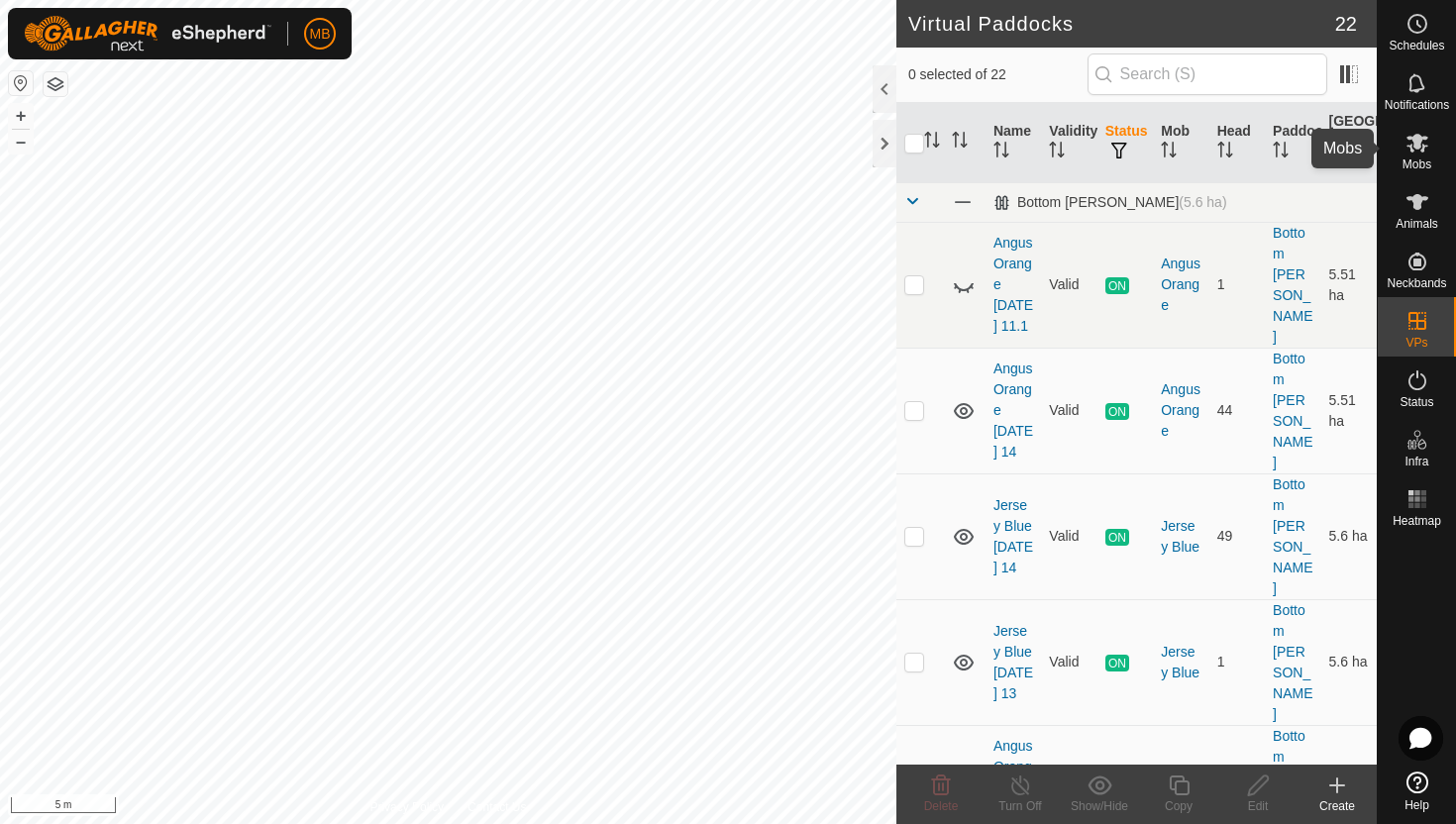 click 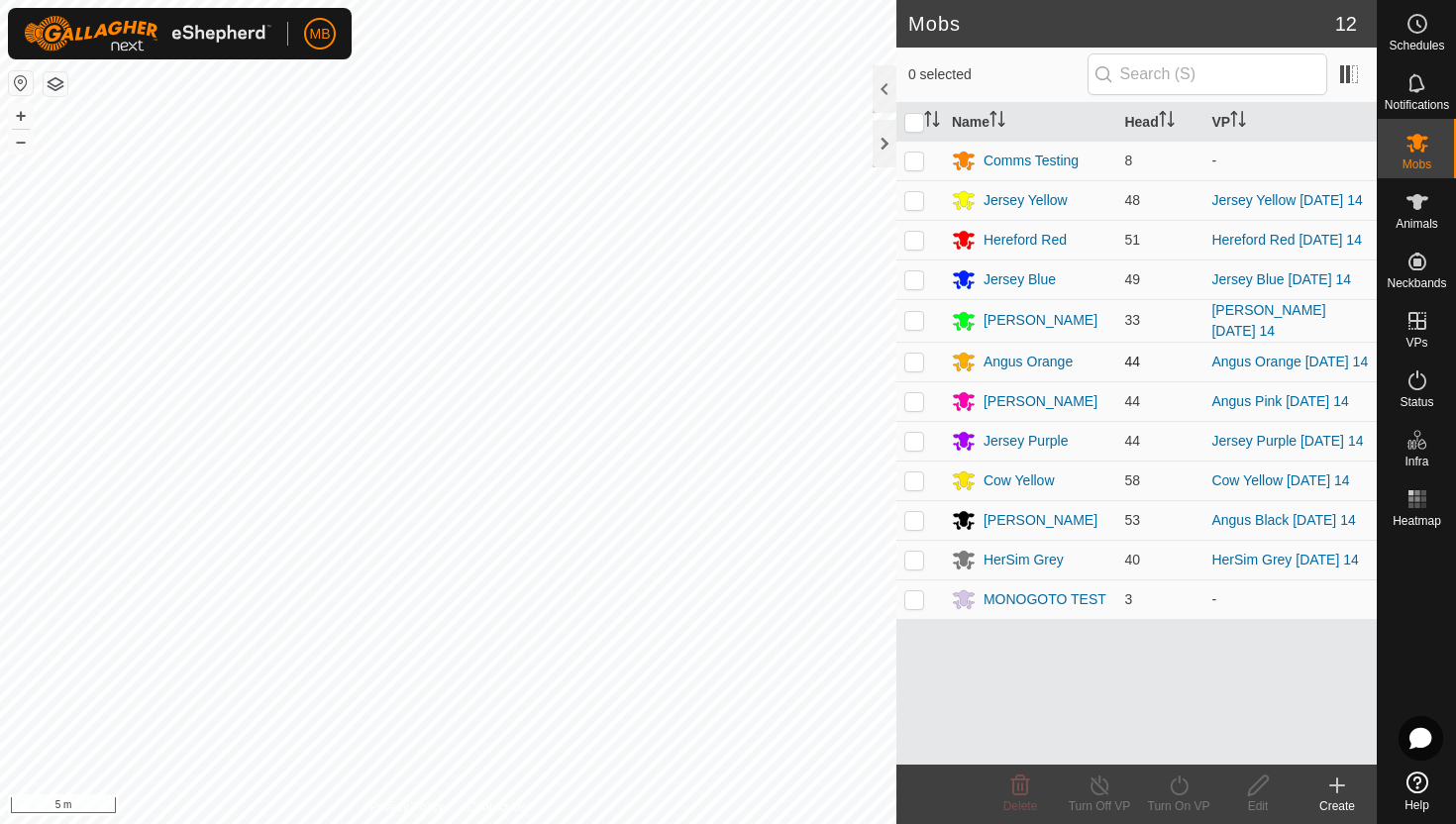 click at bounding box center [914, 361] 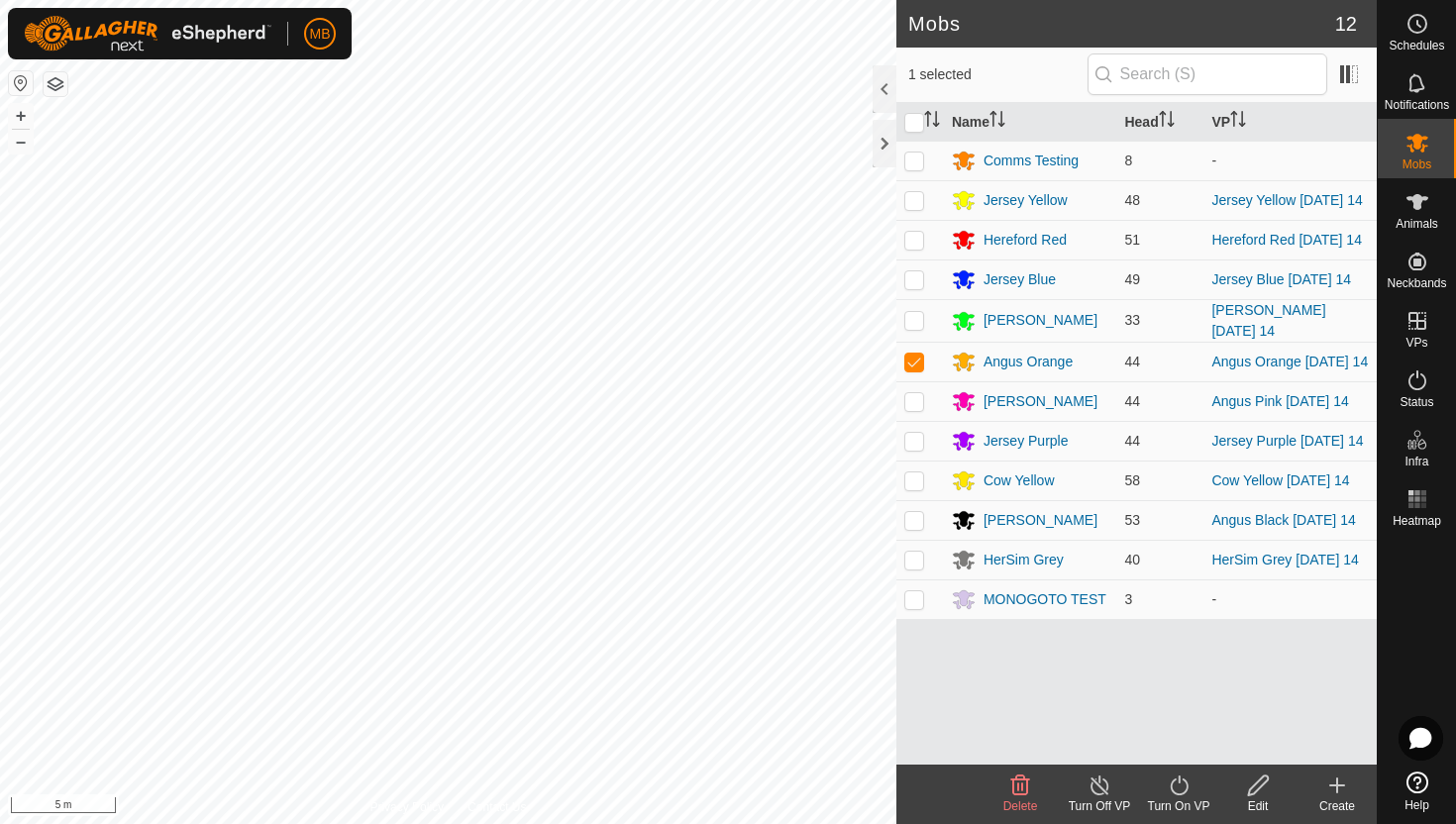 click 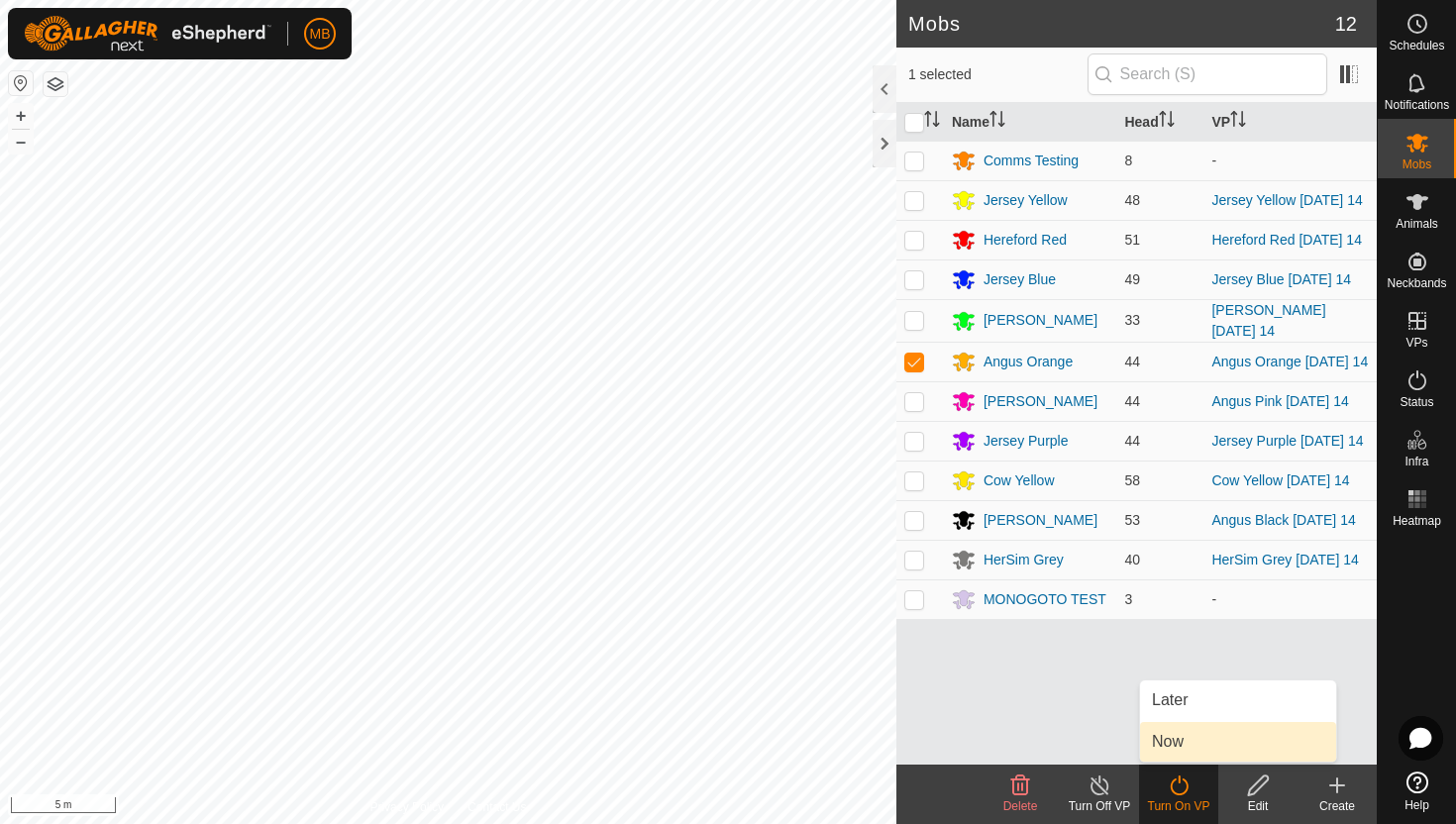click on "Now" at bounding box center (1238, 742) 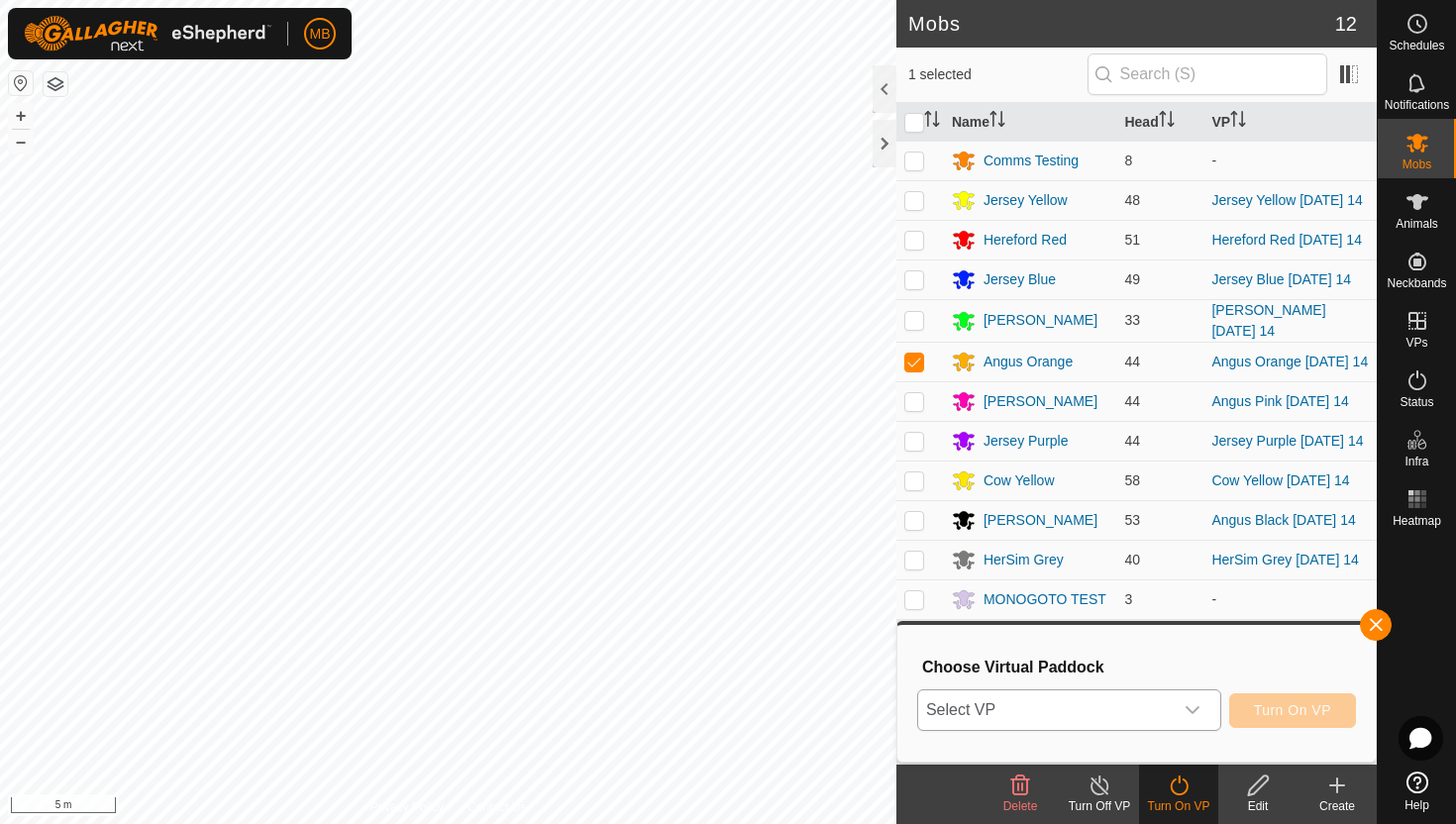 click 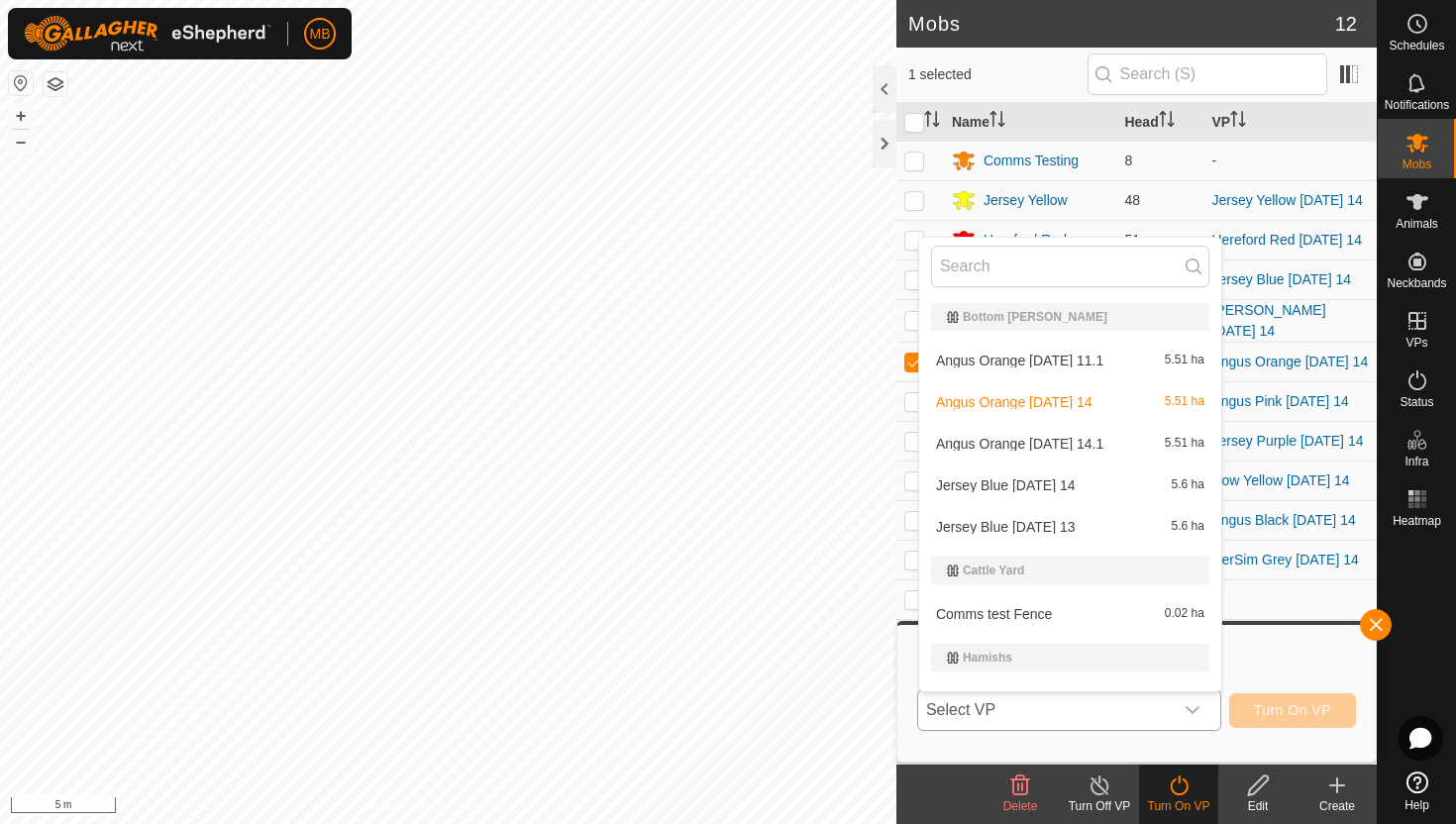 scroll, scrollTop: 30, scrollLeft: 0, axis: vertical 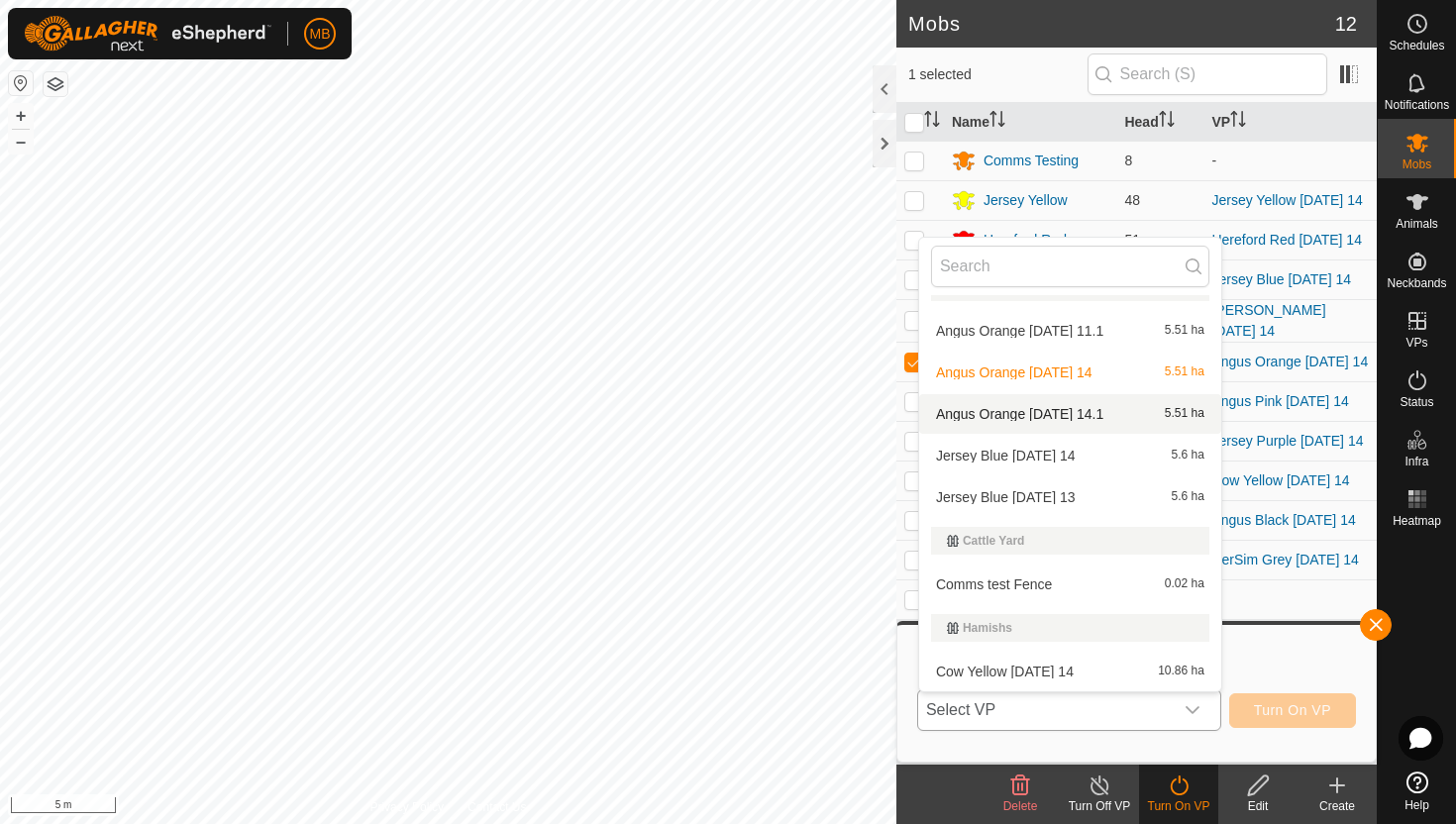 click on "Angus Orange Monday 14.1  5.51 ha" at bounding box center [1070, 414] 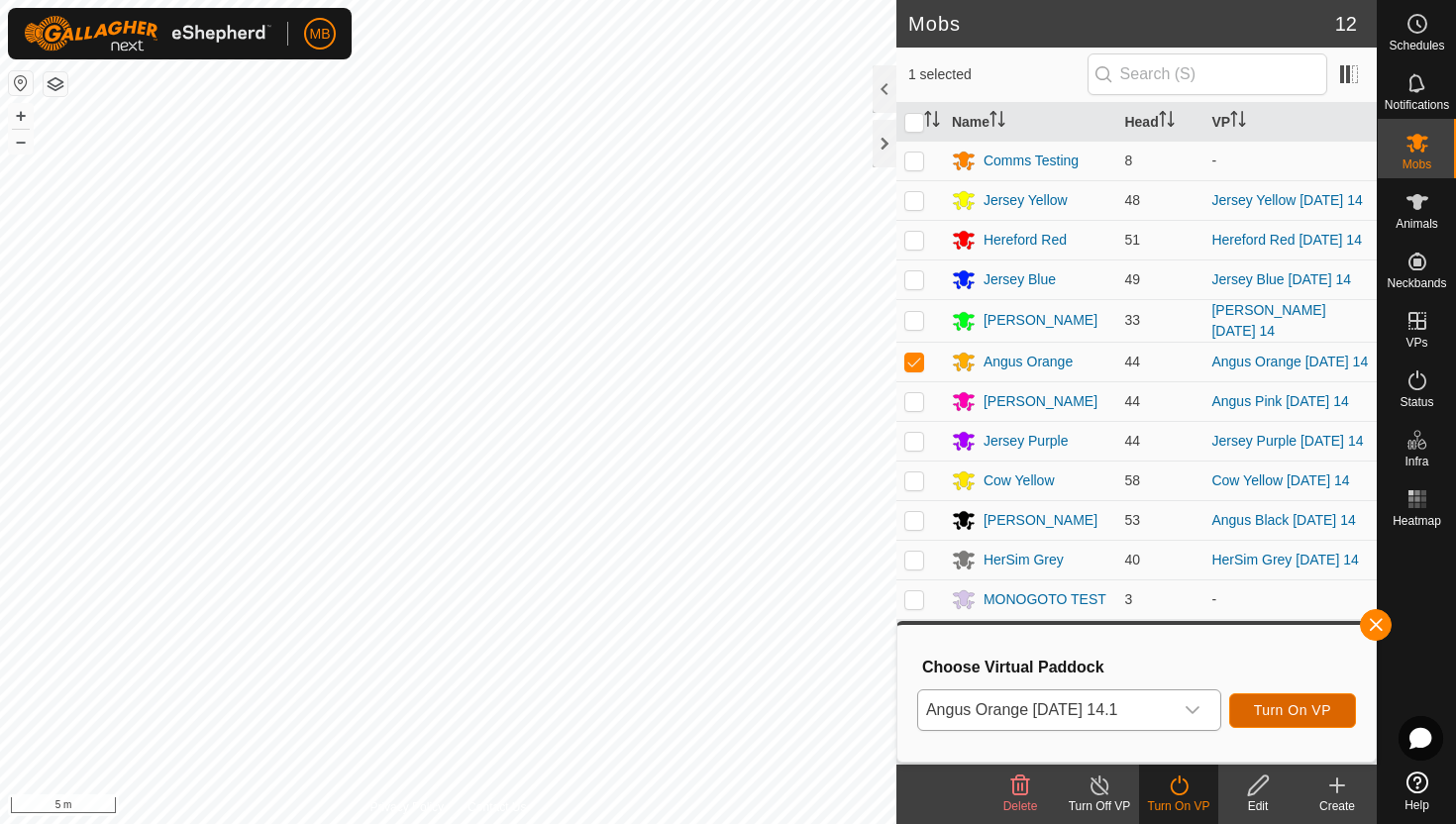 click on "Turn On VP" at bounding box center (1293, 710) 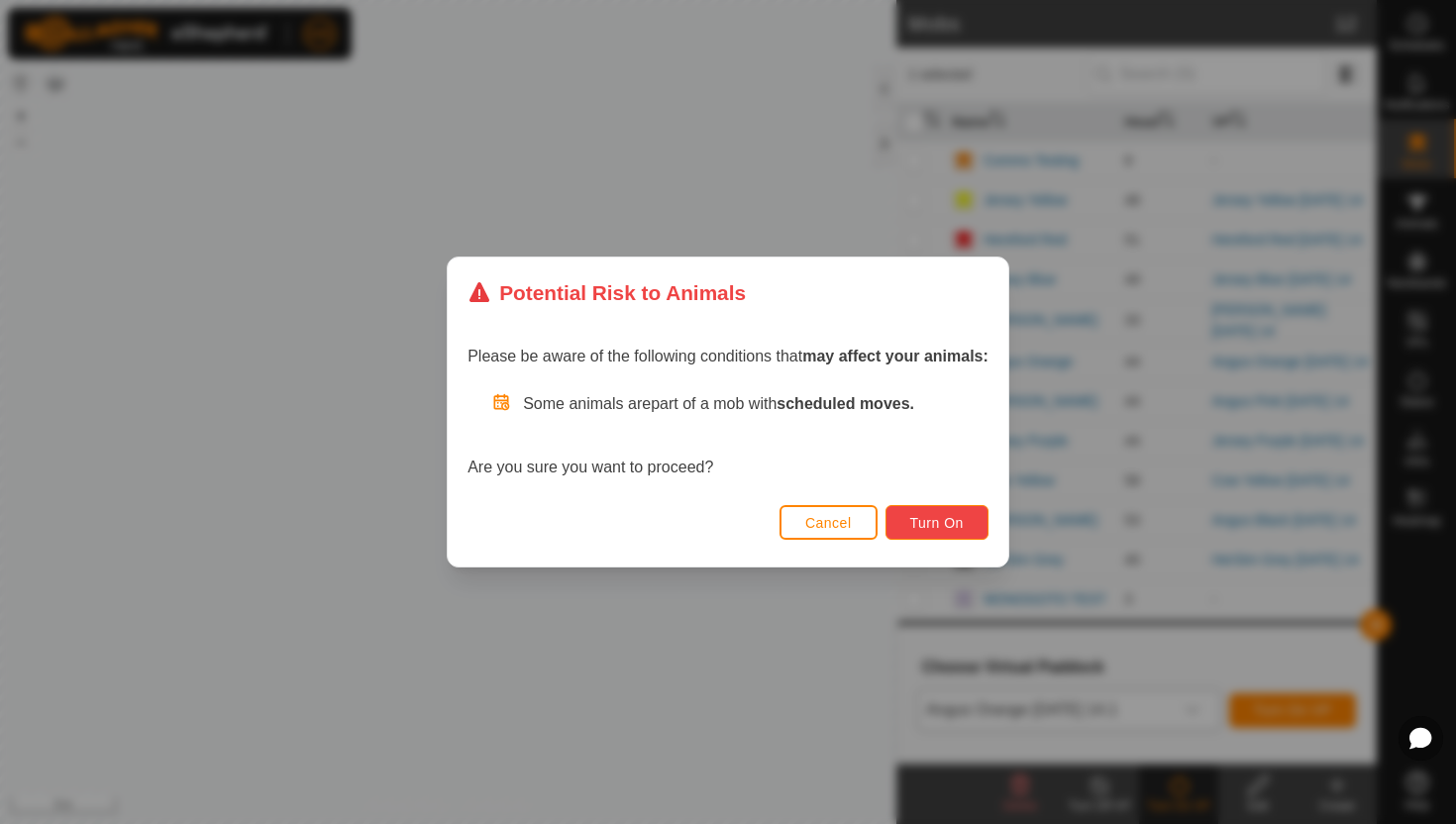 click on "Turn On" at bounding box center (937, 523) 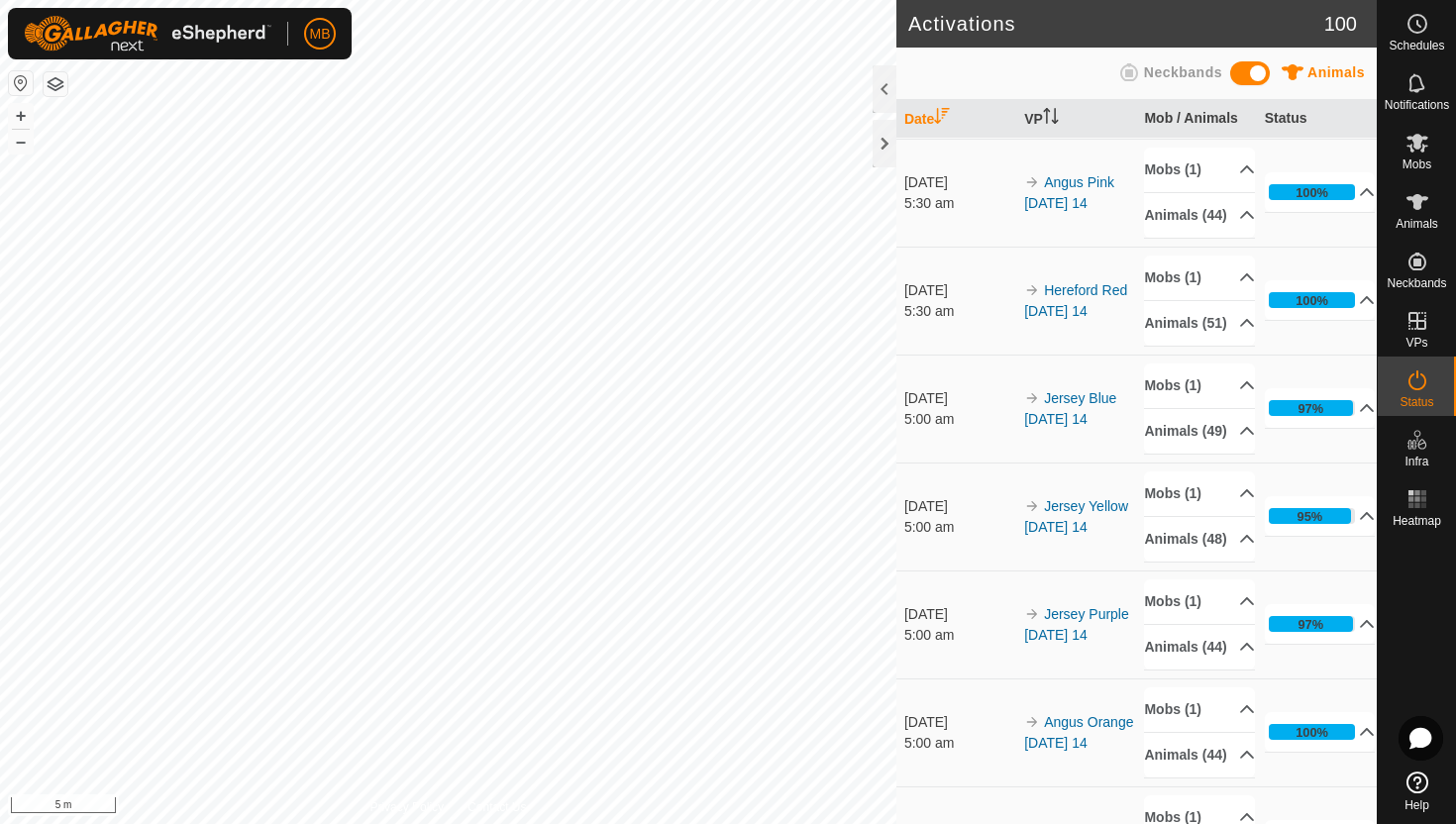 scroll, scrollTop: 441, scrollLeft: 0, axis: vertical 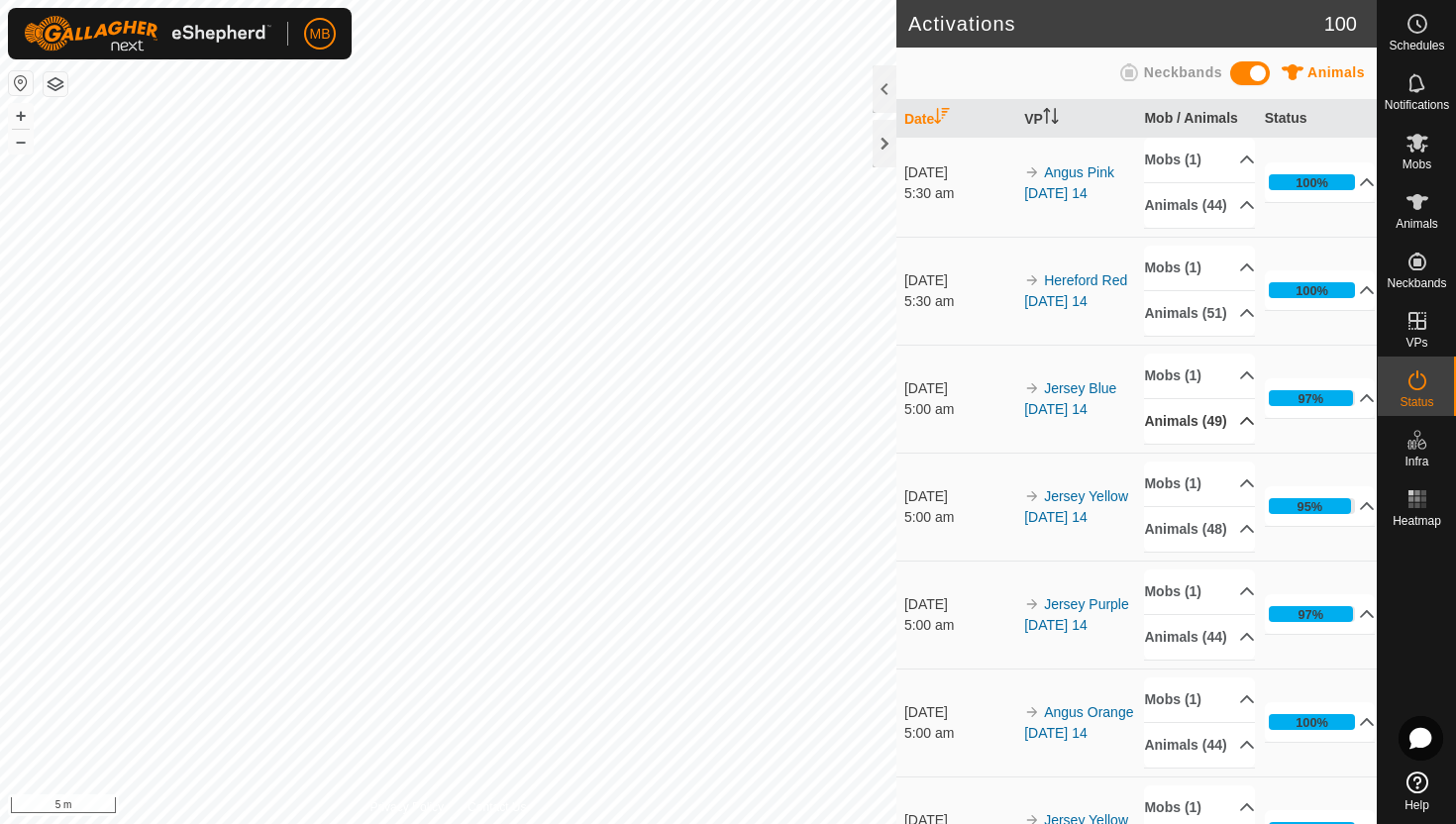 click on "Animals (49)" at bounding box center (1199, 421) 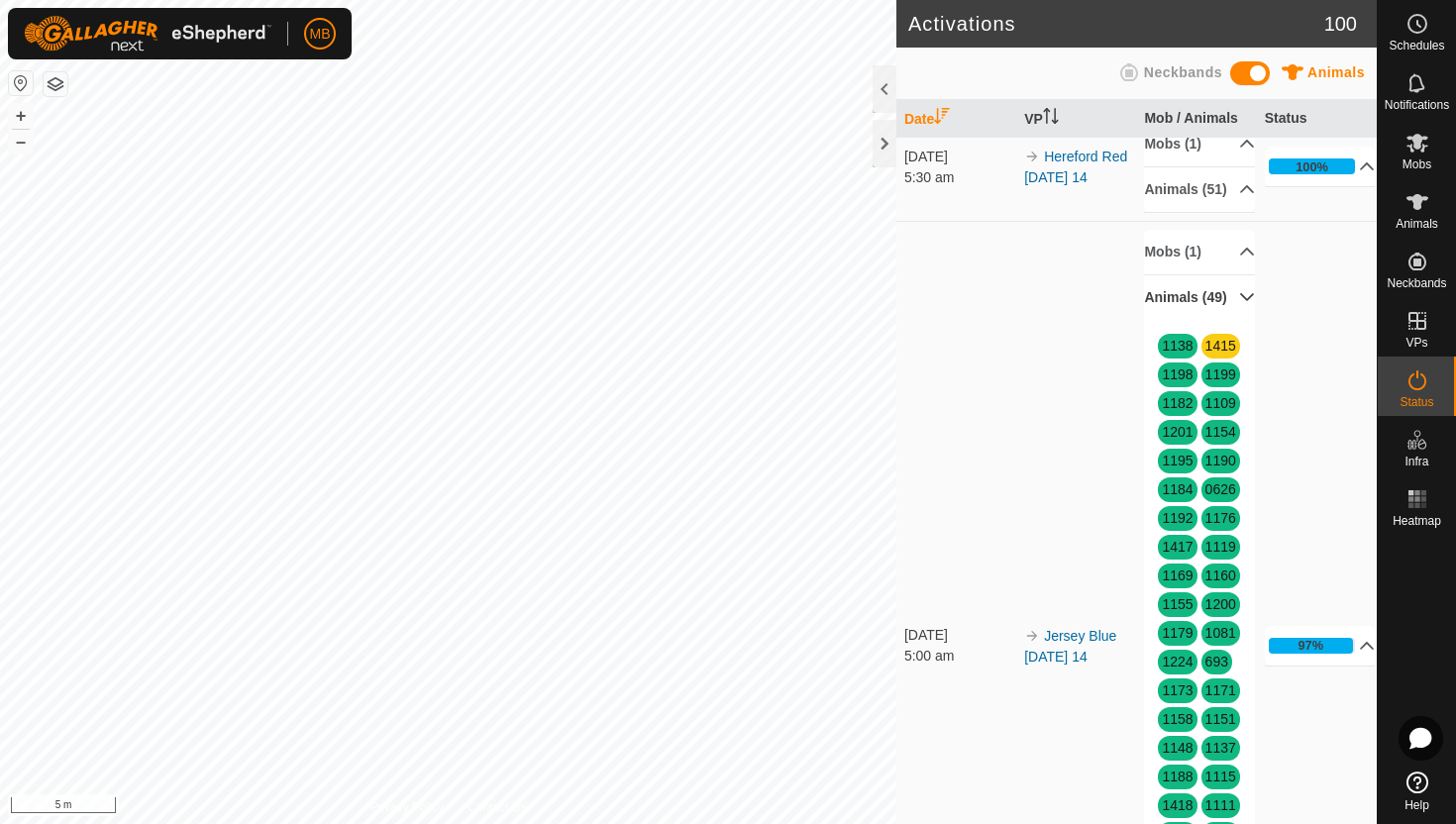 scroll, scrollTop: 555, scrollLeft: 0, axis: vertical 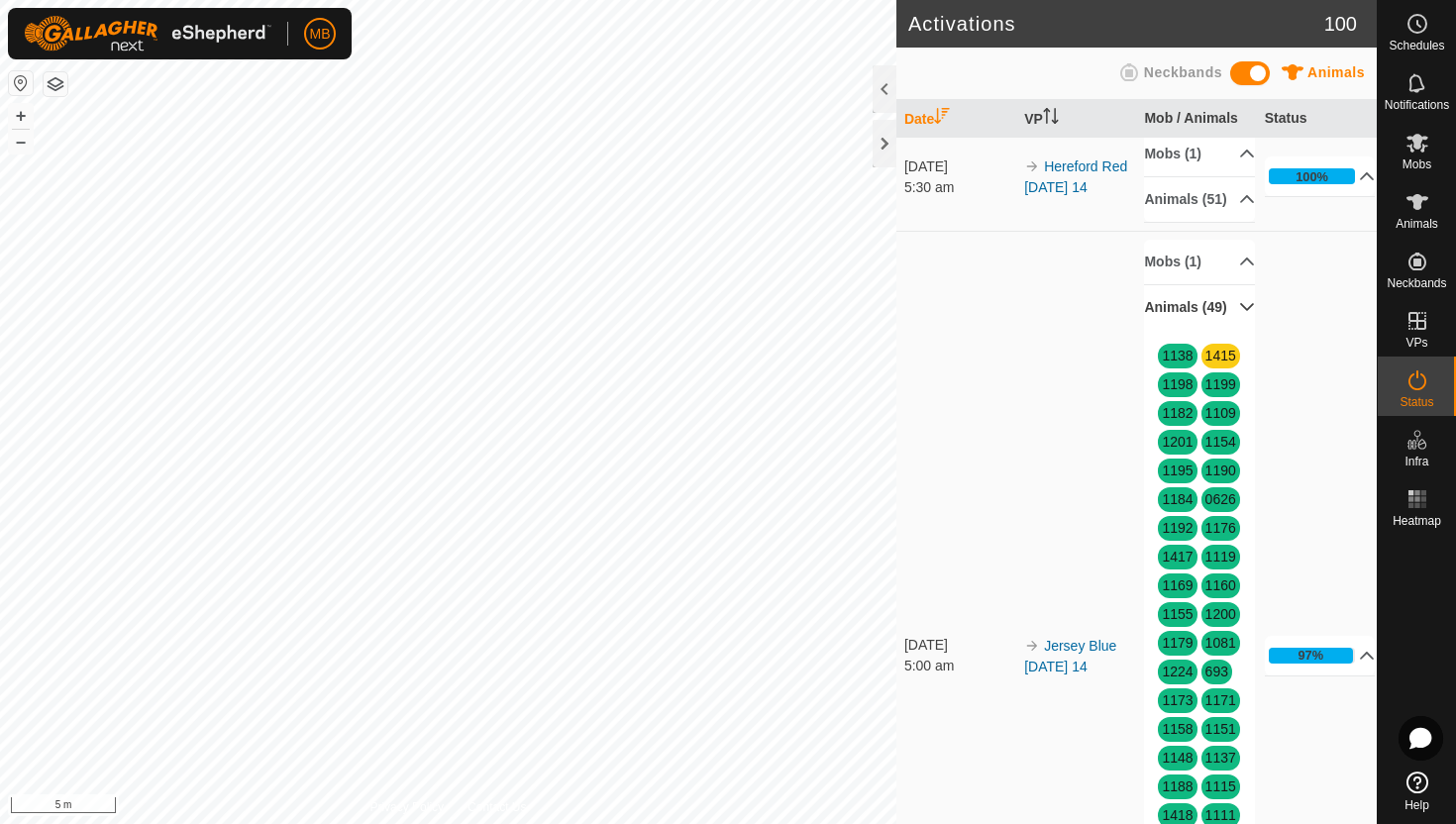 click on "Animals (49)" at bounding box center [1199, 307] 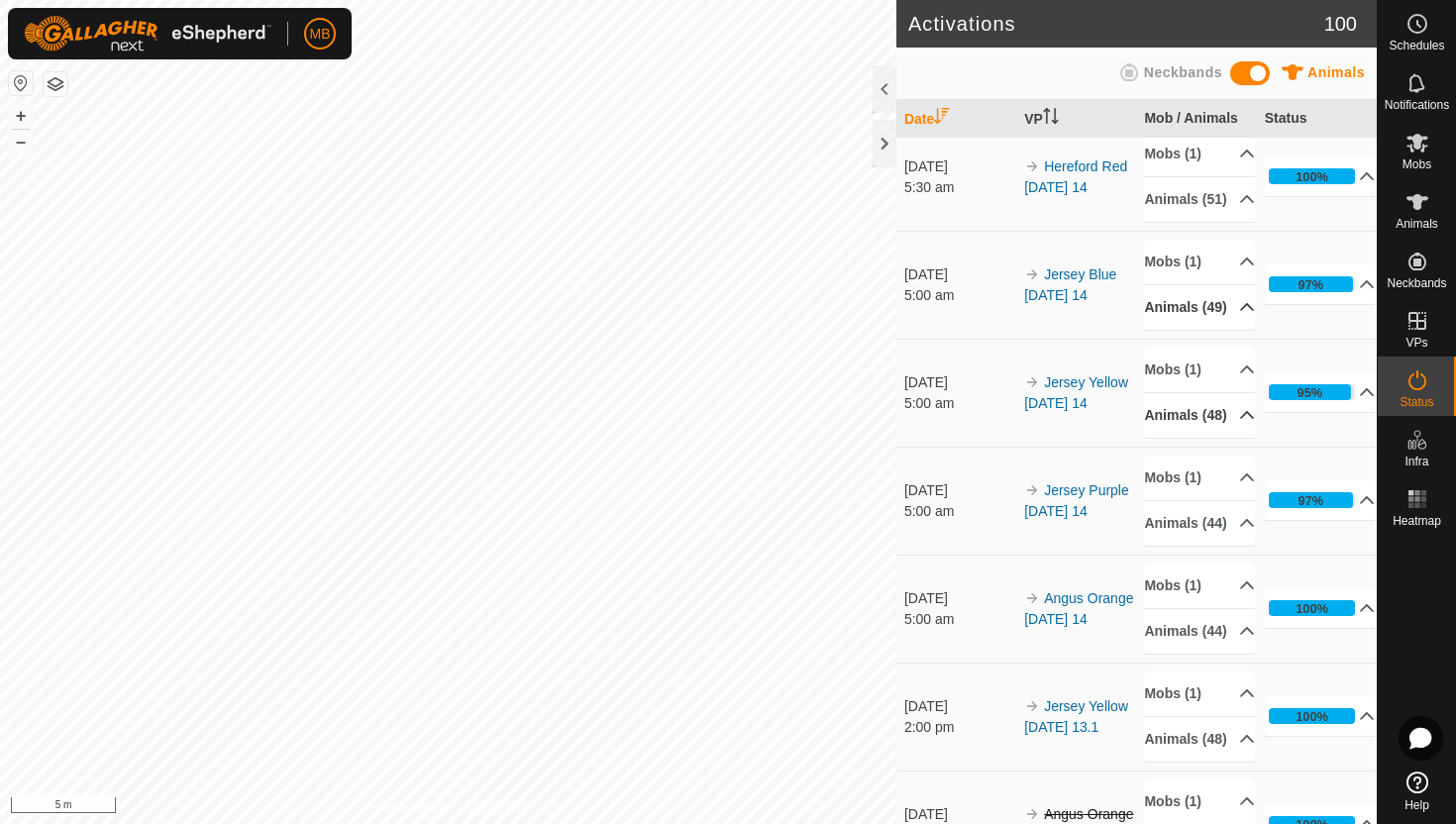 click on "Animals (48)" at bounding box center (1199, 415) 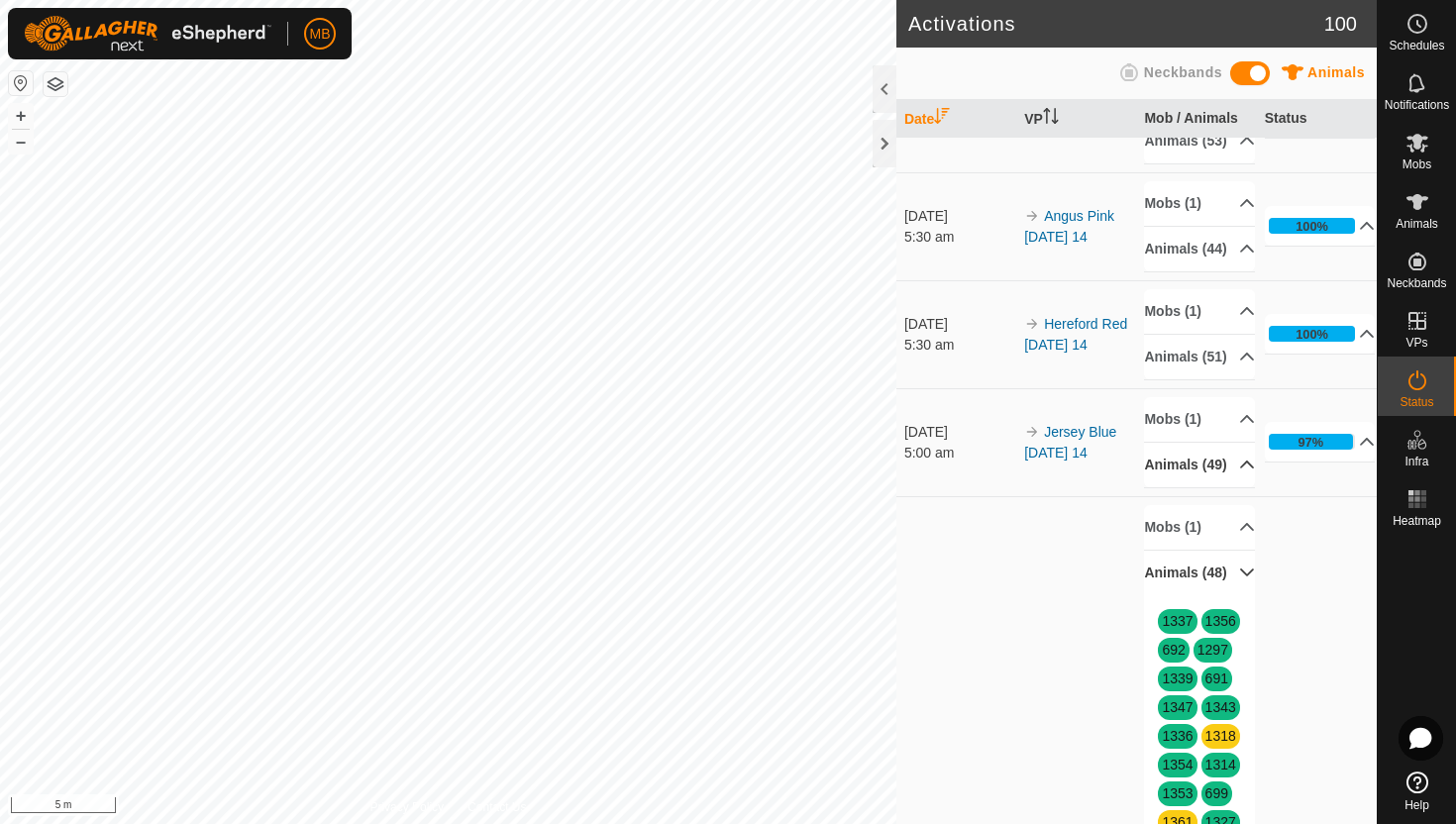 scroll, scrollTop: 402, scrollLeft: 0, axis: vertical 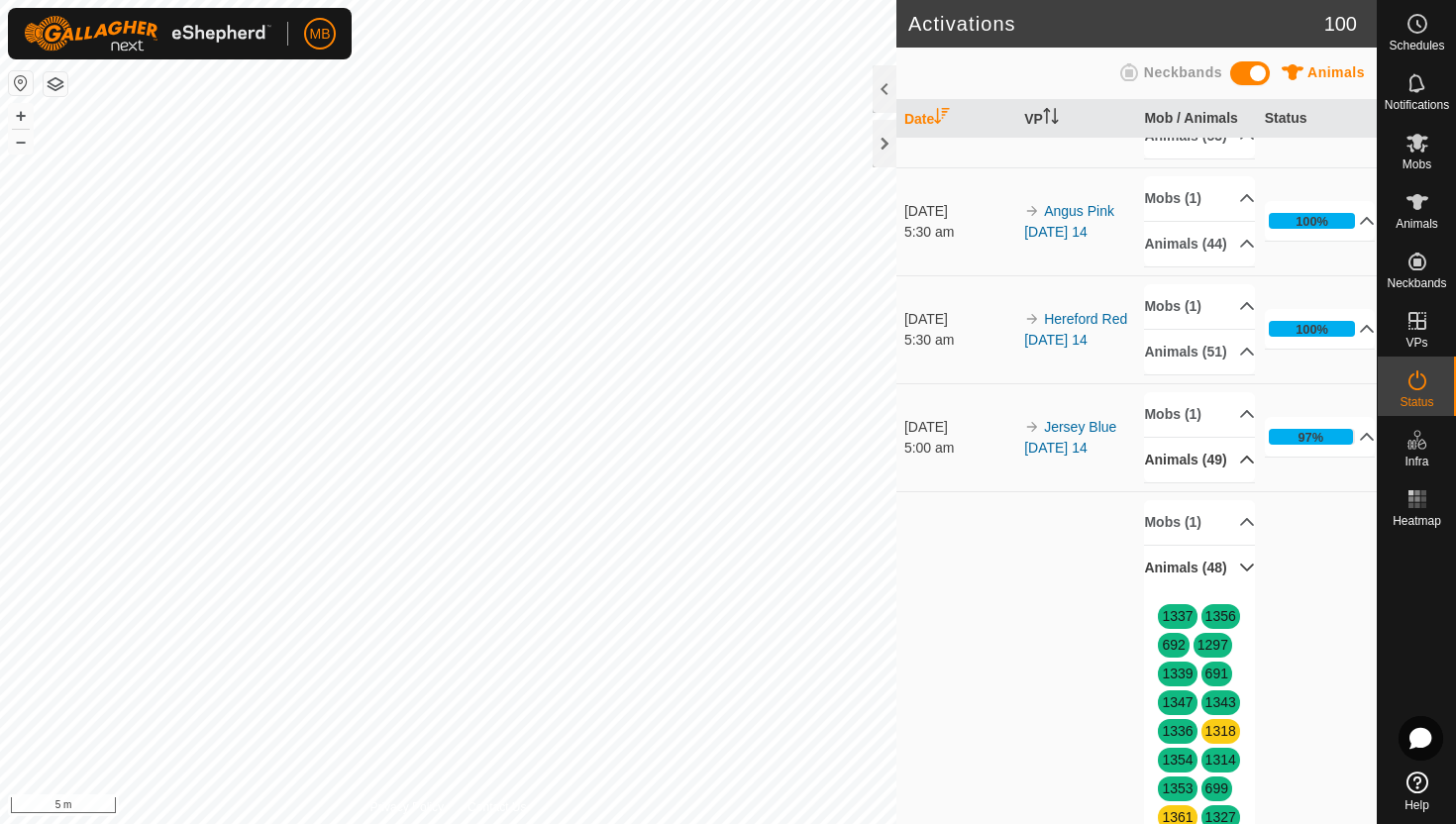 click on "Animals (48)" at bounding box center [1199, 567] 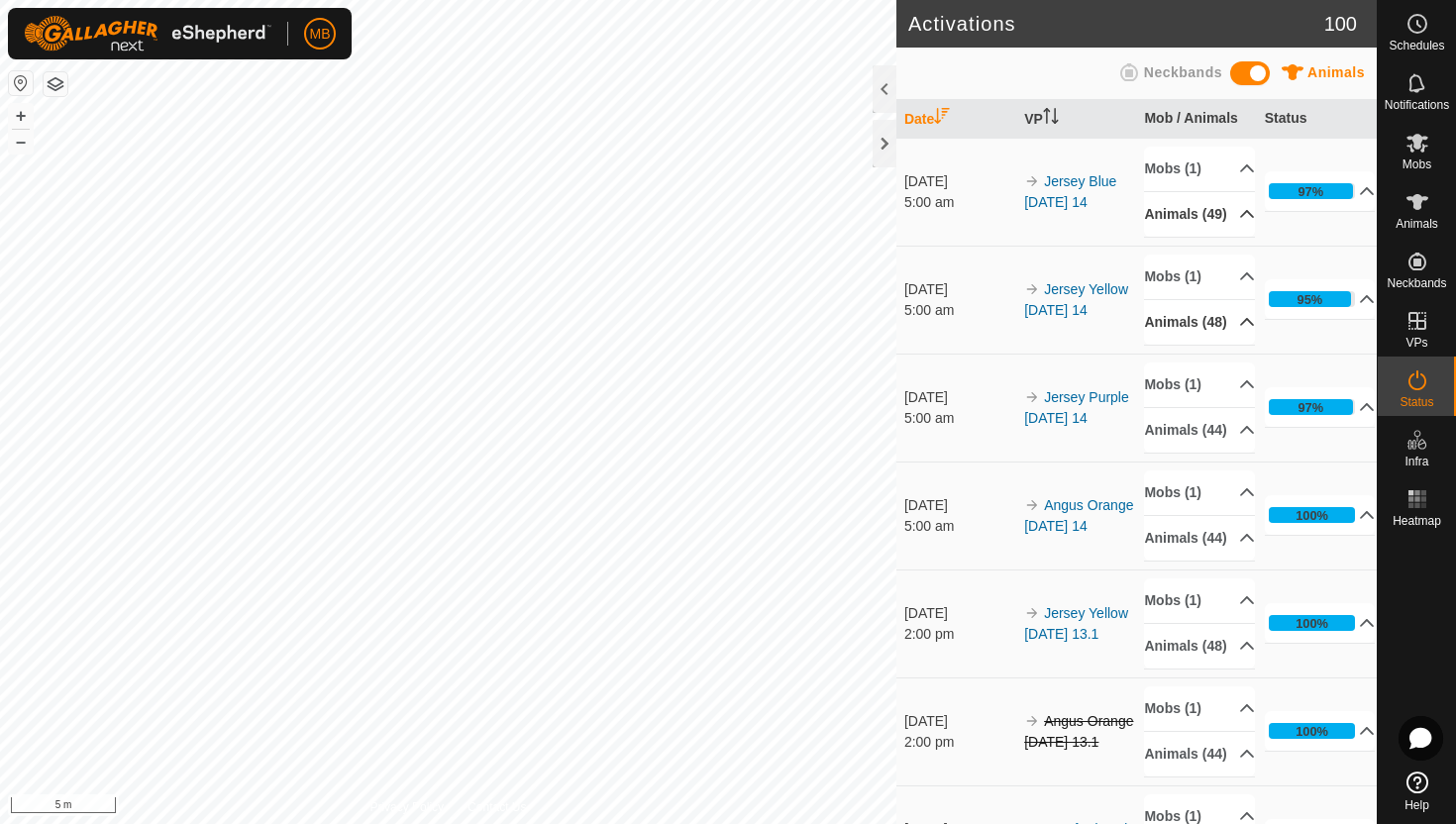 scroll, scrollTop: 651, scrollLeft: 0, axis: vertical 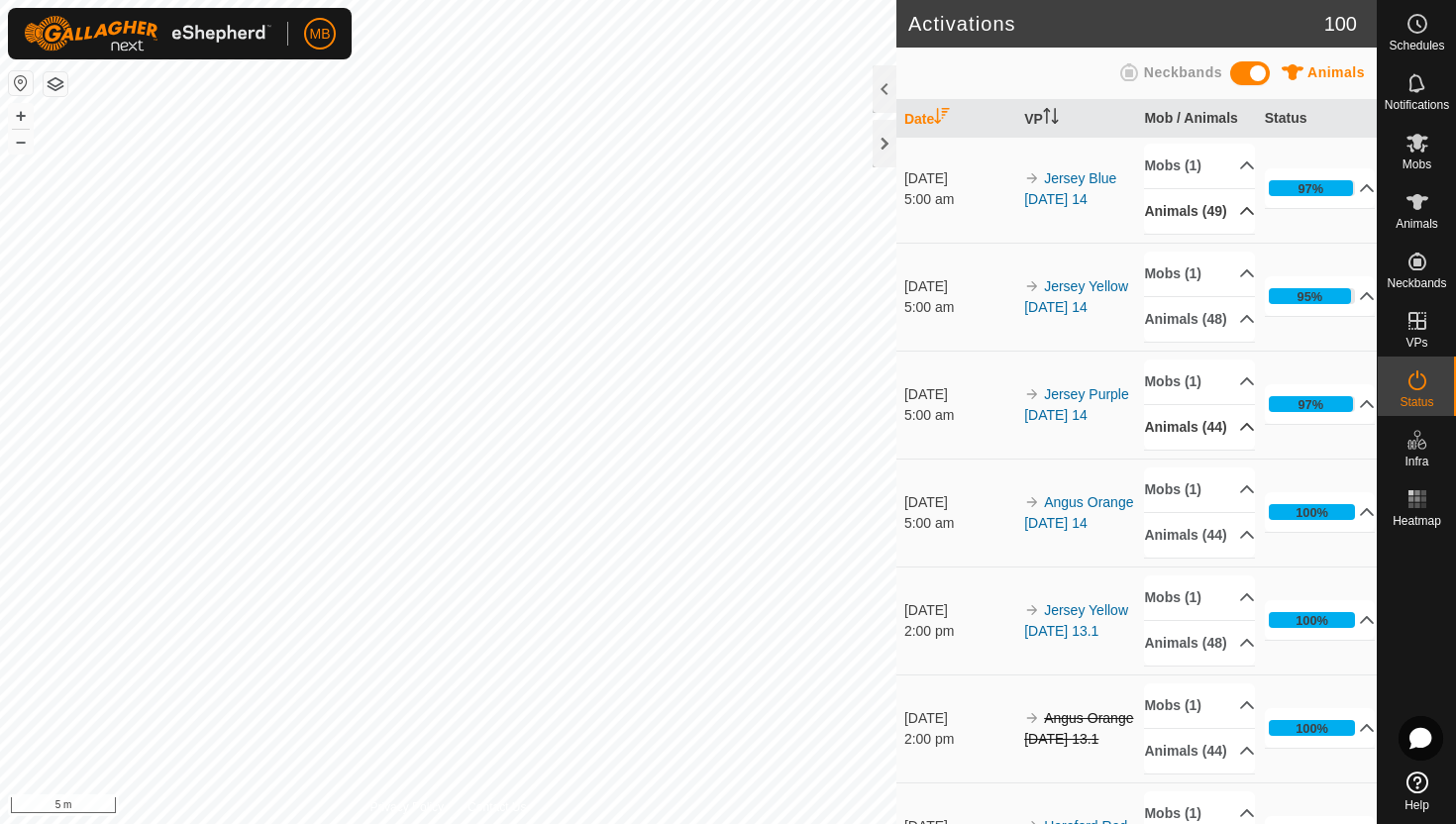 click on "Animals (44)" at bounding box center [1199, 427] 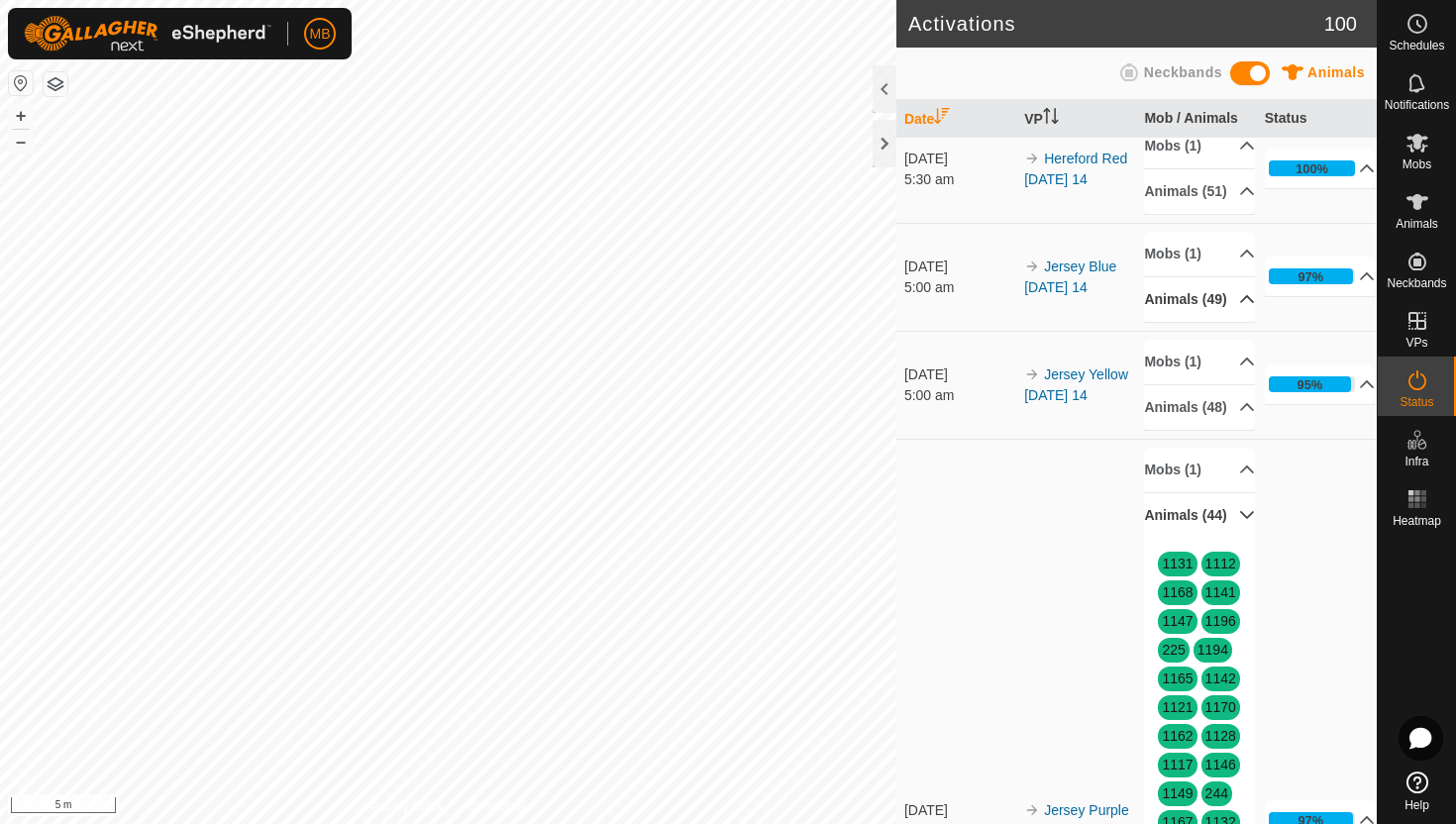 scroll, scrollTop: 561, scrollLeft: 0, axis: vertical 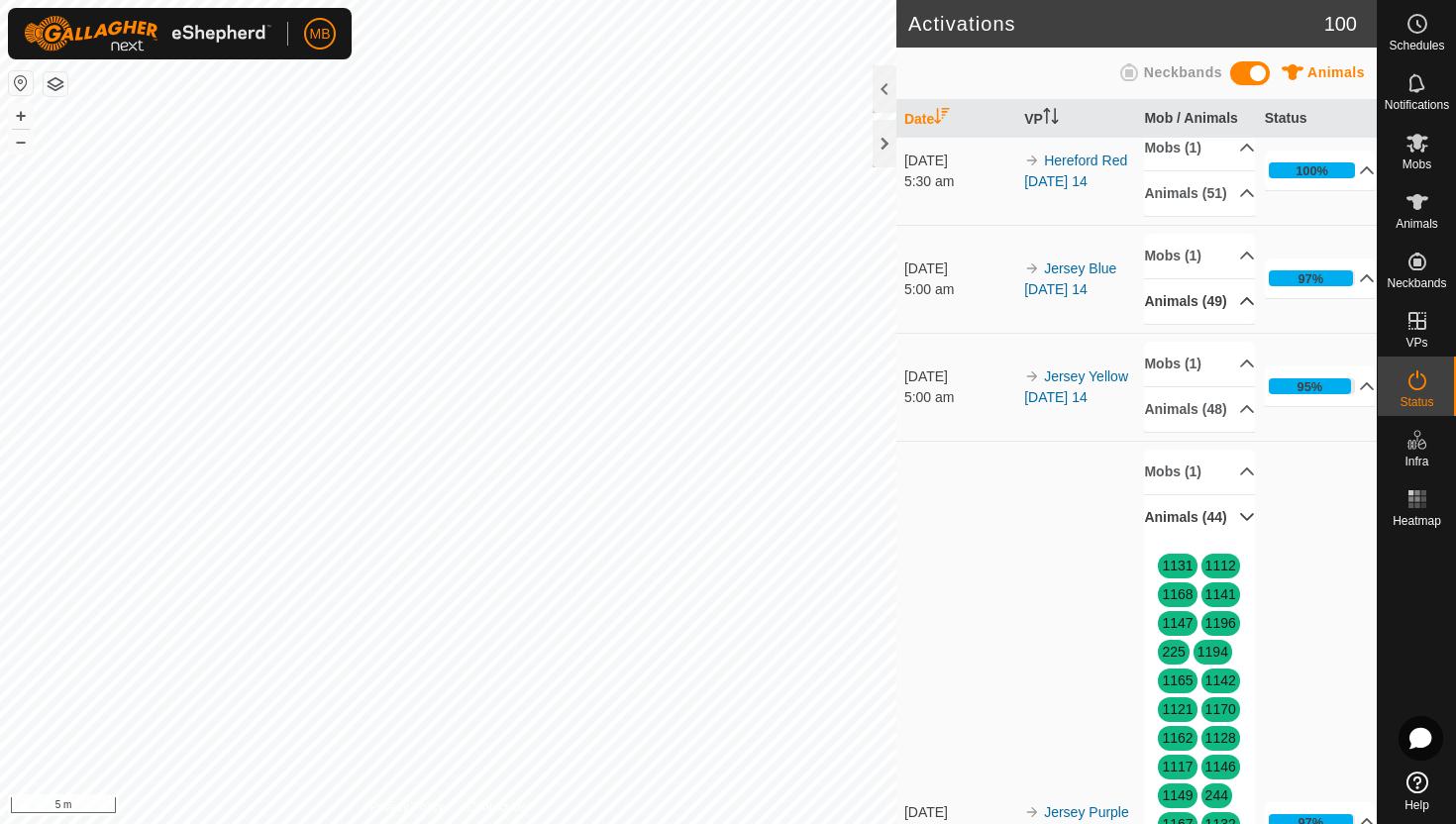 click on "Animals (44)" at bounding box center [1199, 517] 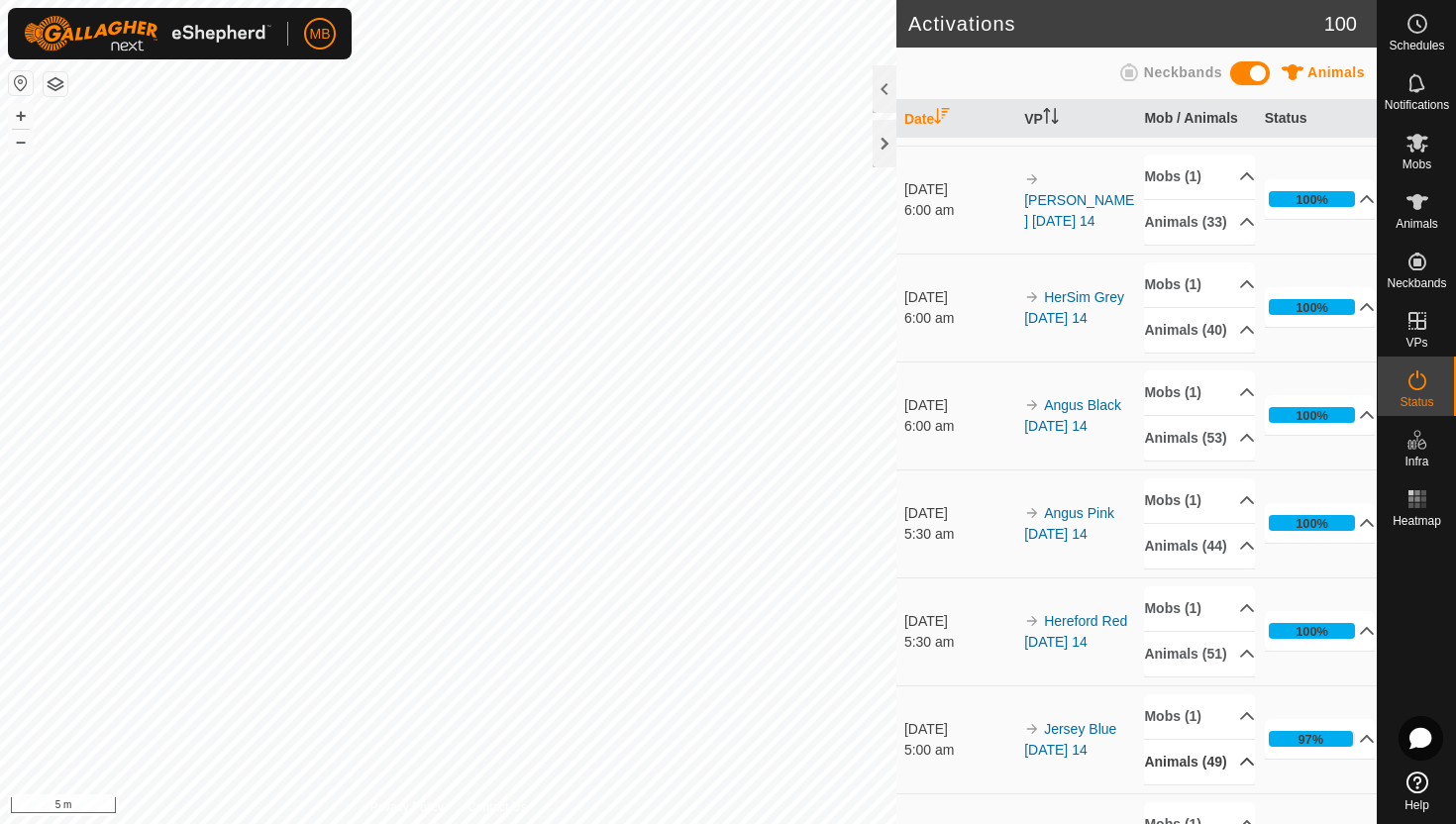 scroll, scrollTop: 0, scrollLeft: 0, axis: both 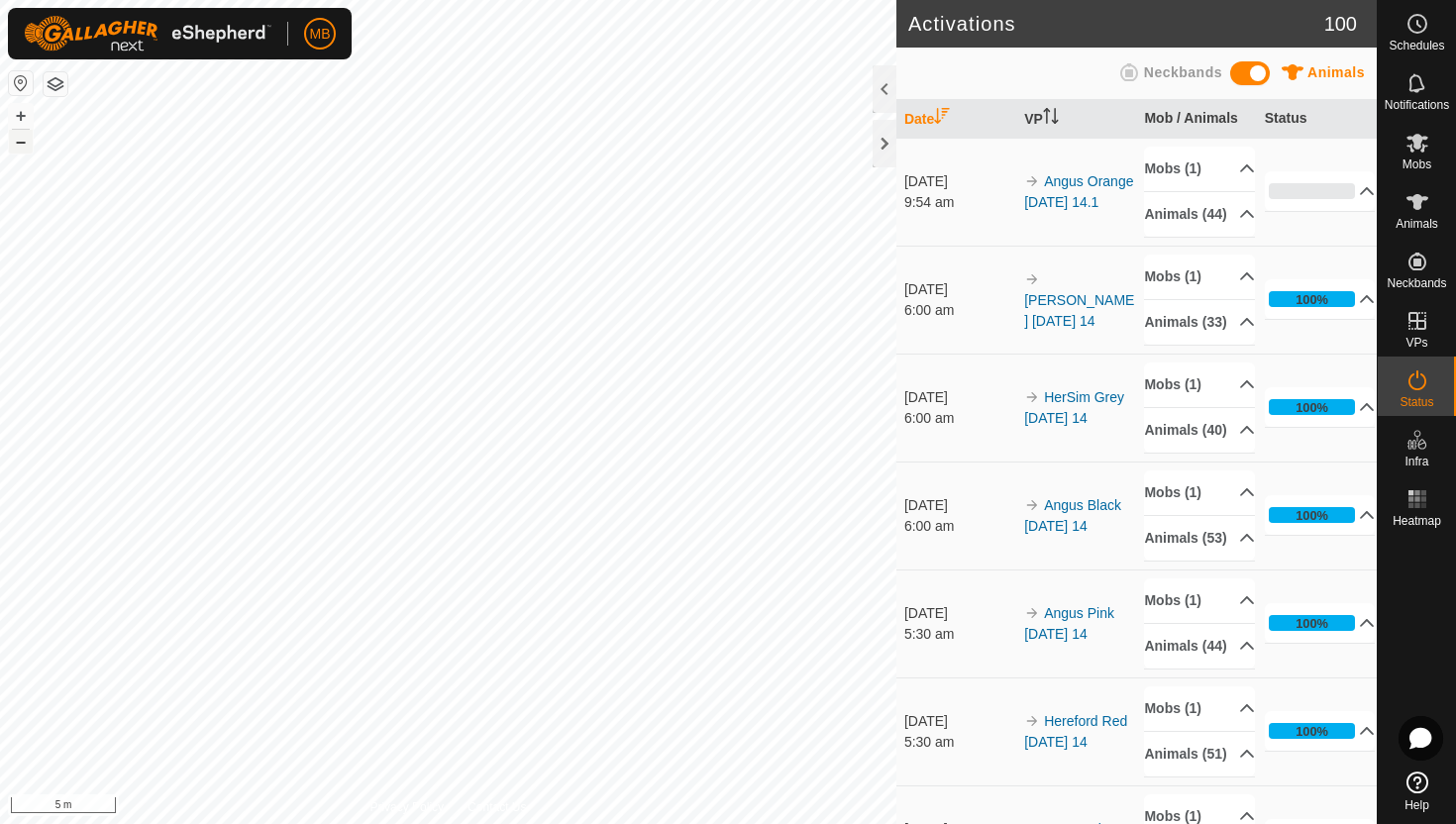 click on "–" at bounding box center (21, 142) 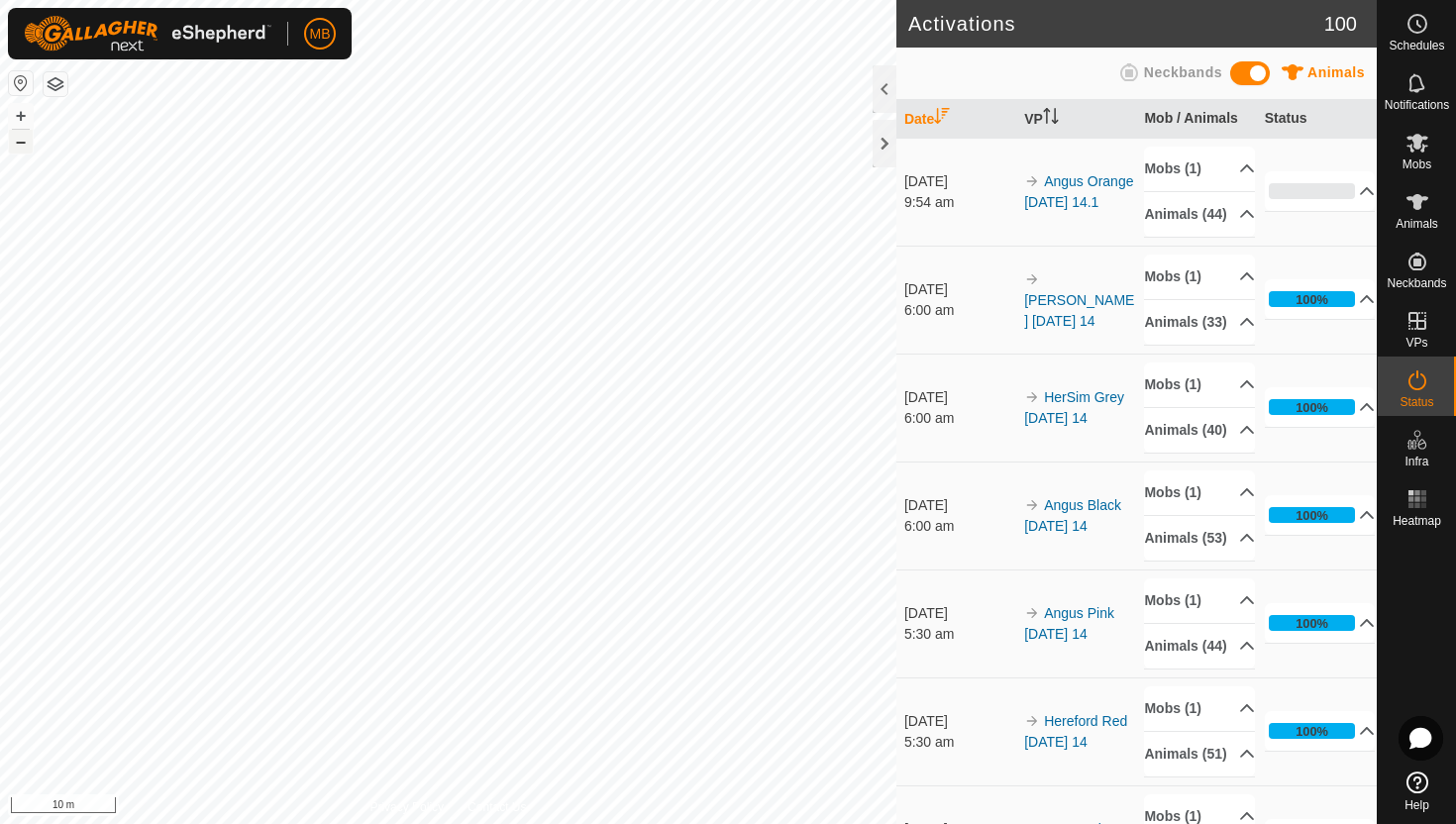 click on "–" at bounding box center (21, 142) 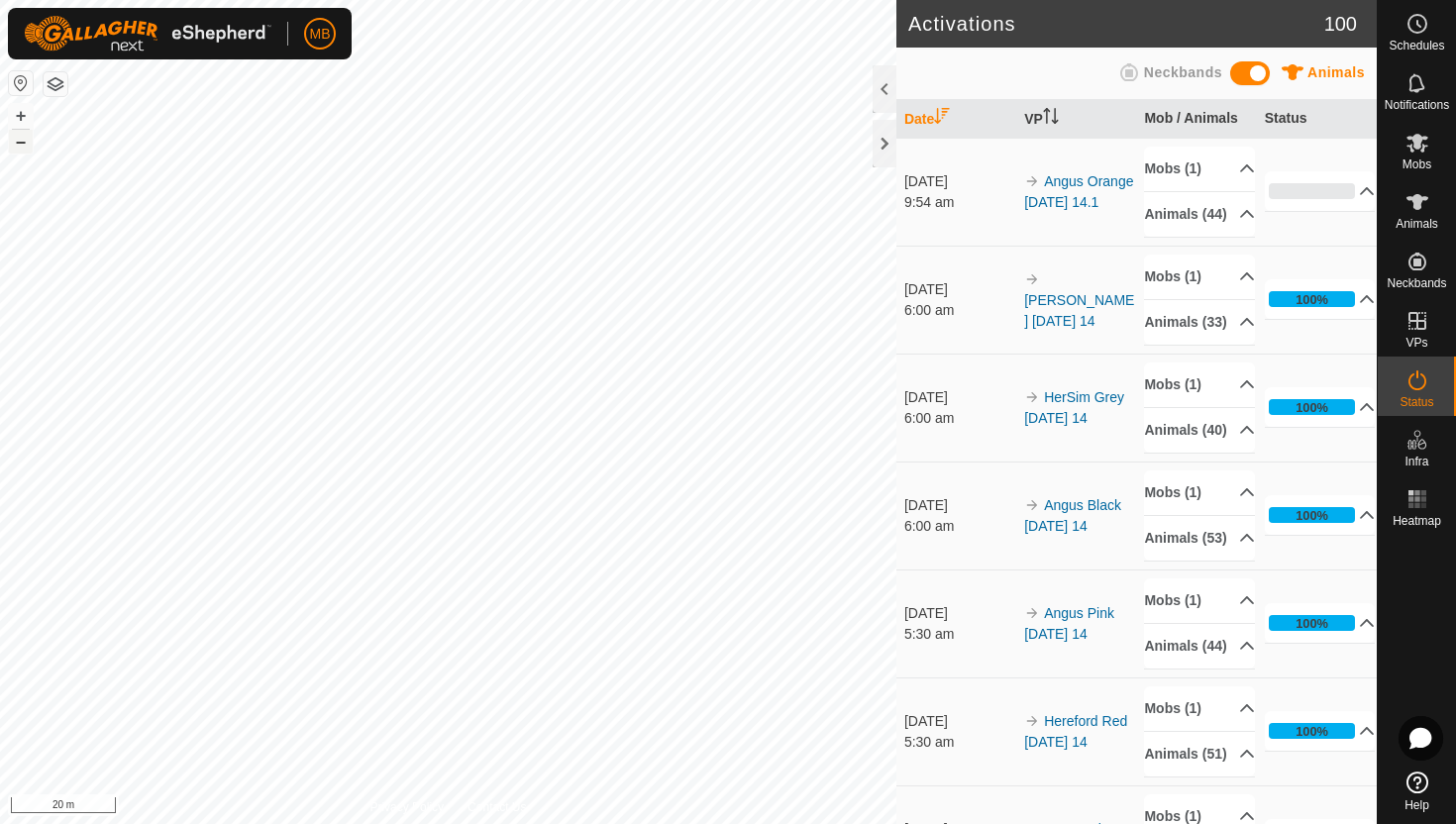 click on "–" at bounding box center (21, 142) 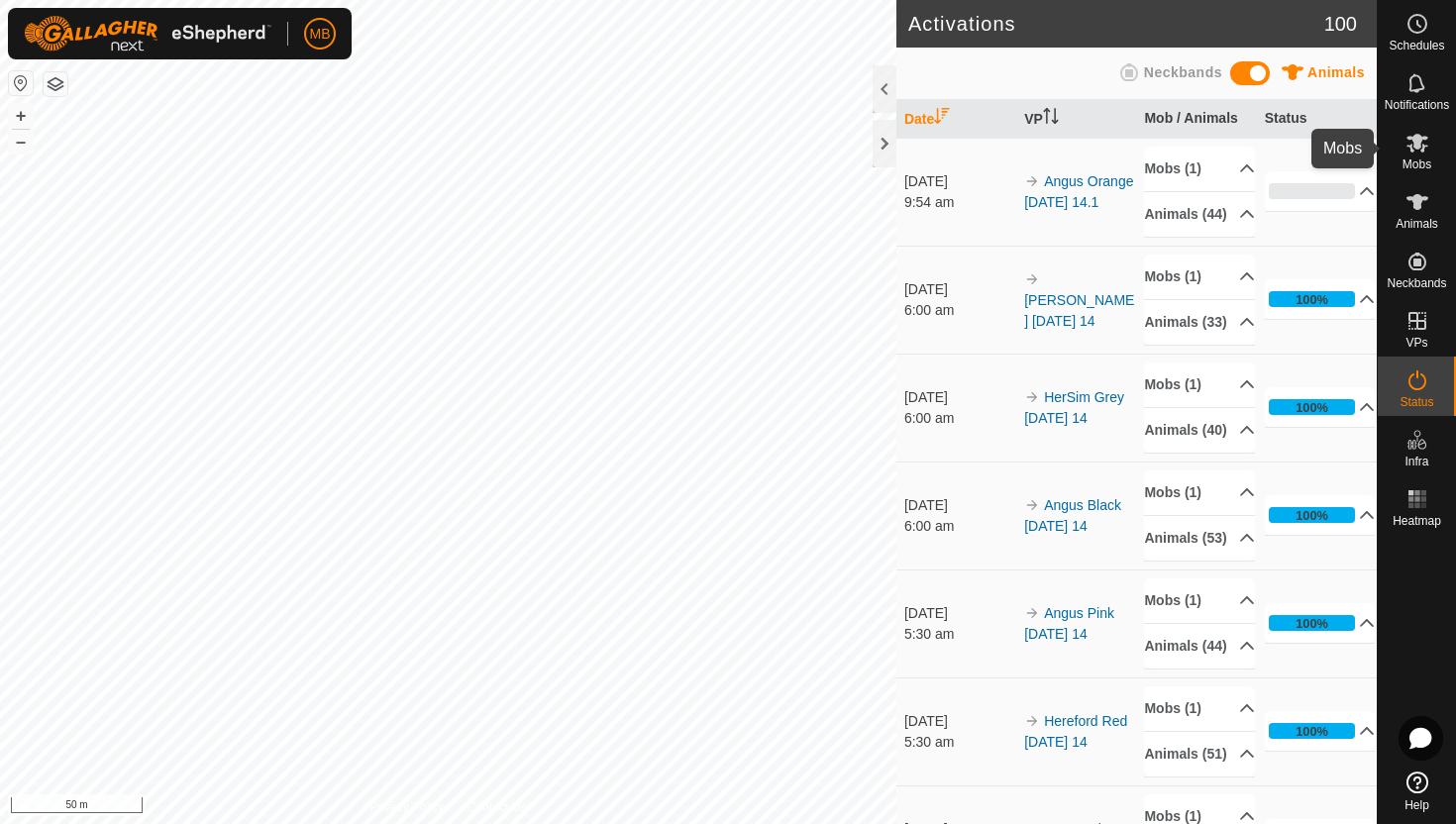 click 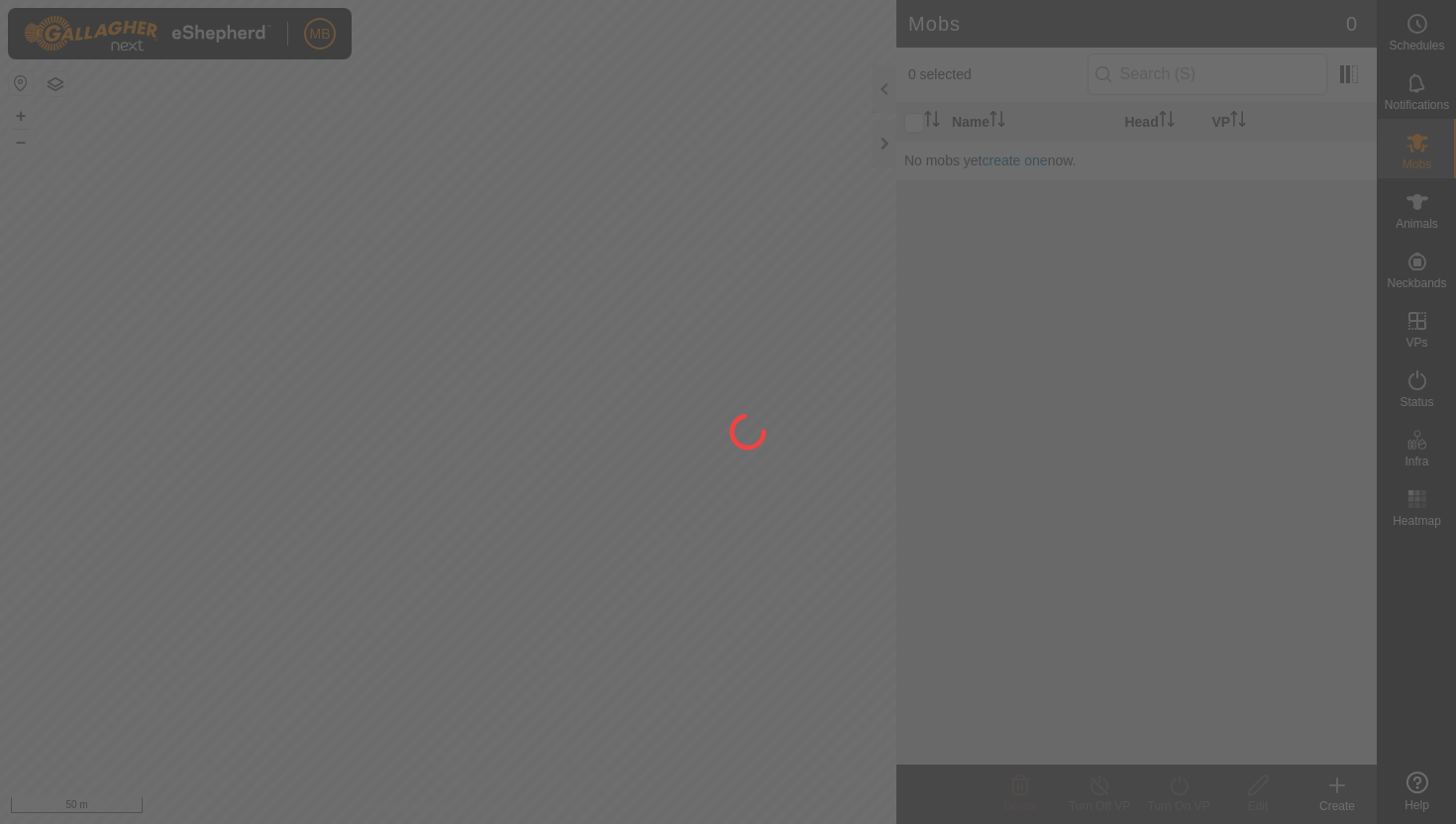 scroll, scrollTop: 0, scrollLeft: 0, axis: both 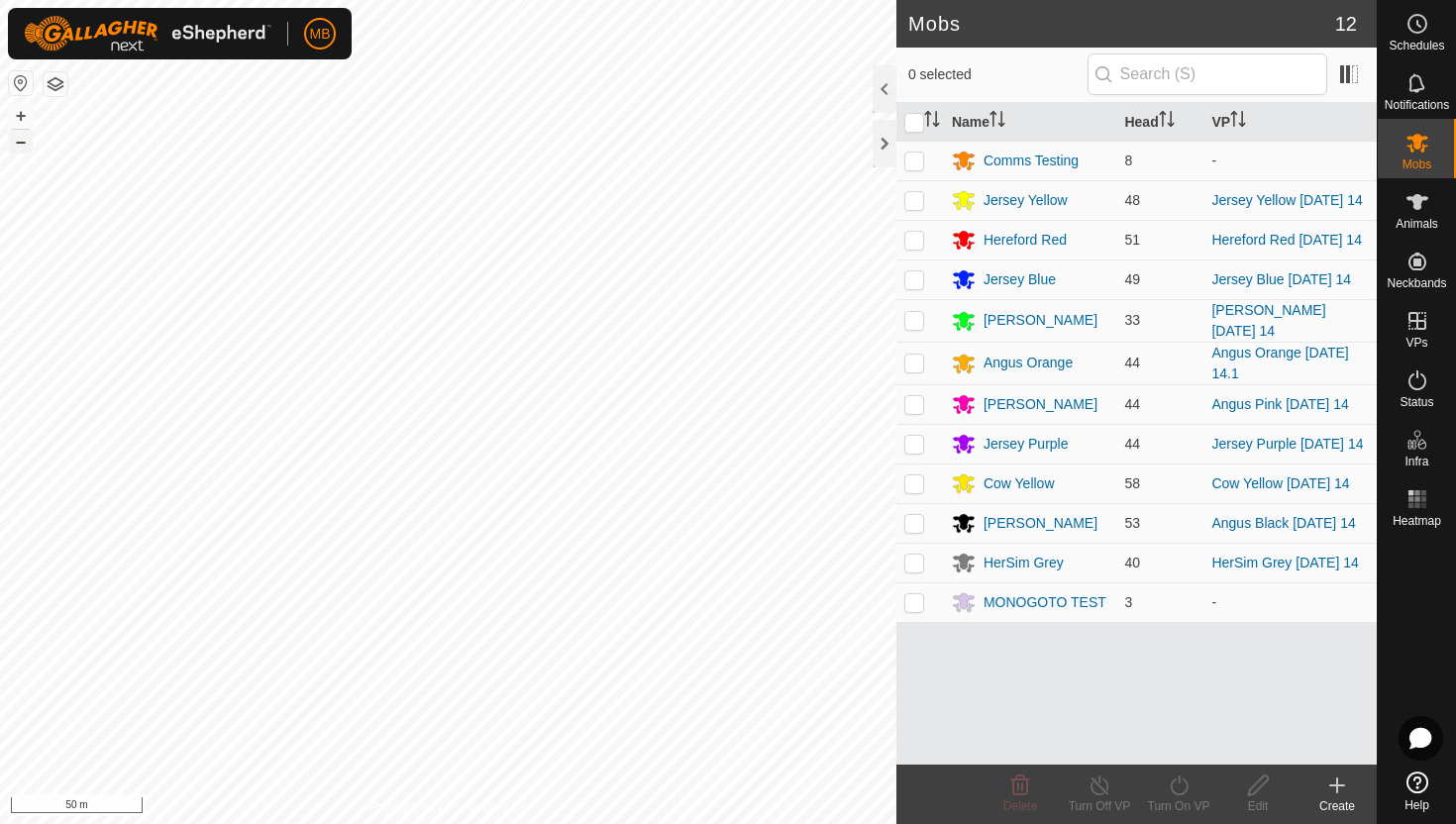 click on "–" at bounding box center [21, 142] 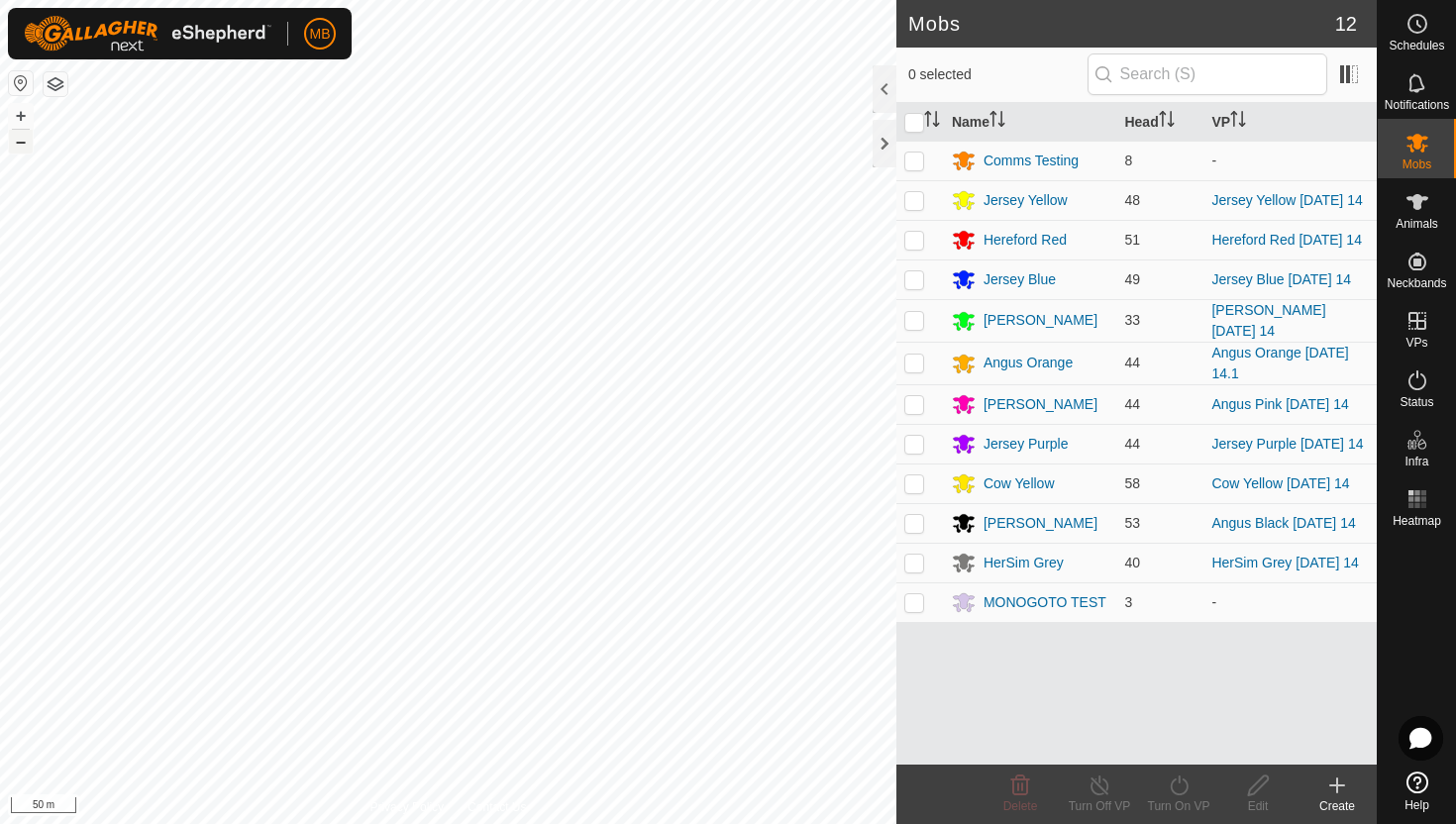 click on "–" at bounding box center [21, 142] 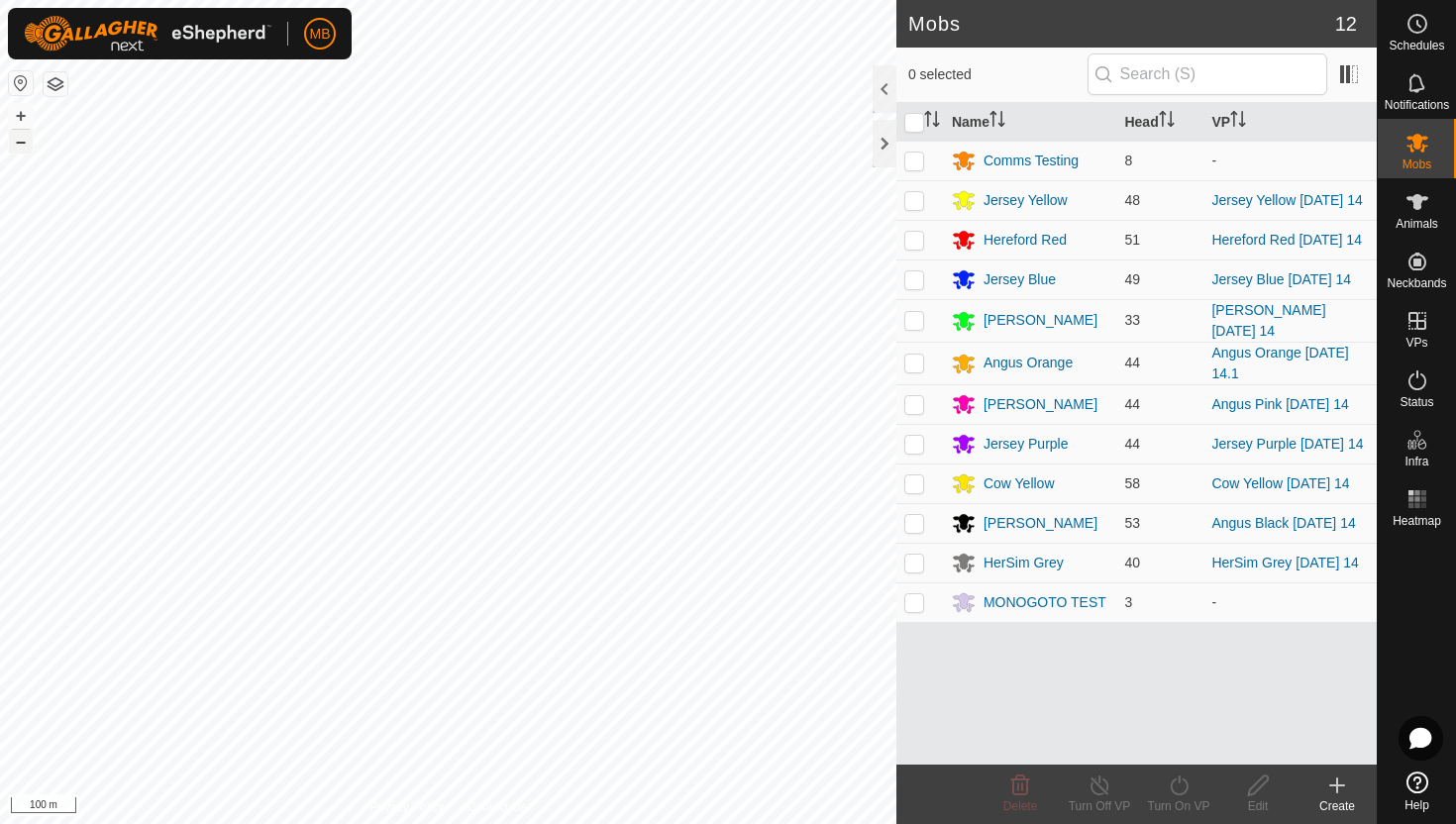 click on "–" at bounding box center (21, 142) 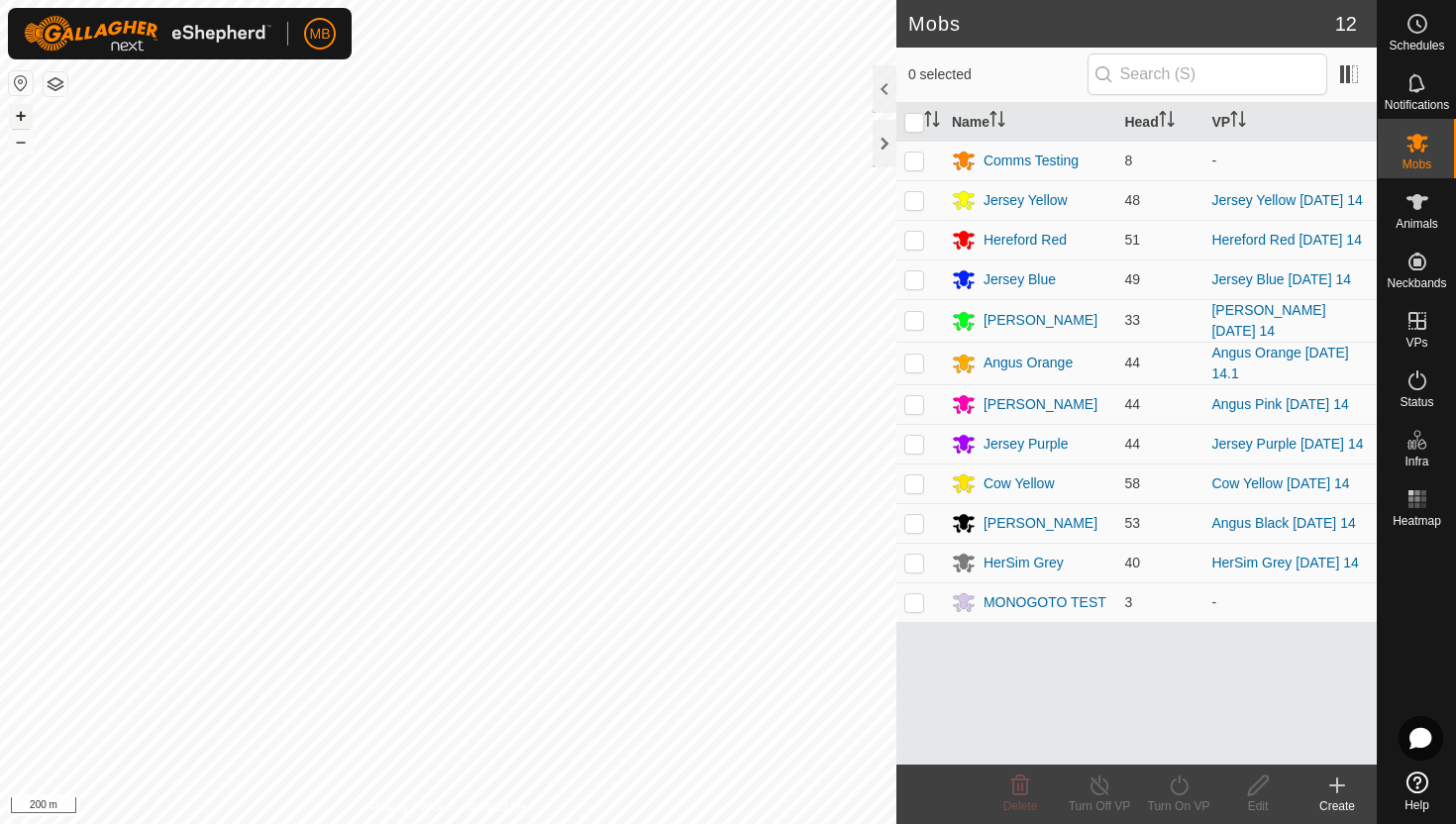 click on "+" at bounding box center (21, 116) 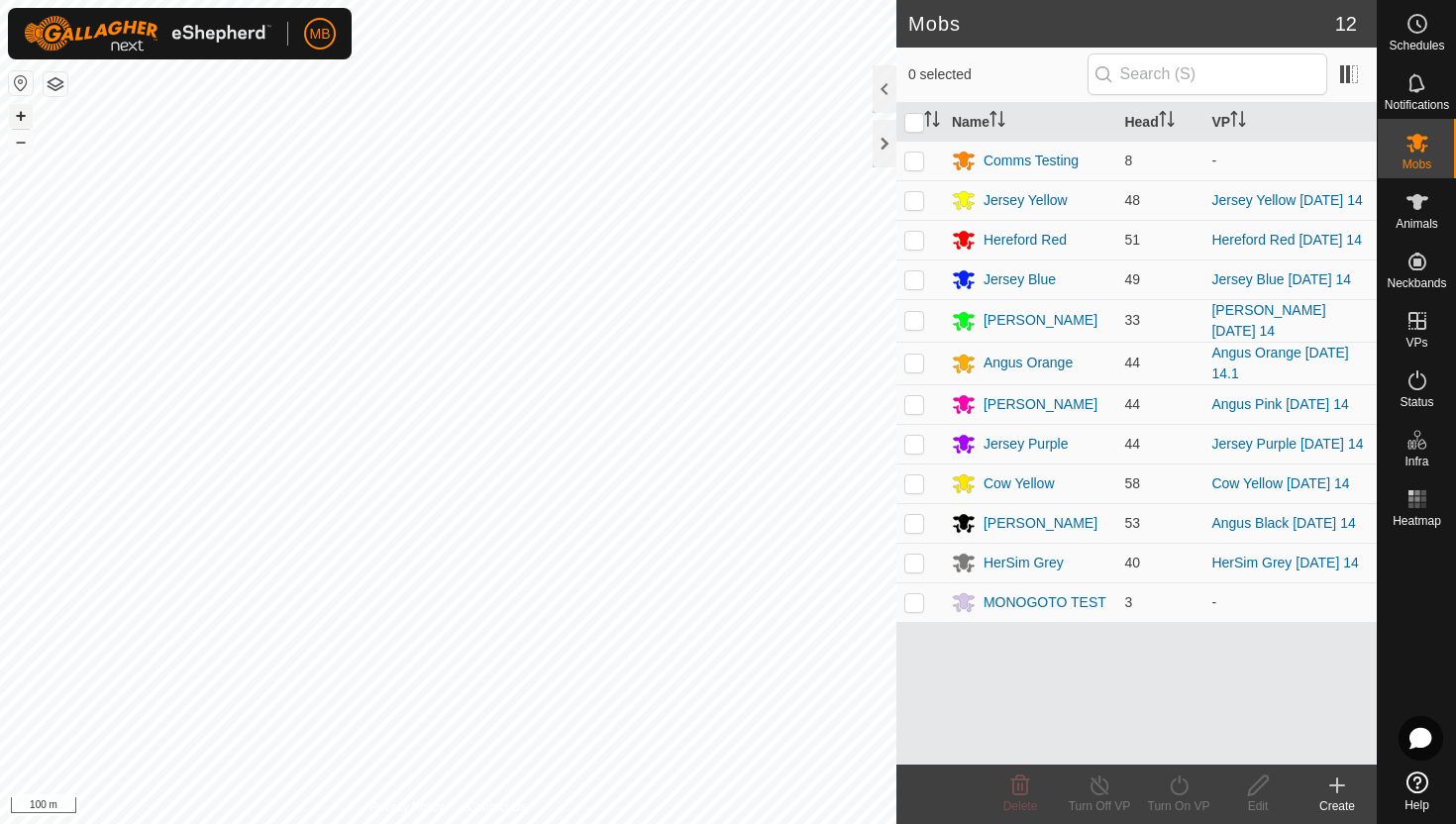 click on "+" at bounding box center [21, 116] 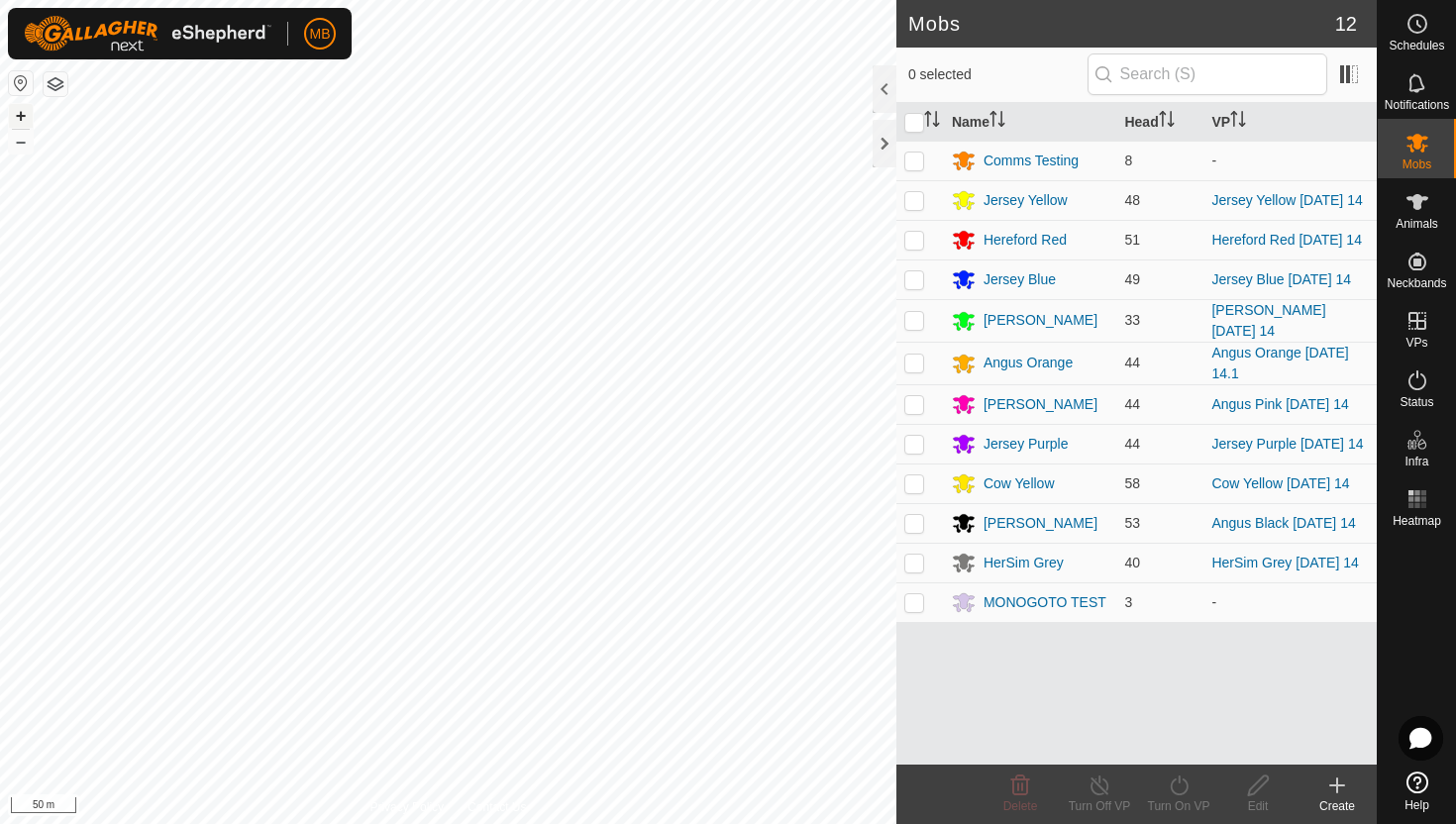 click on "+" at bounding box center [21, 116] 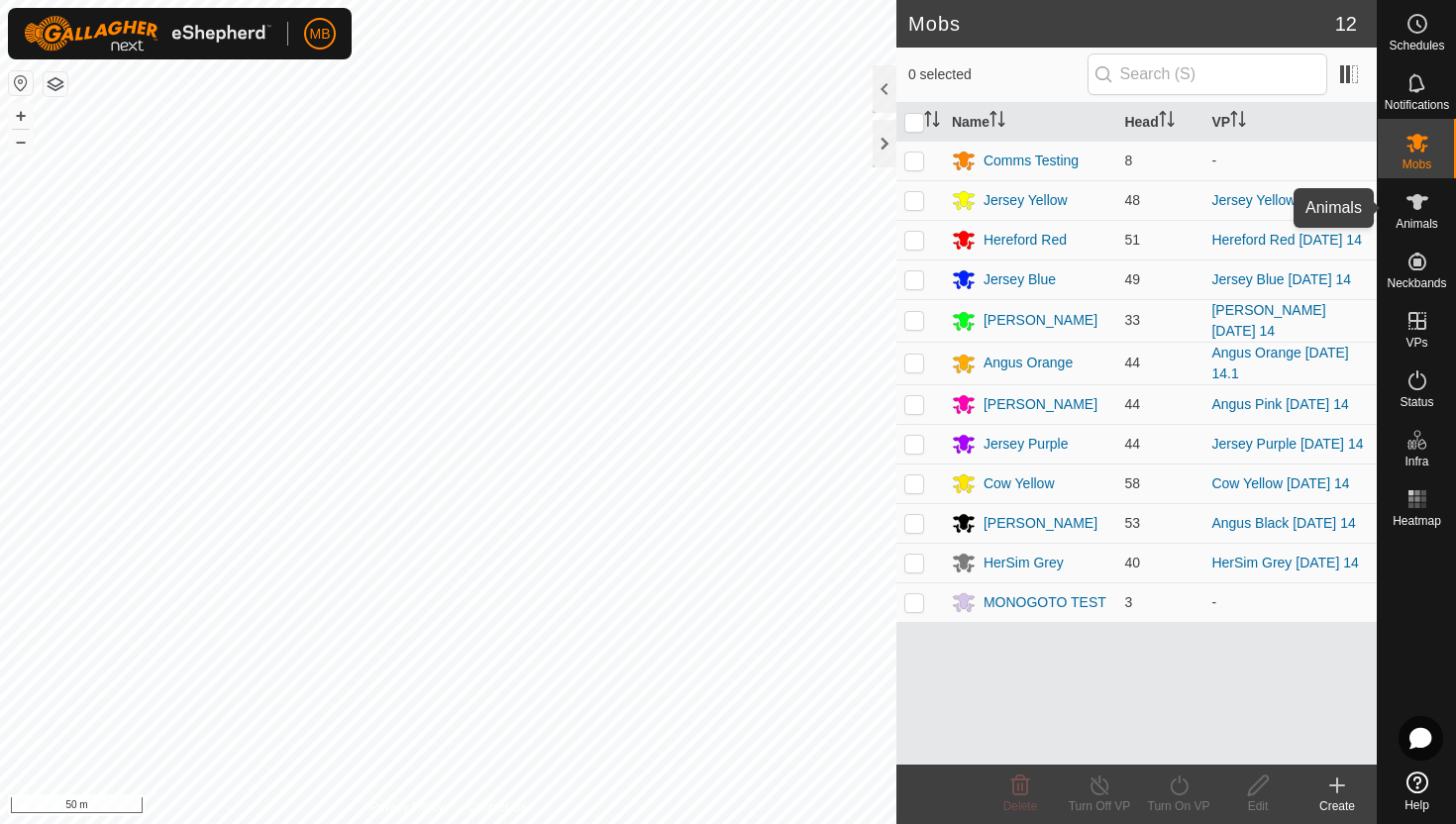 click 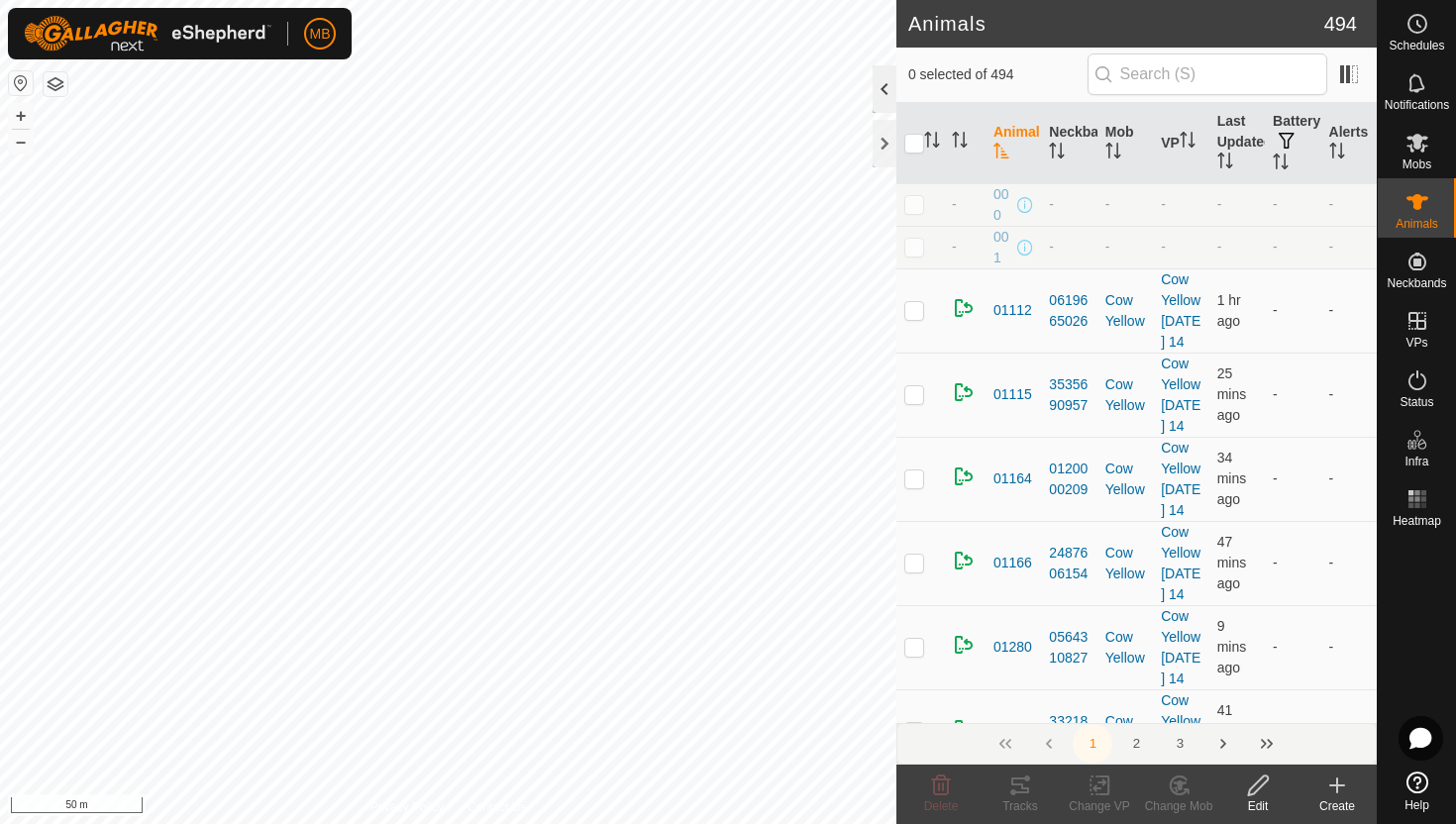 click 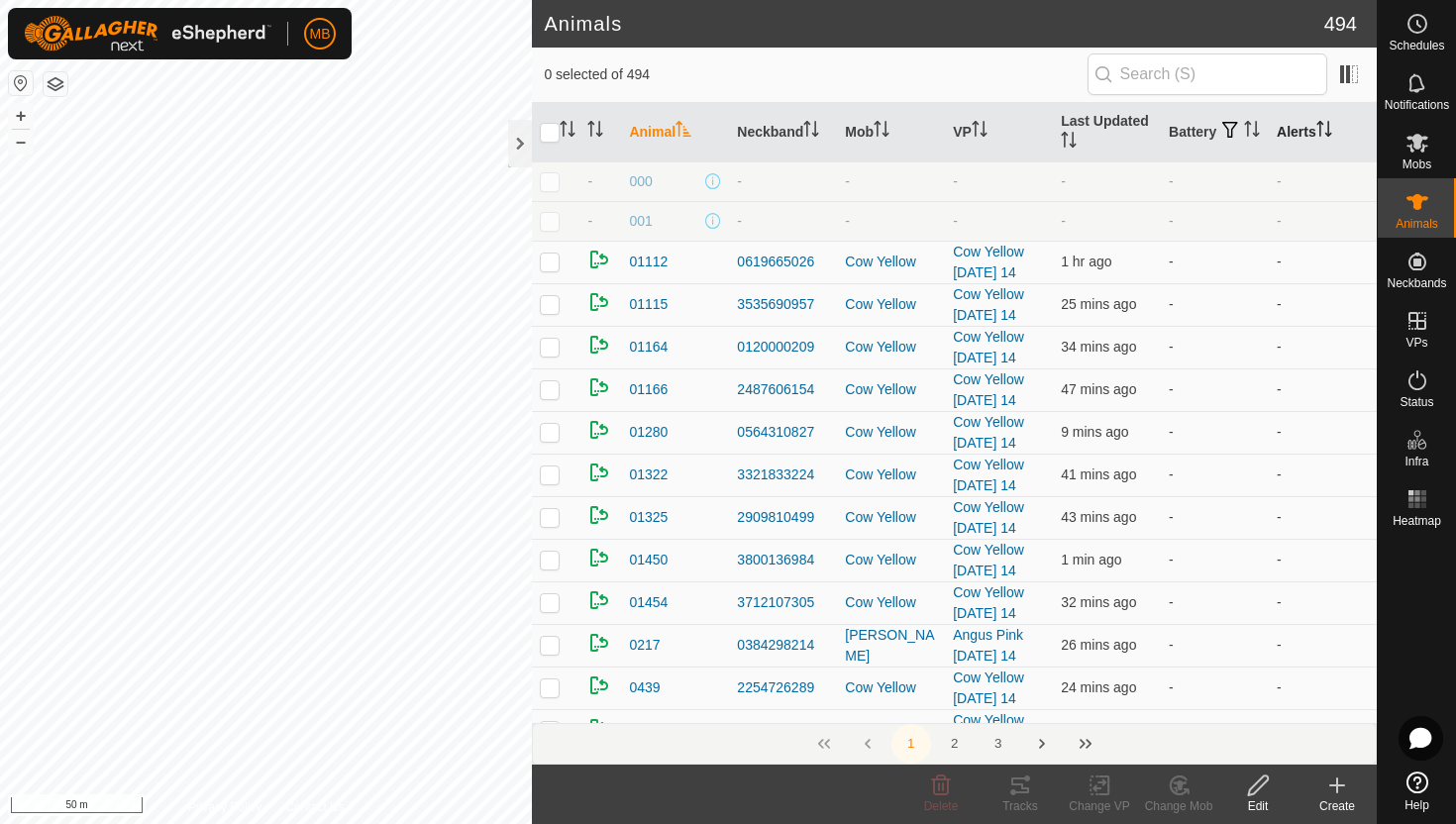 click 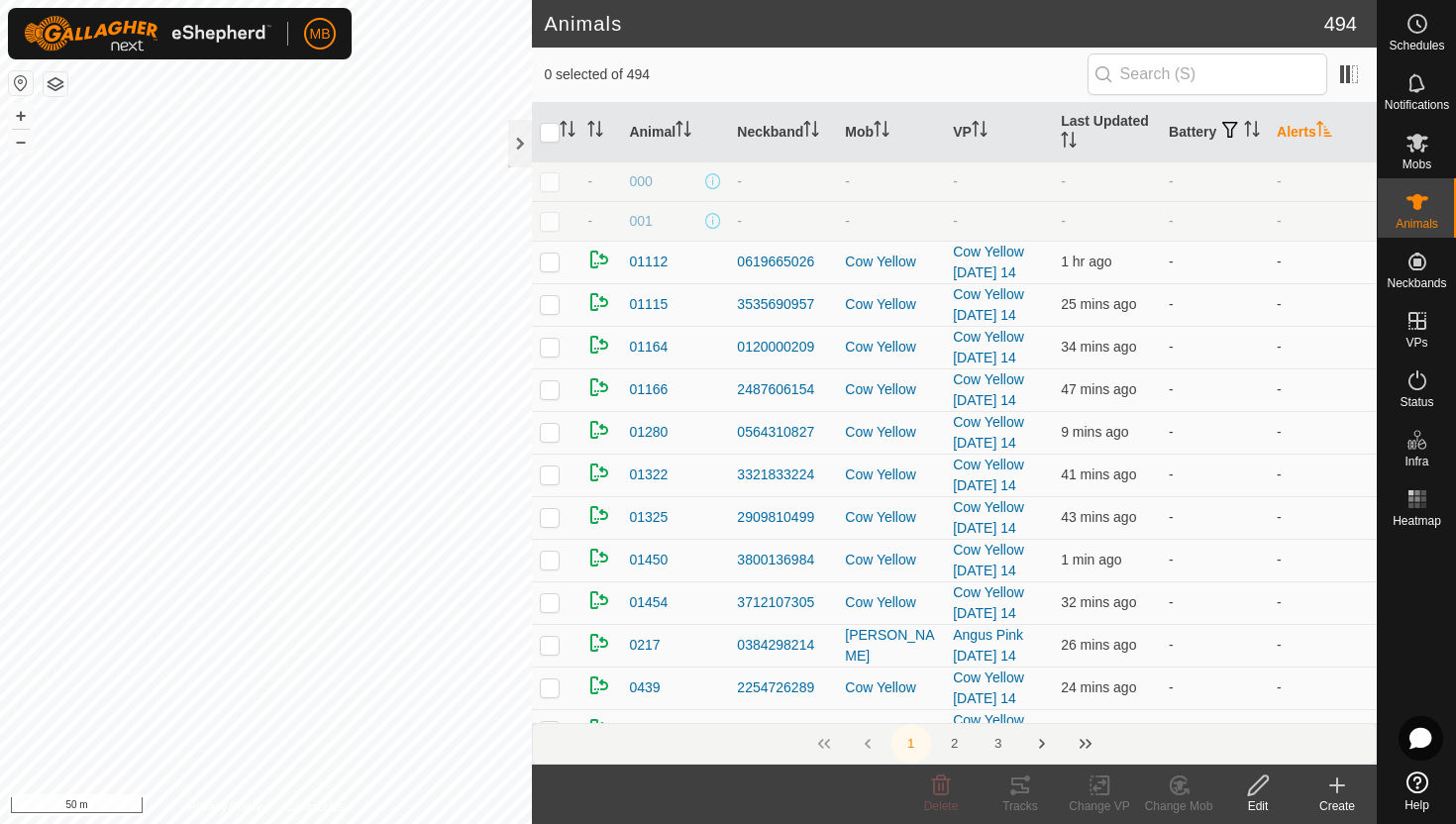click 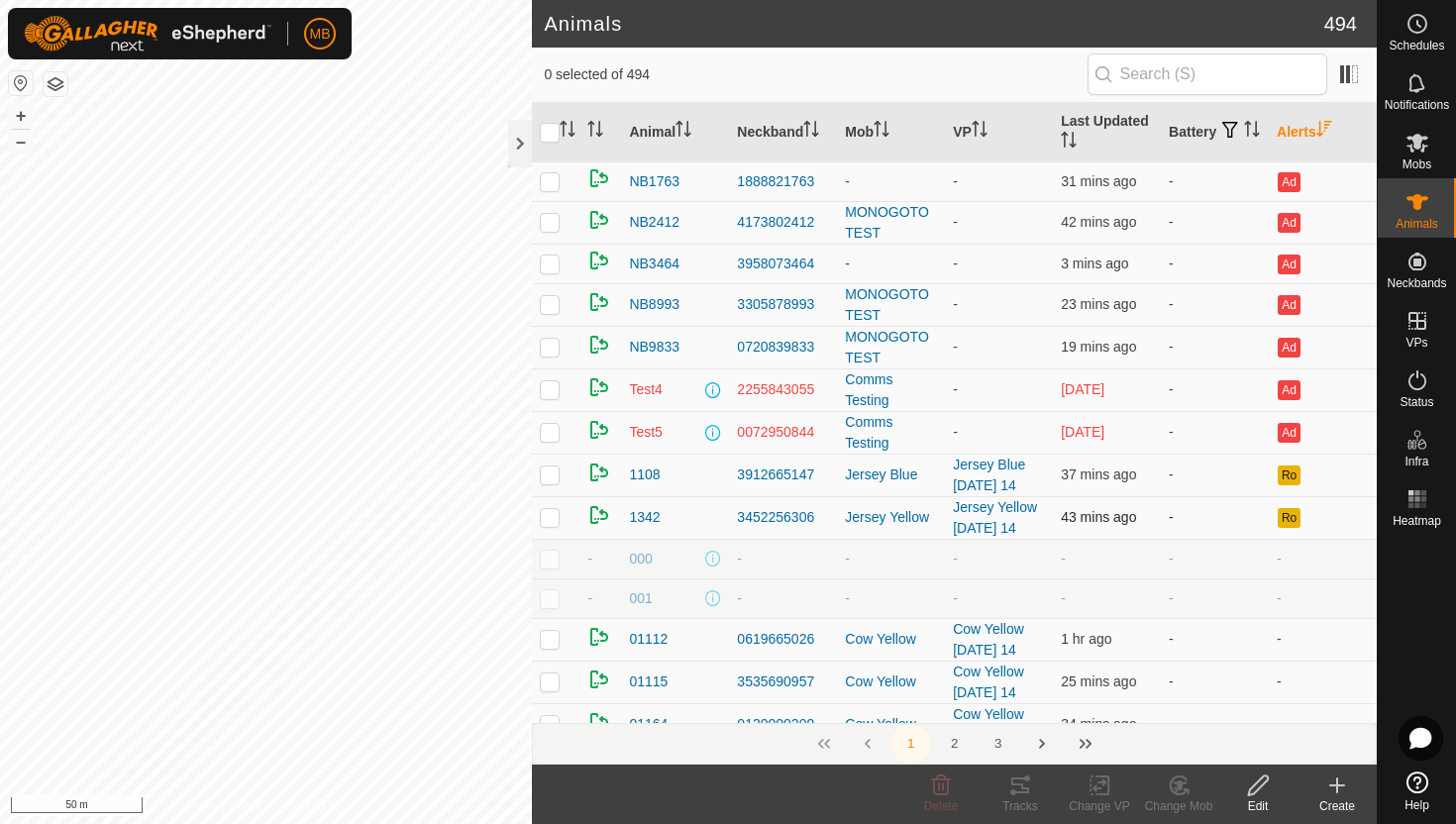 click at bounding box center [550, 517] 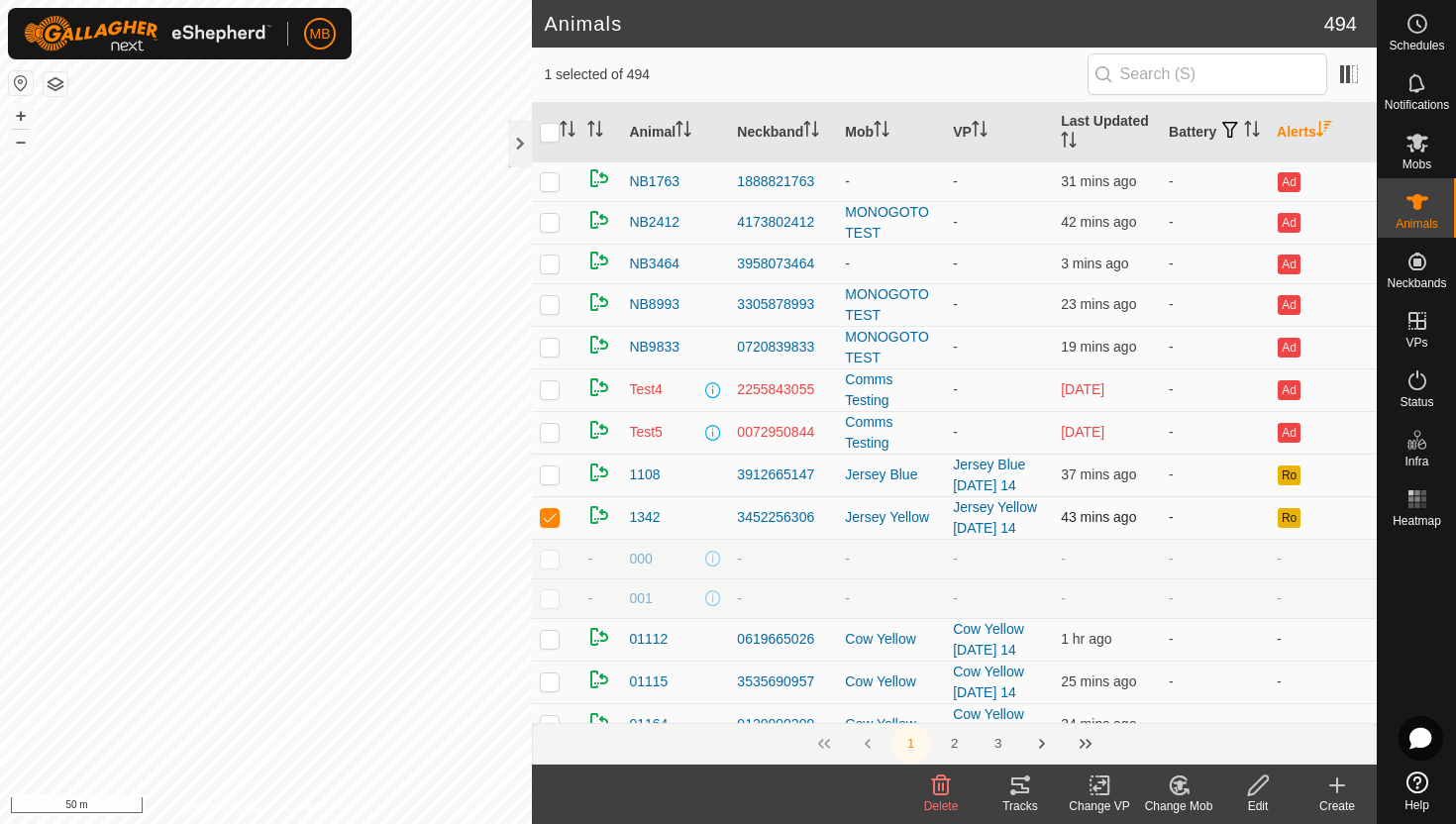click at bounding box center [550, 517] 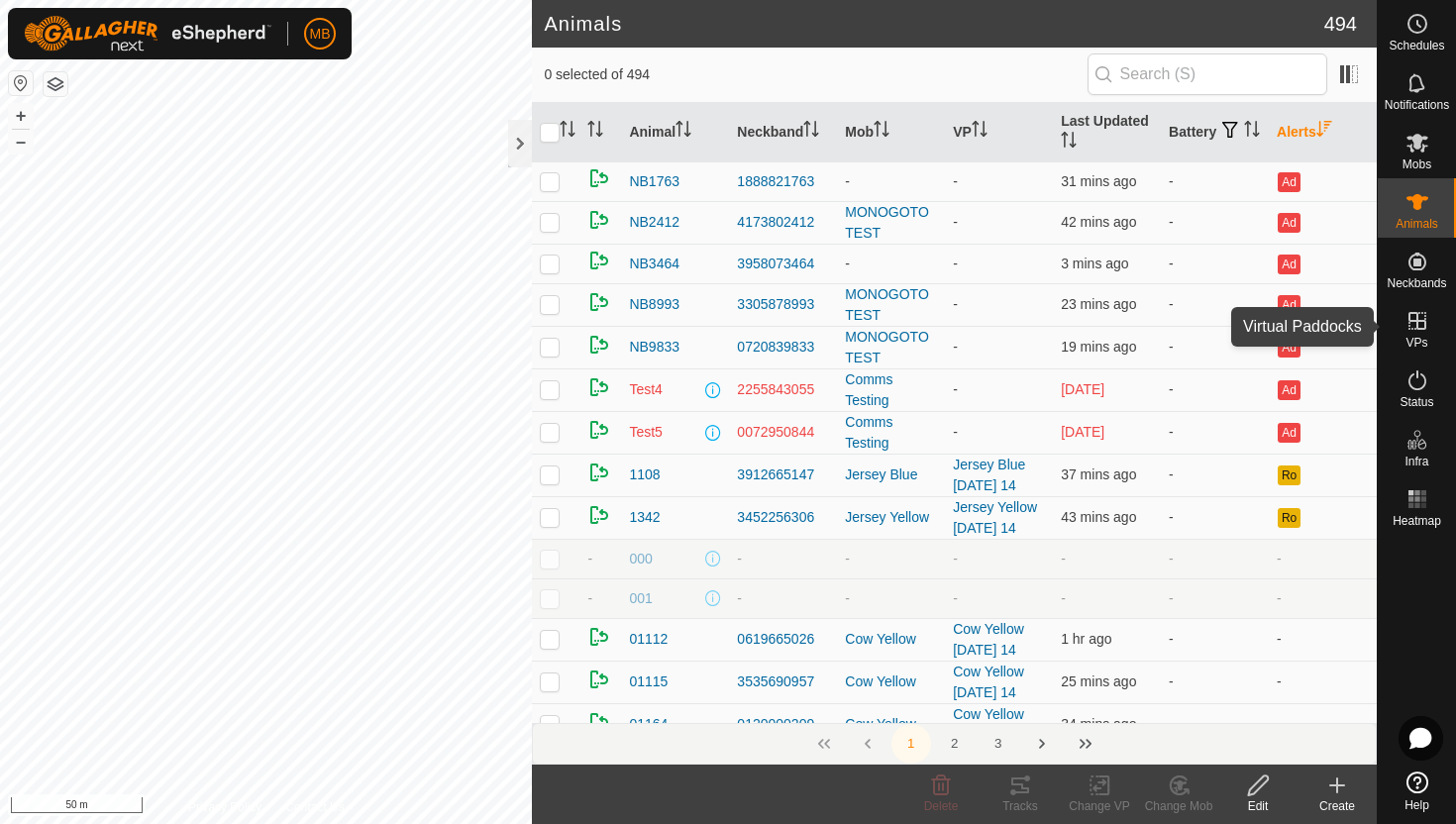 click 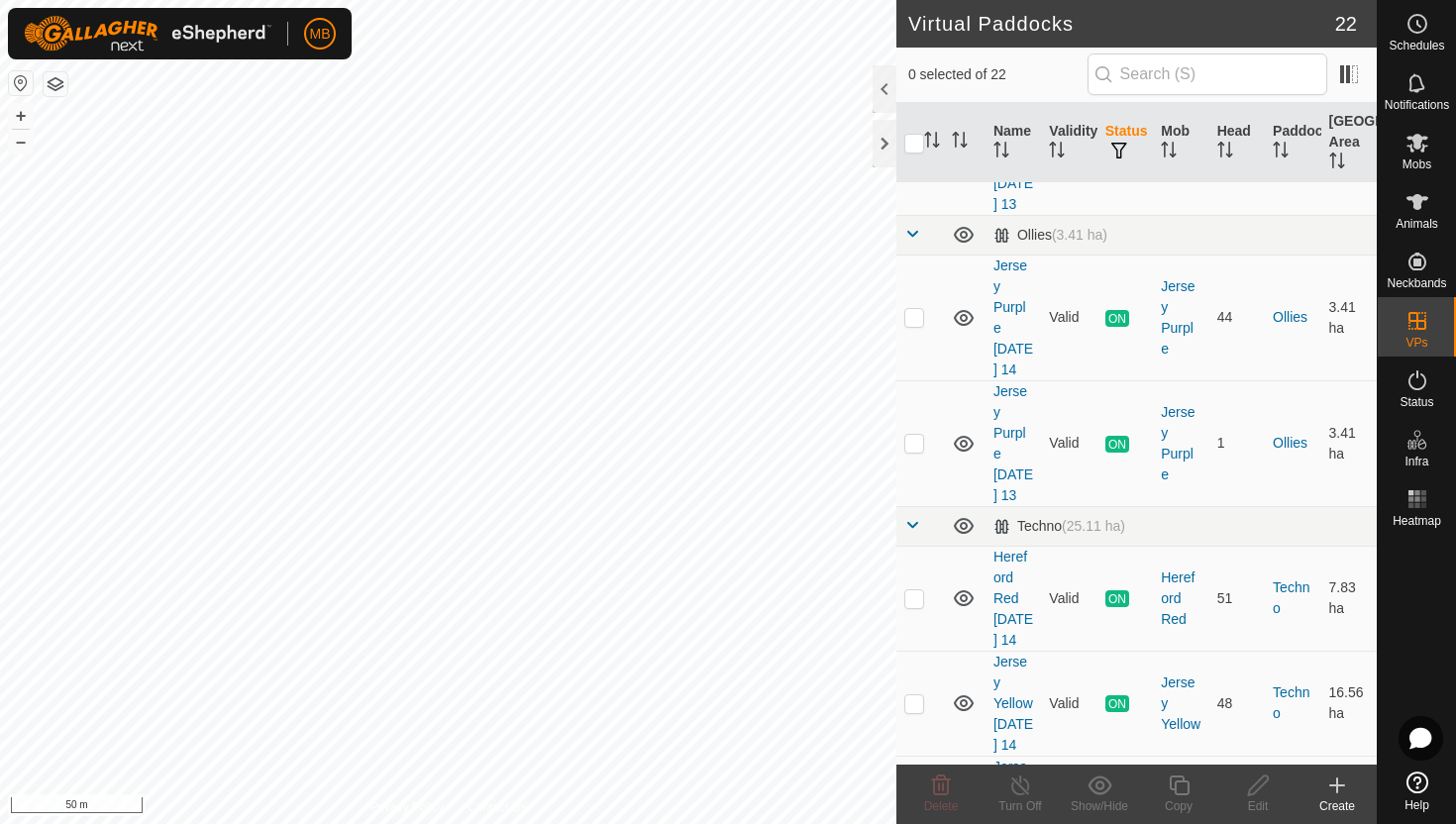 scroll, scrollTop: 1389, scrollLeft: 0, axis: vertical 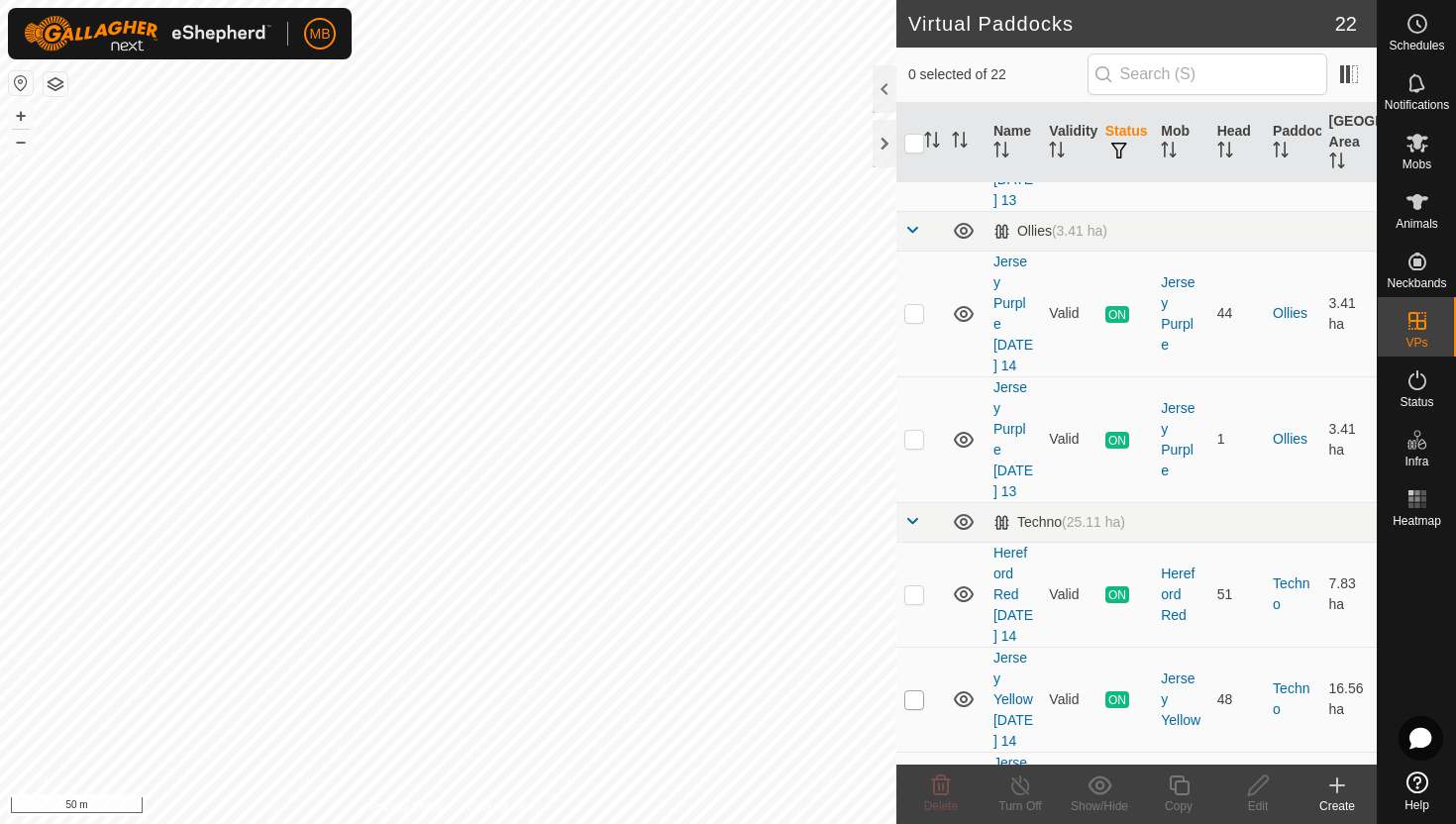click at bounding box center (914, 700) 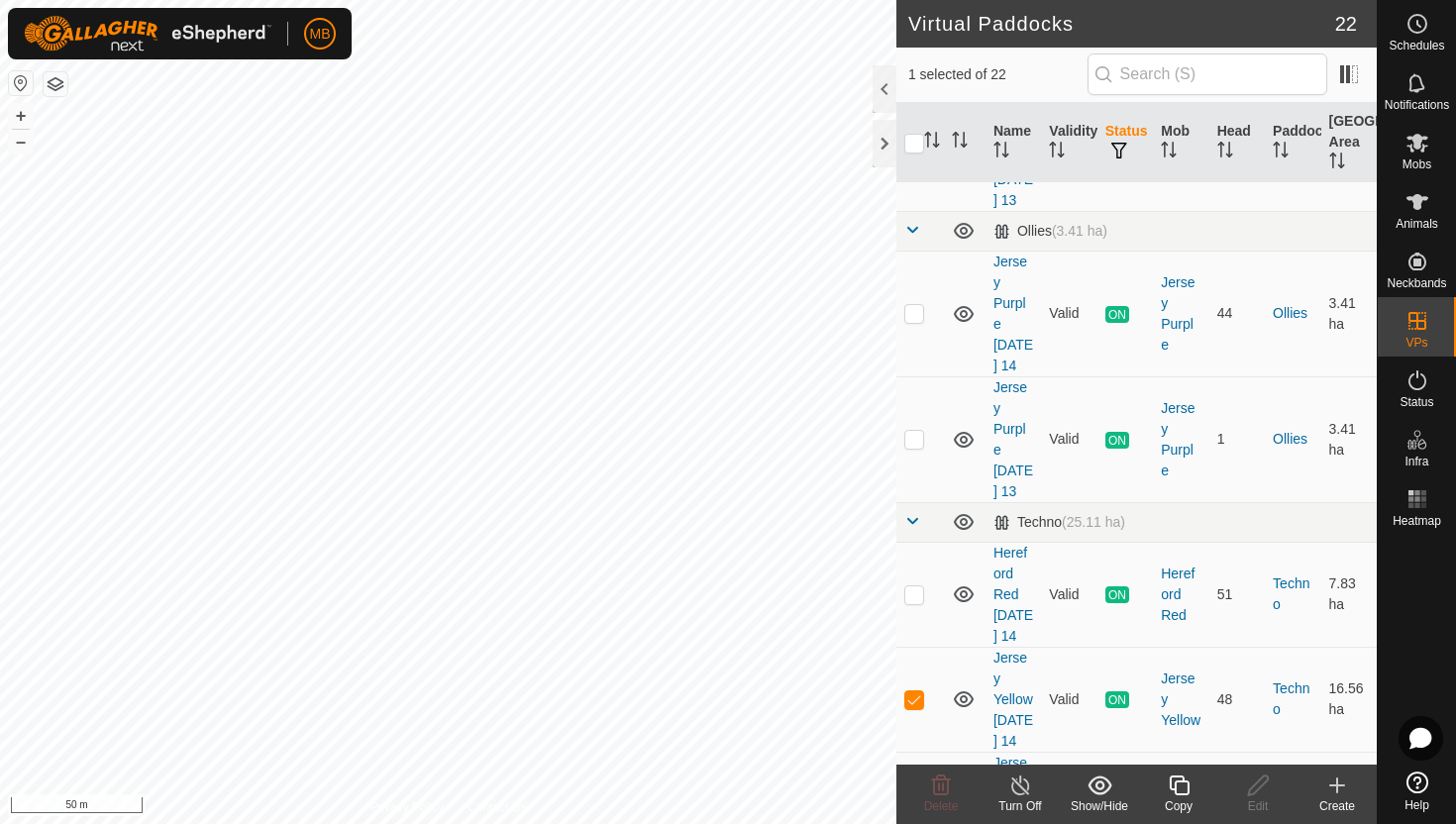 click 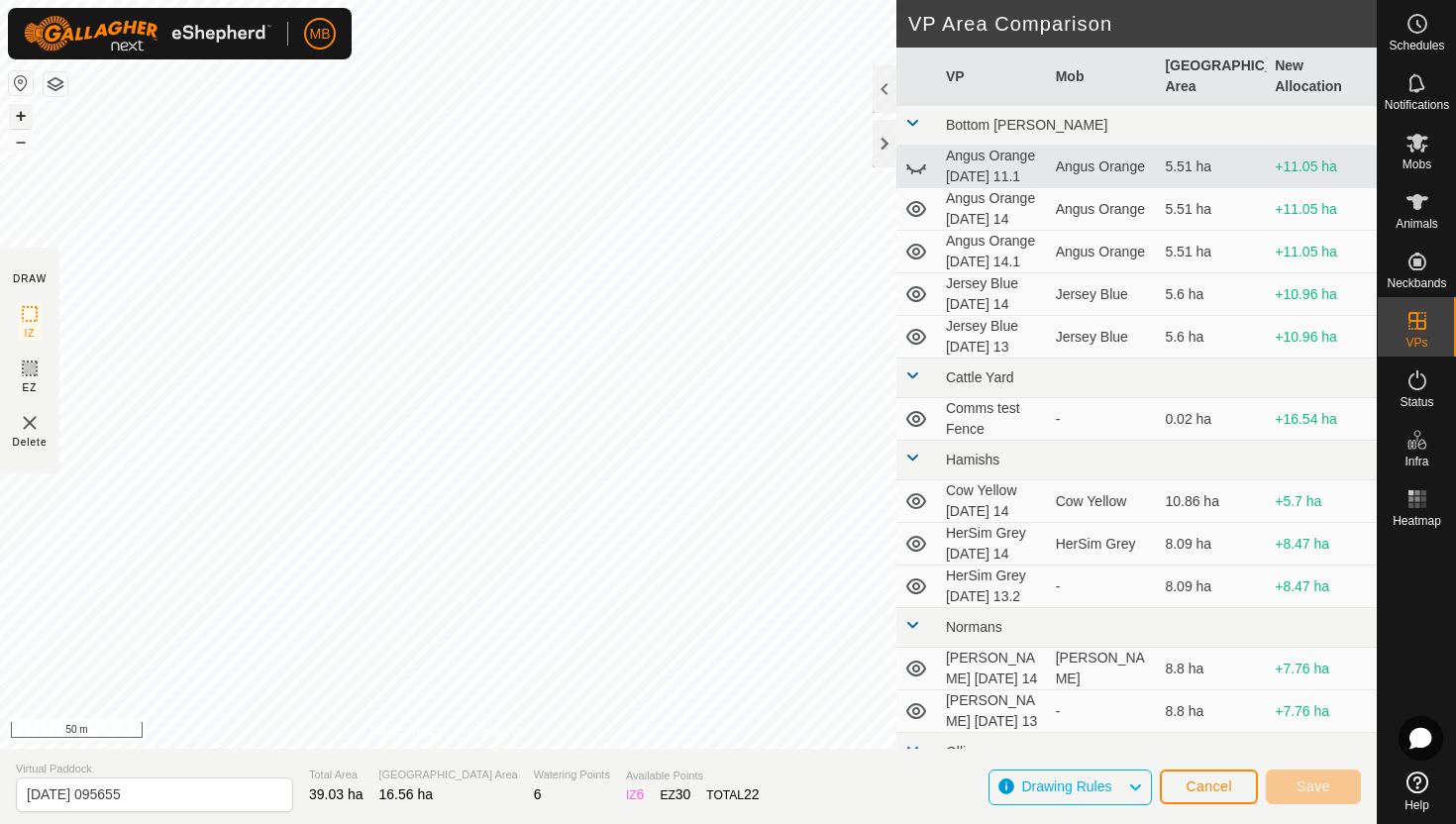 click on "+" at bounding box center (21, 116) 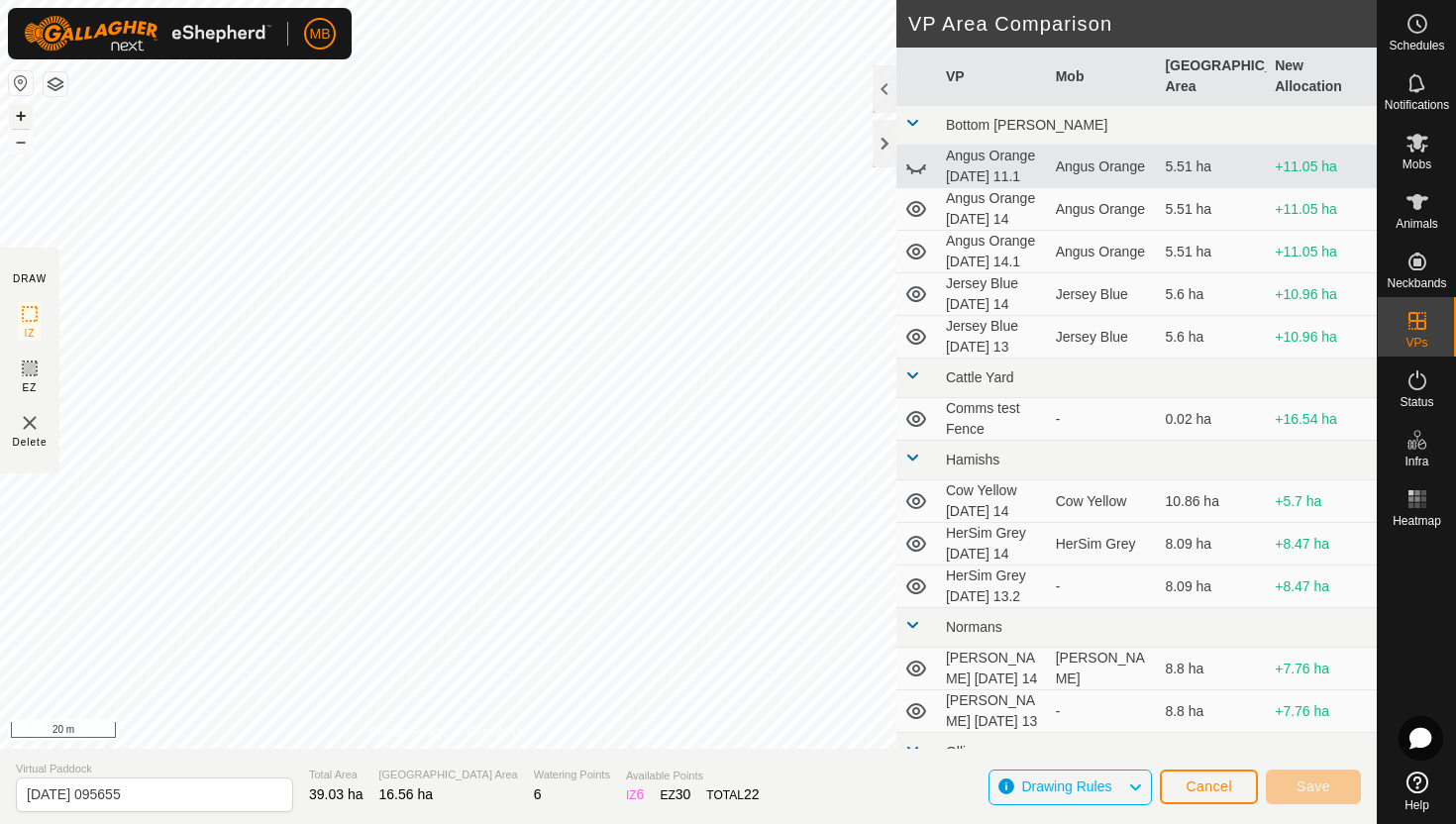 click on "+" at bounding box center (21, 116) 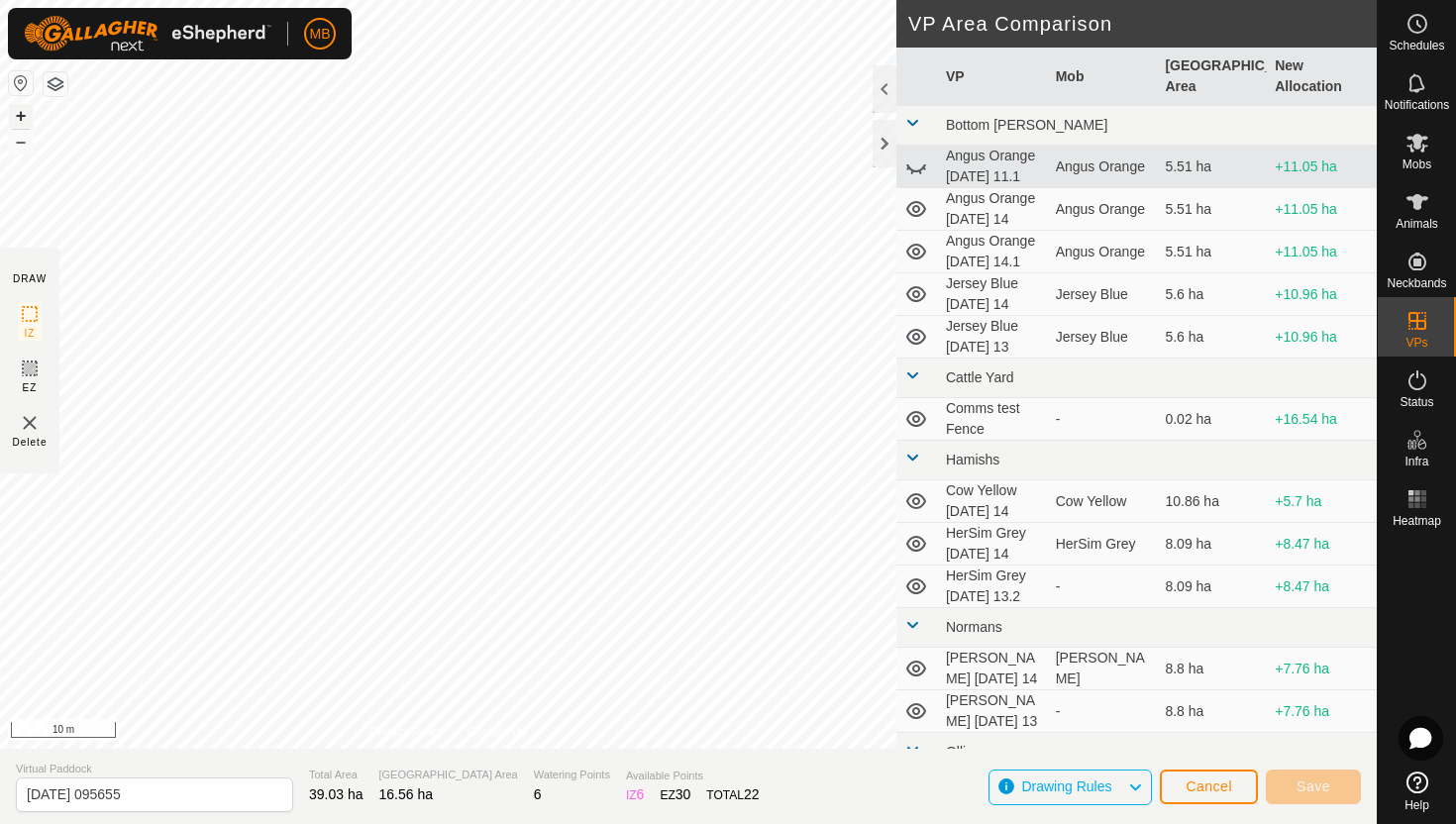click on "+" at bounding box center (21, 116) 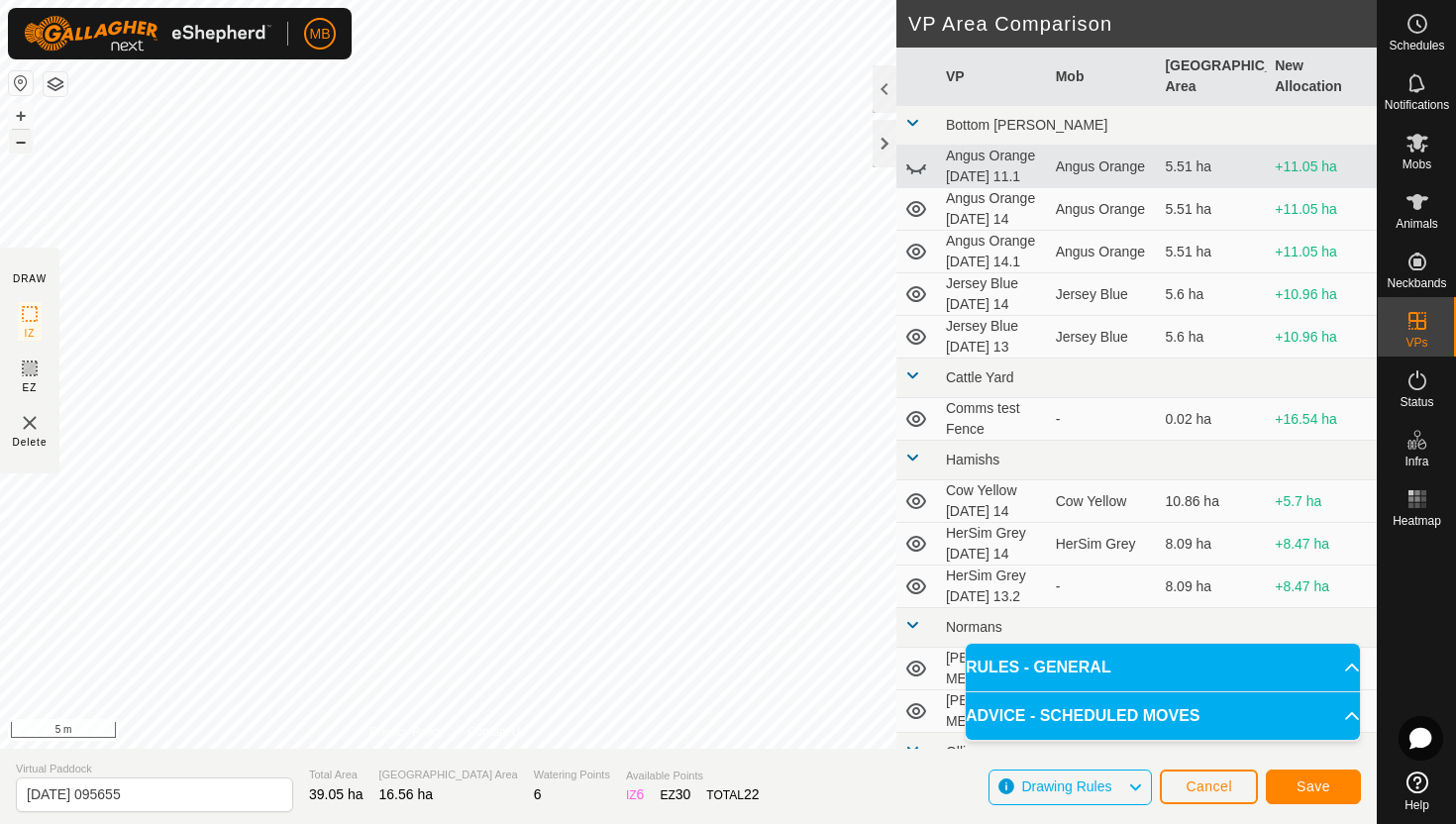 click on "–" at bounding box center [21, 142] 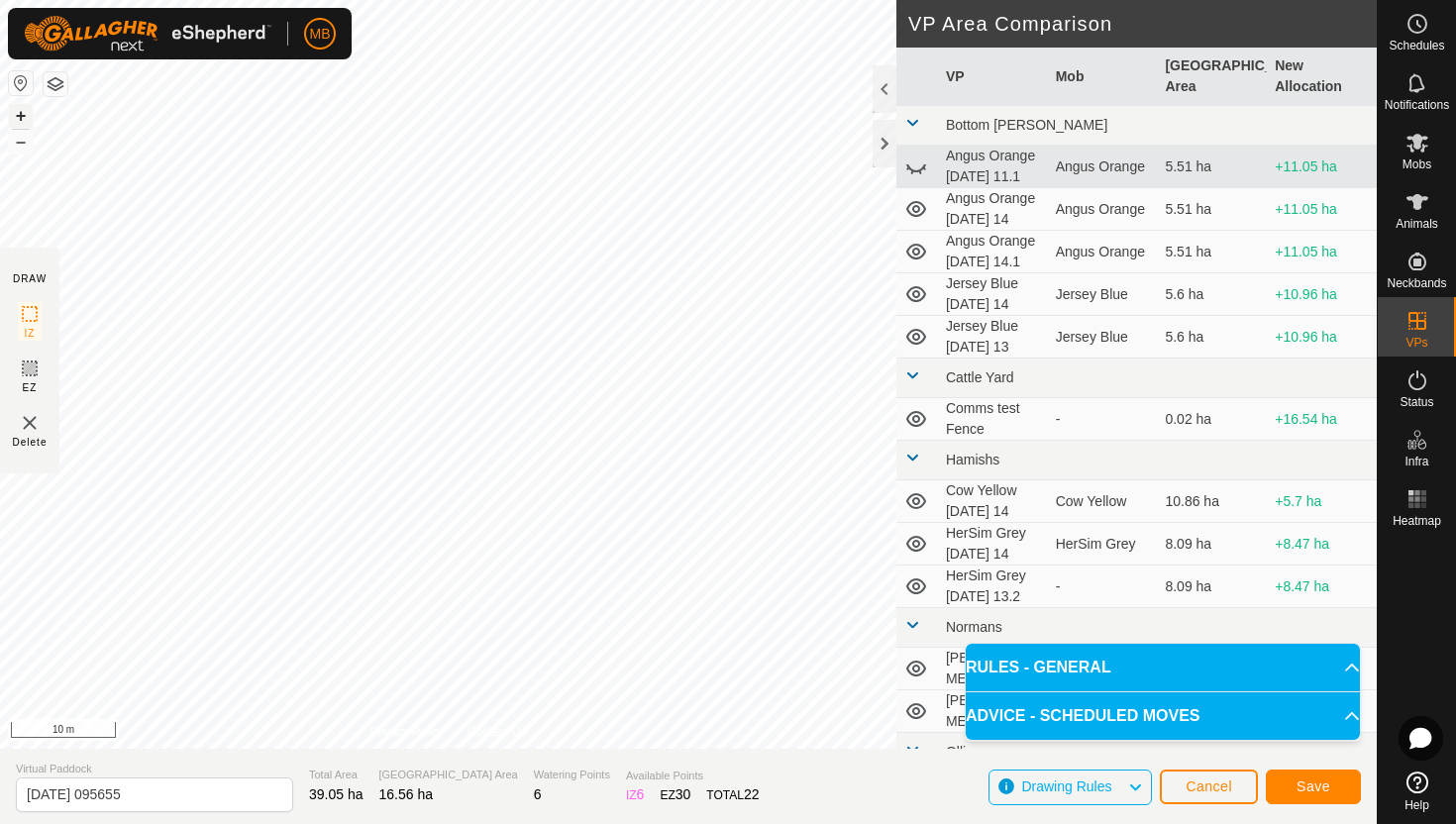 click on "+" at bounding box center [21, 116] 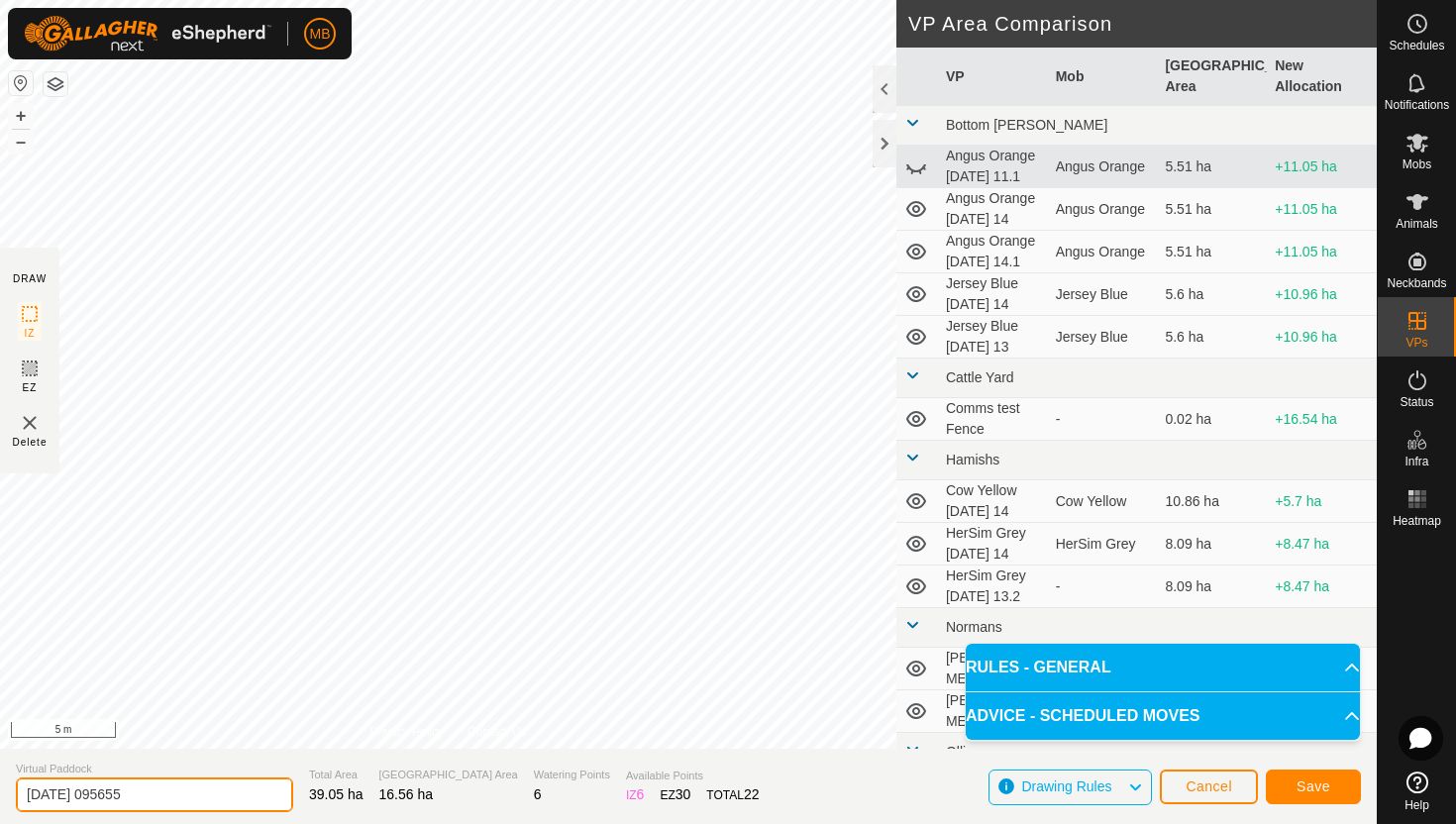 click on "2025-07-14 095655" 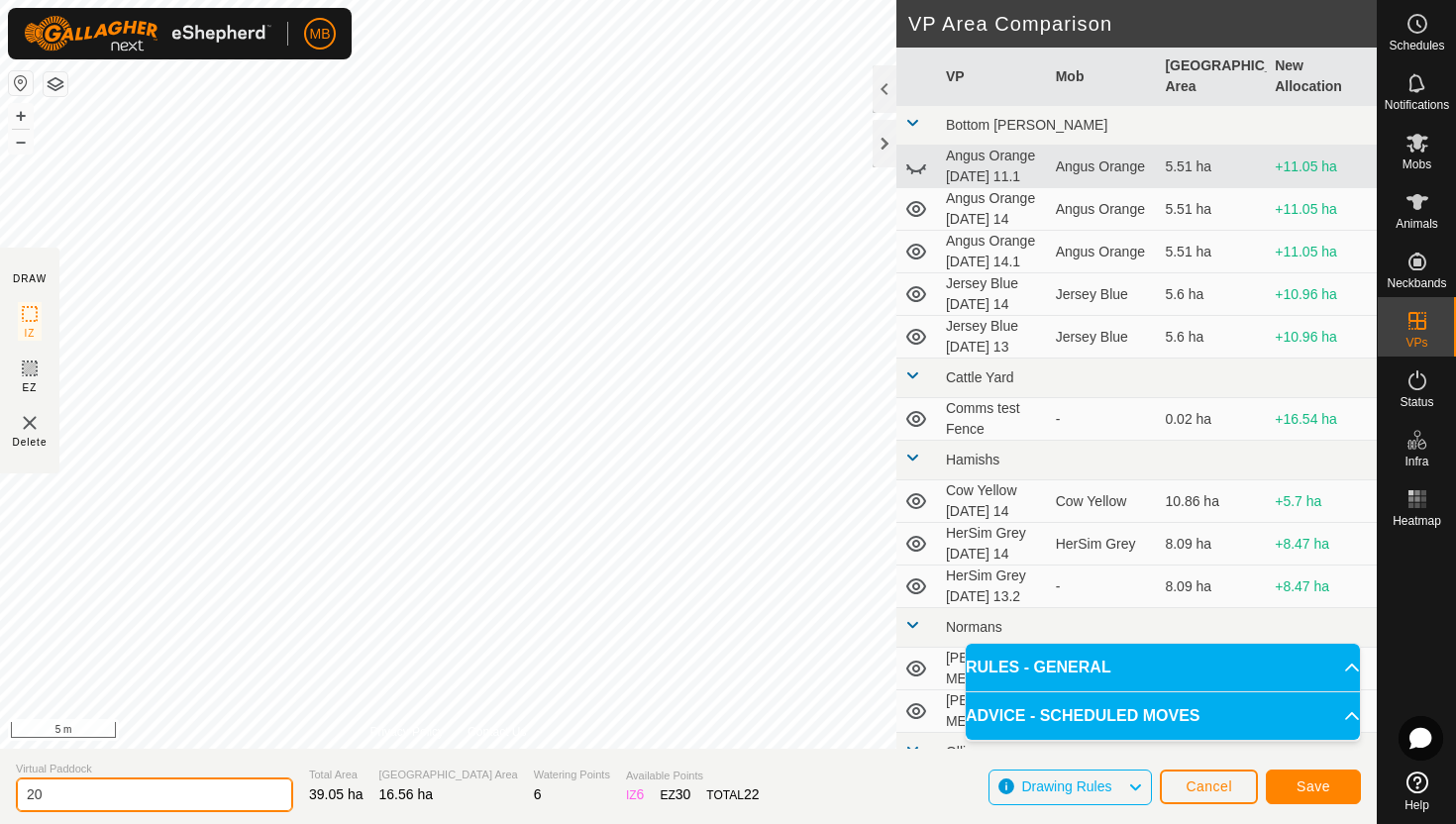 type on "2" 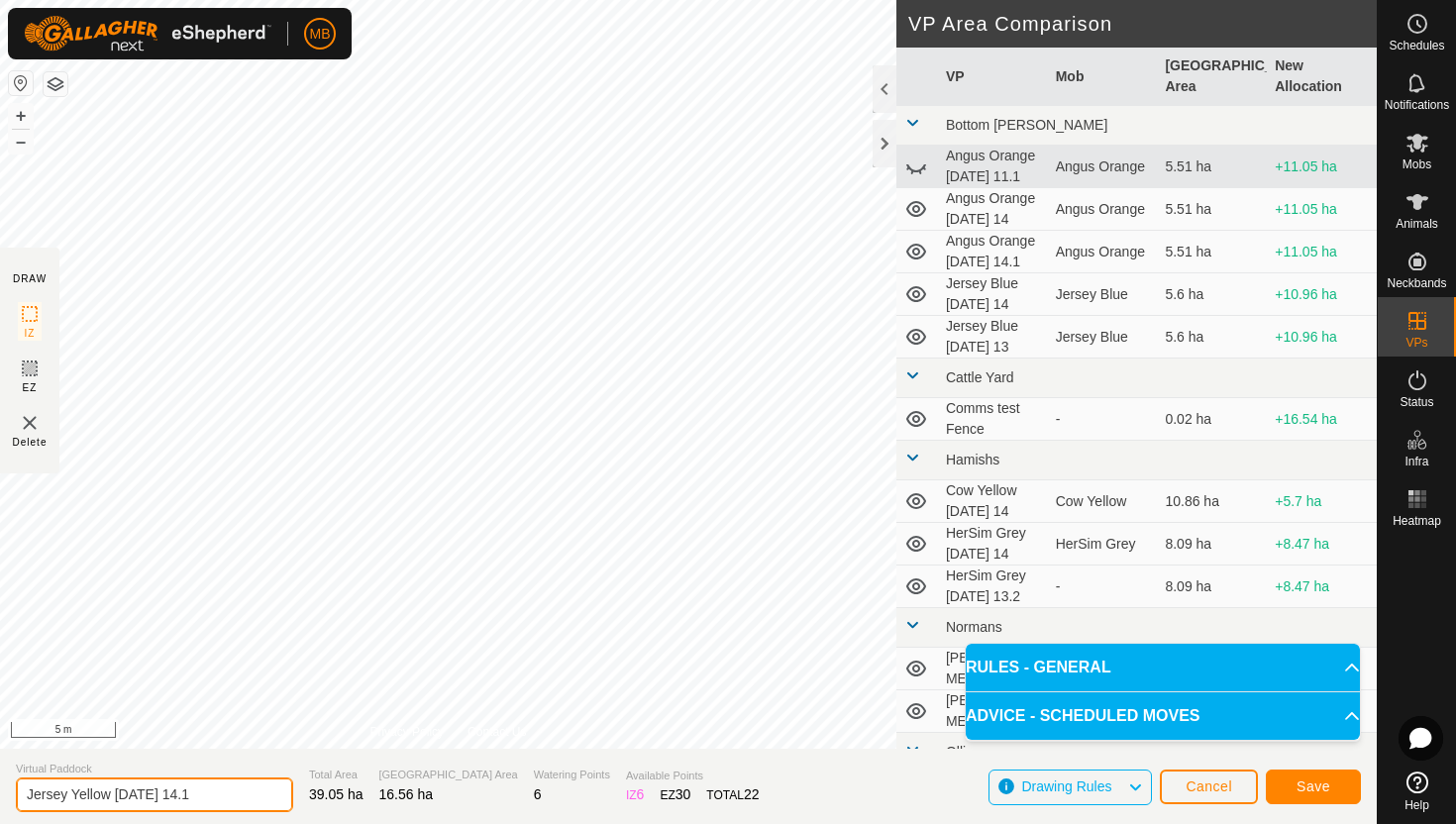 type on "Jersey Yellow [DATE] 14.1" 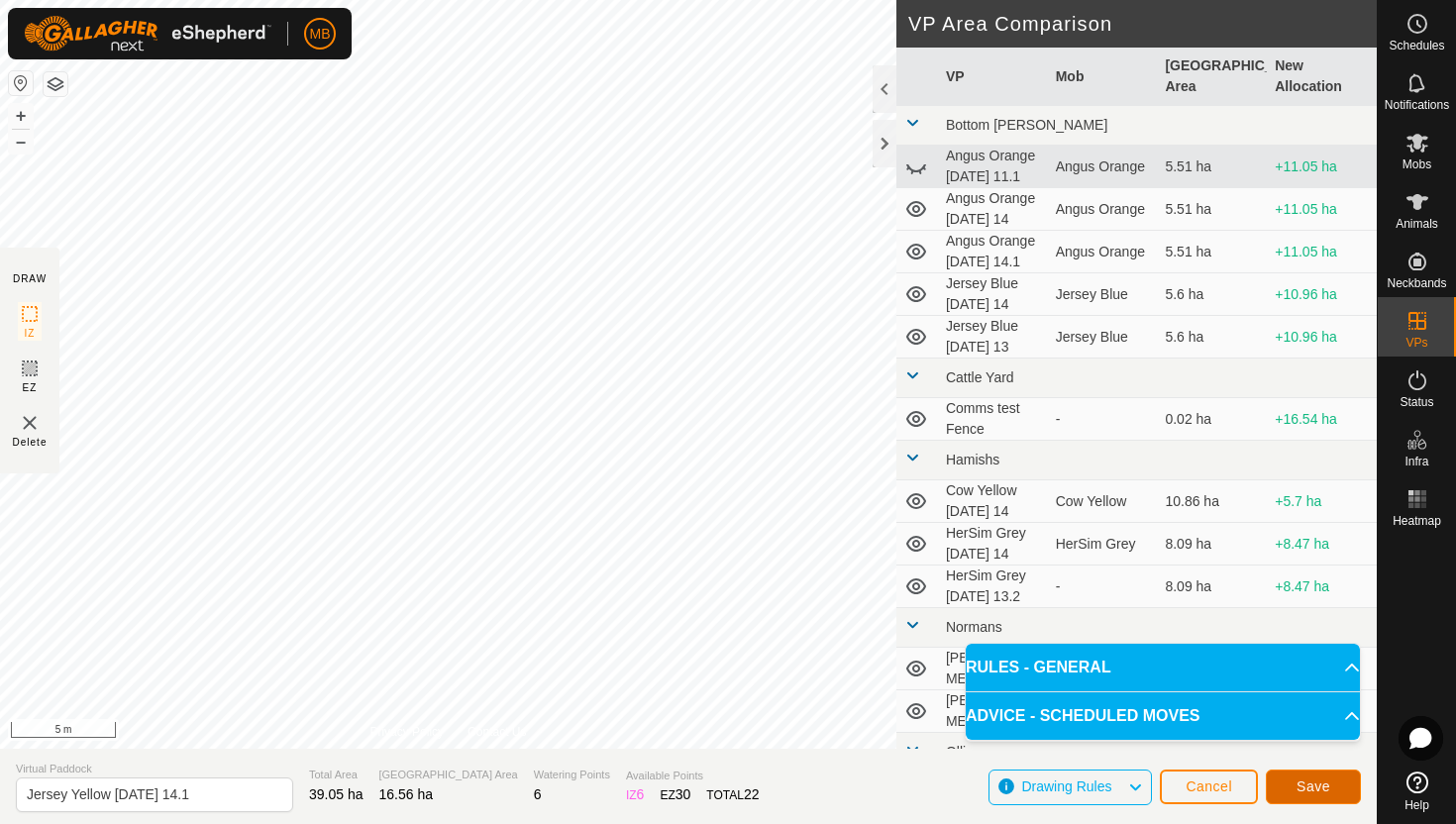 click on "Save" 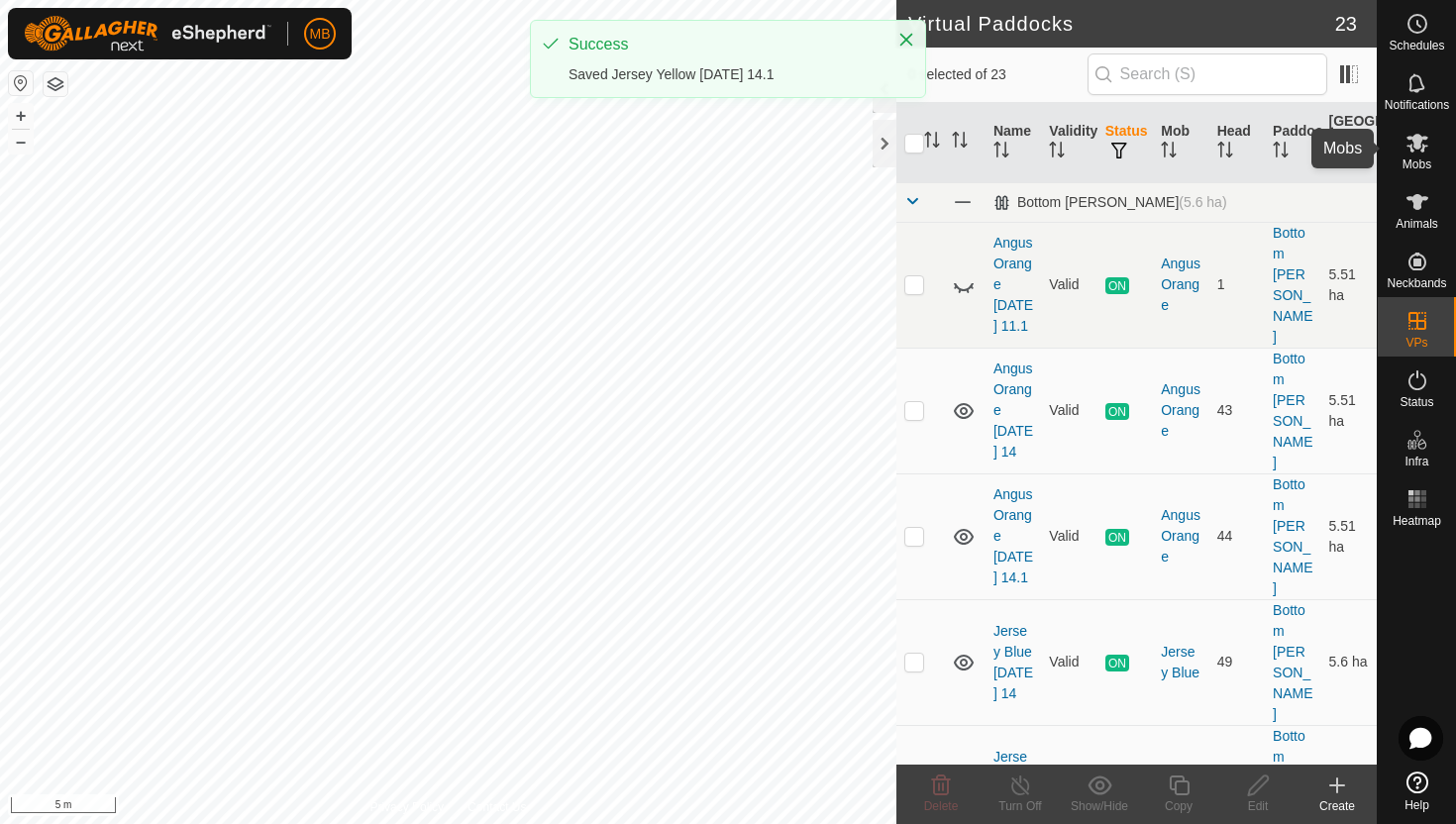 click 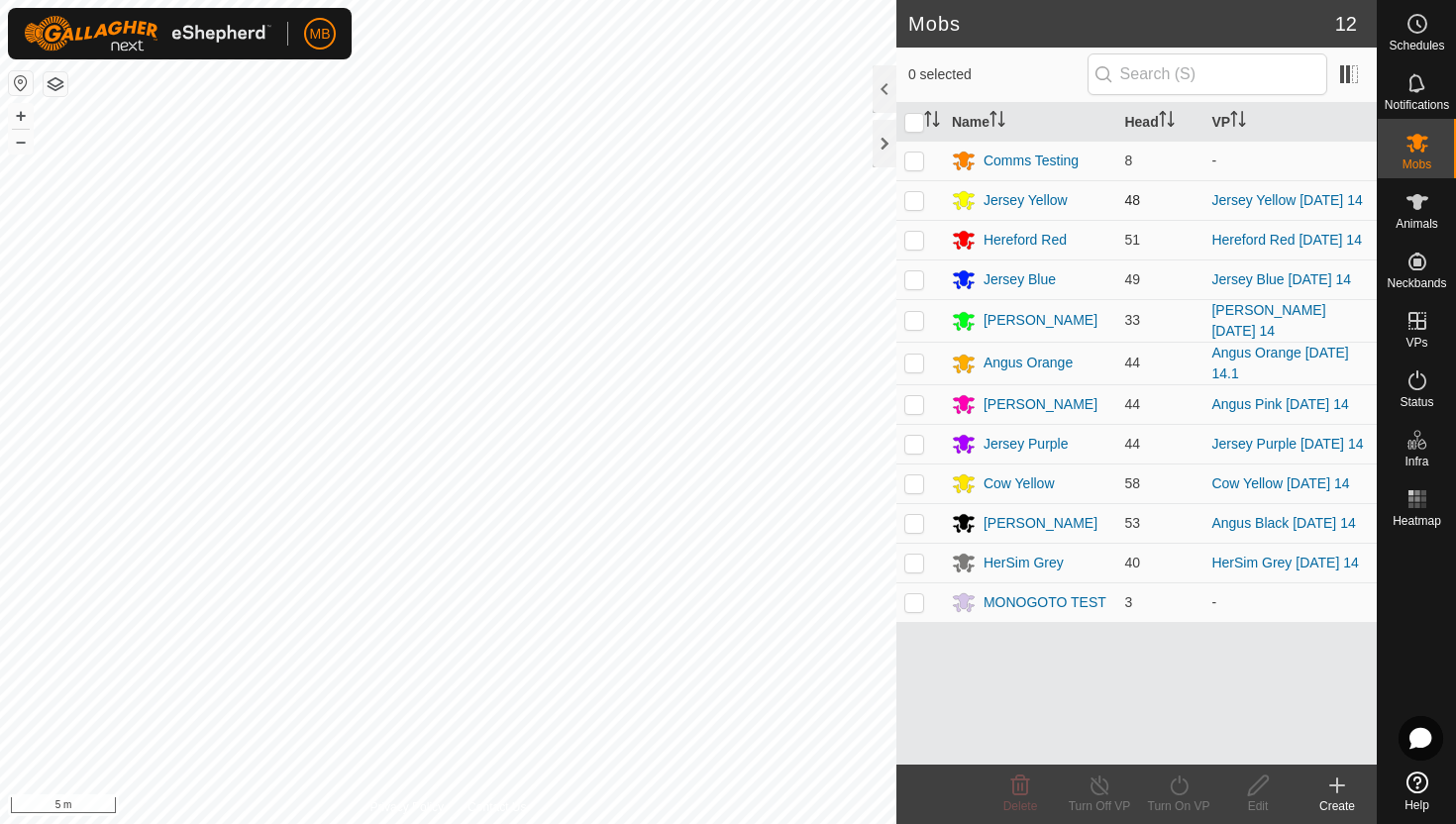 click at bounding box center [914, 200] 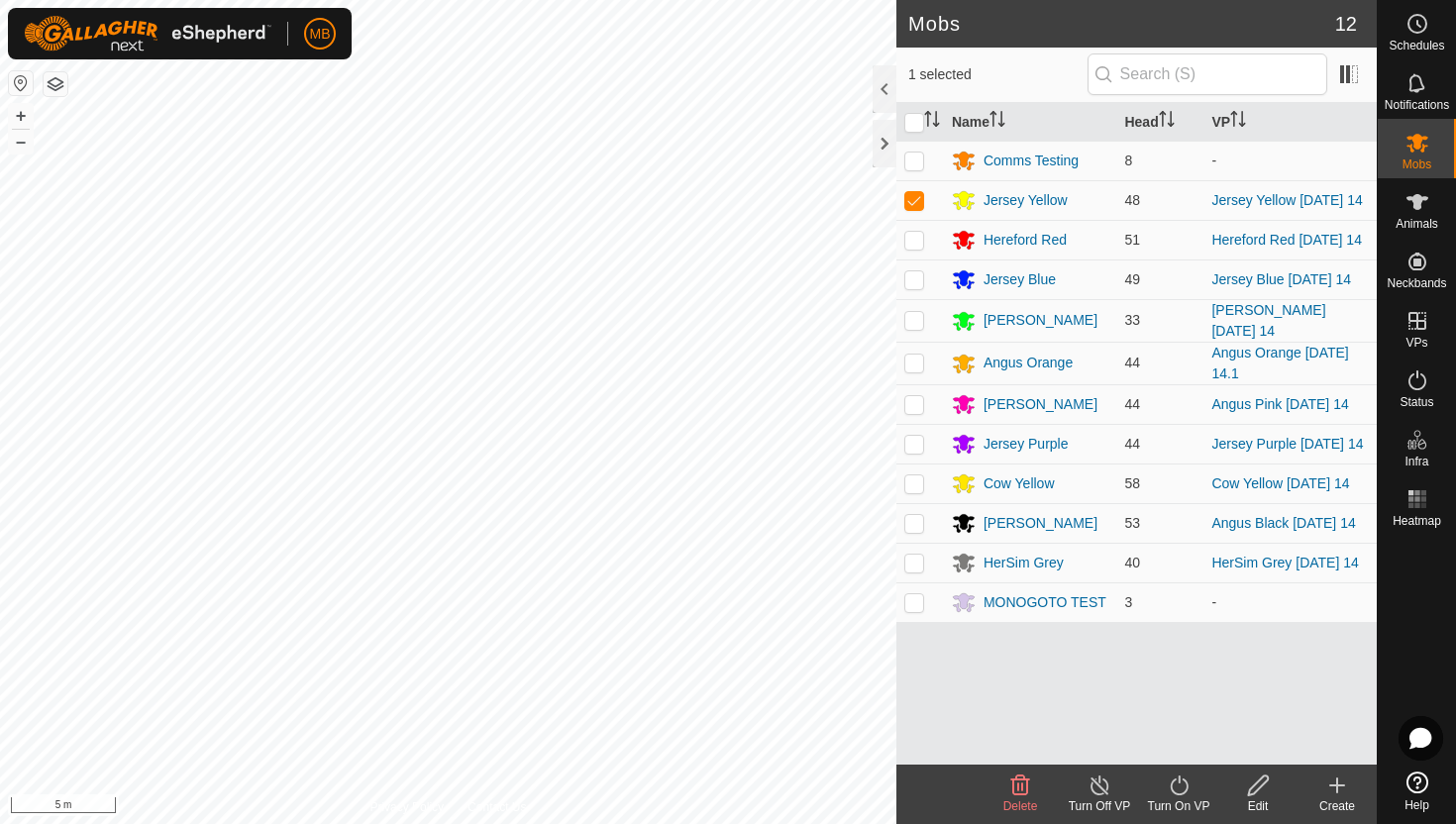 click 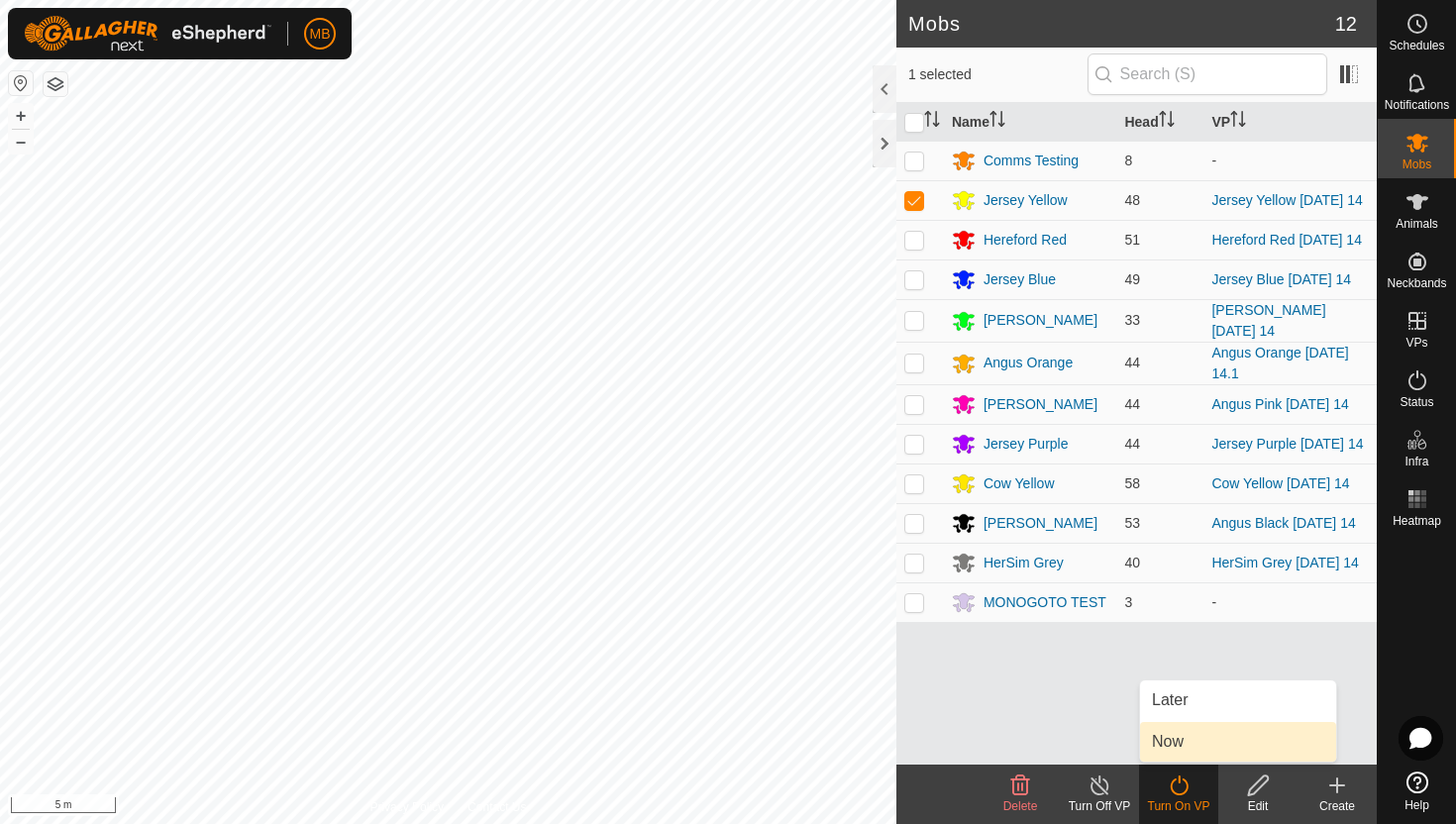 click on "Now" at bounding box center (1238, 742) 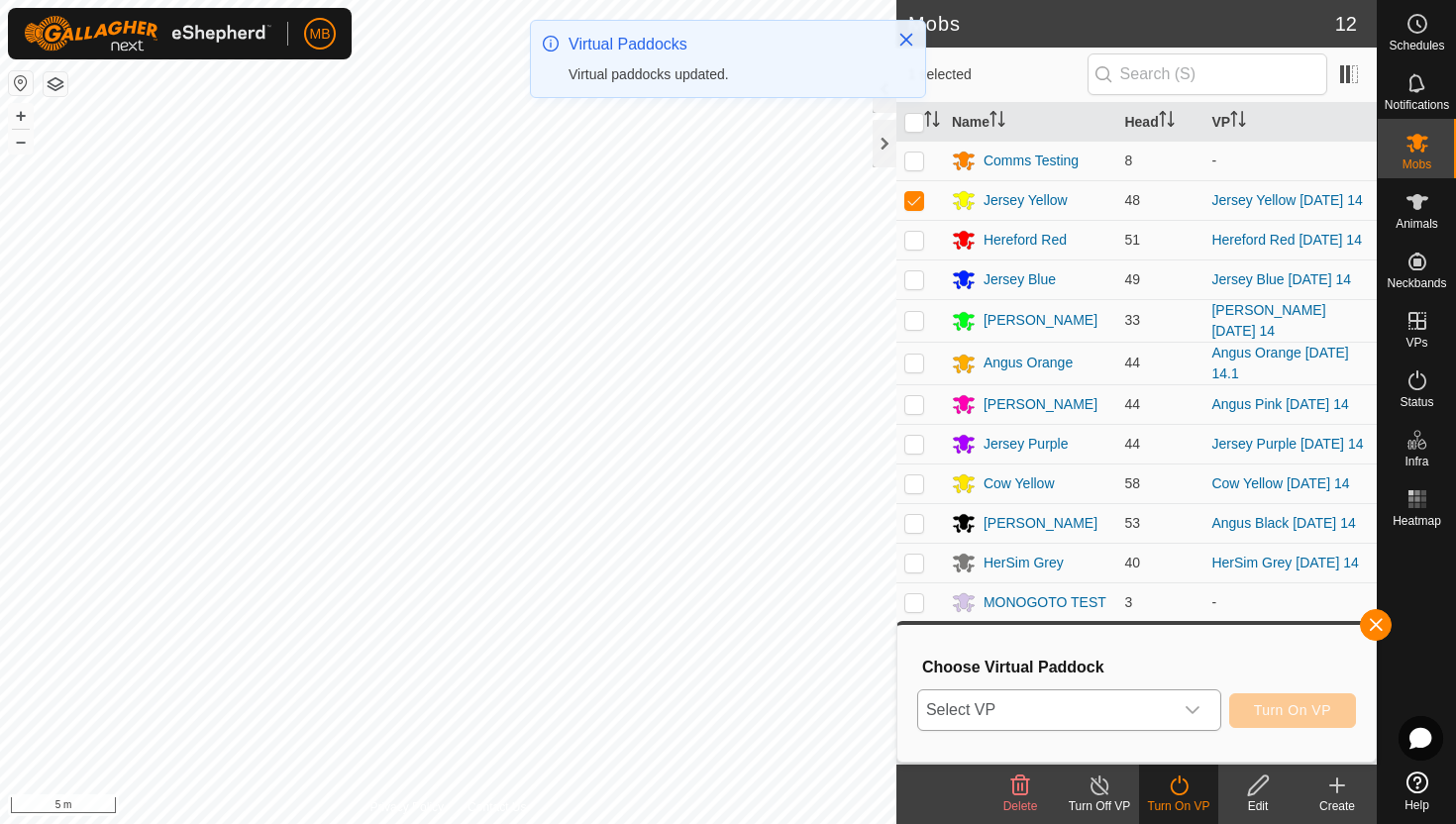 click 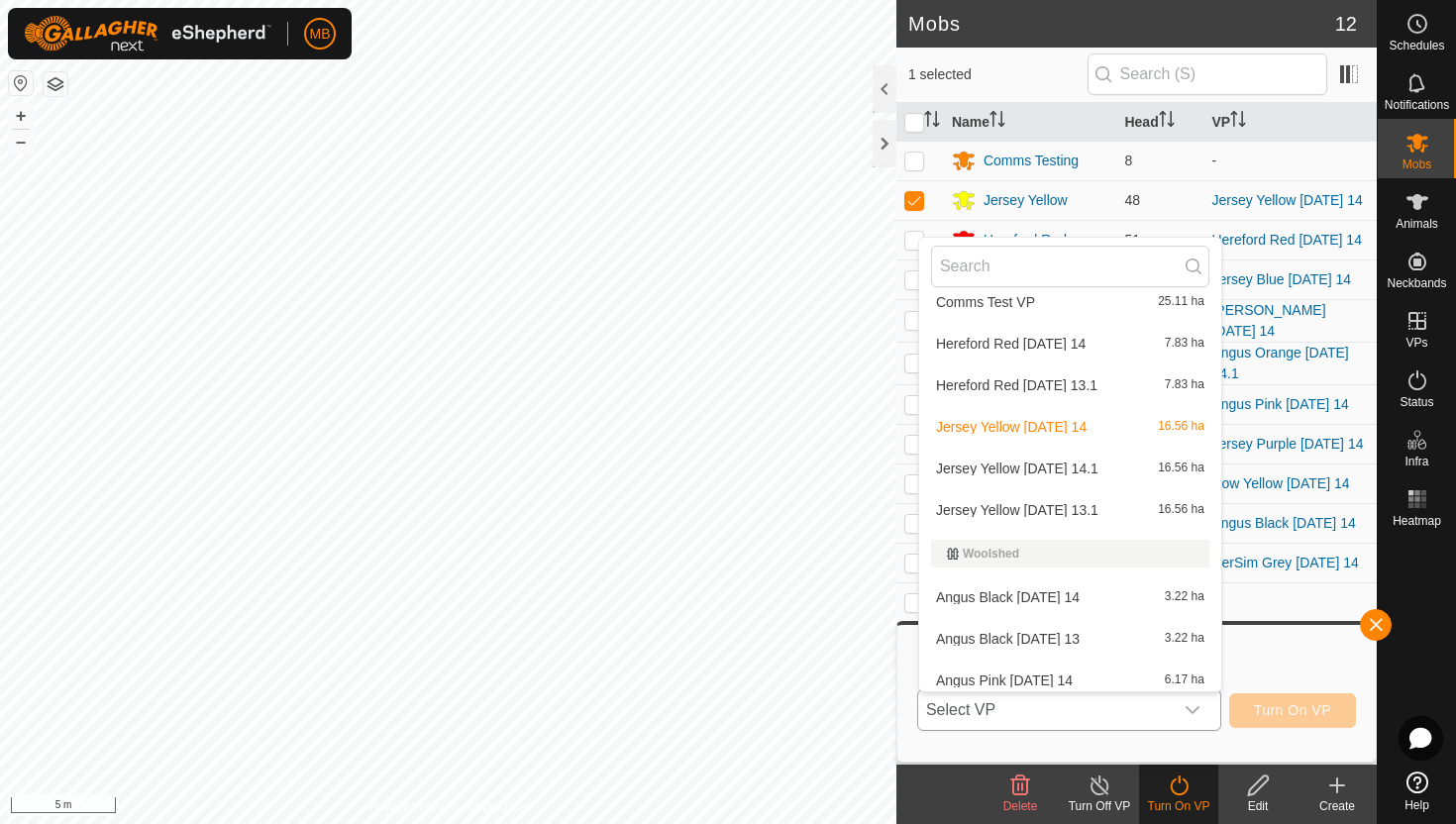 scroll, scrollTop: 829, scrollLeft: 0, axis: vertical 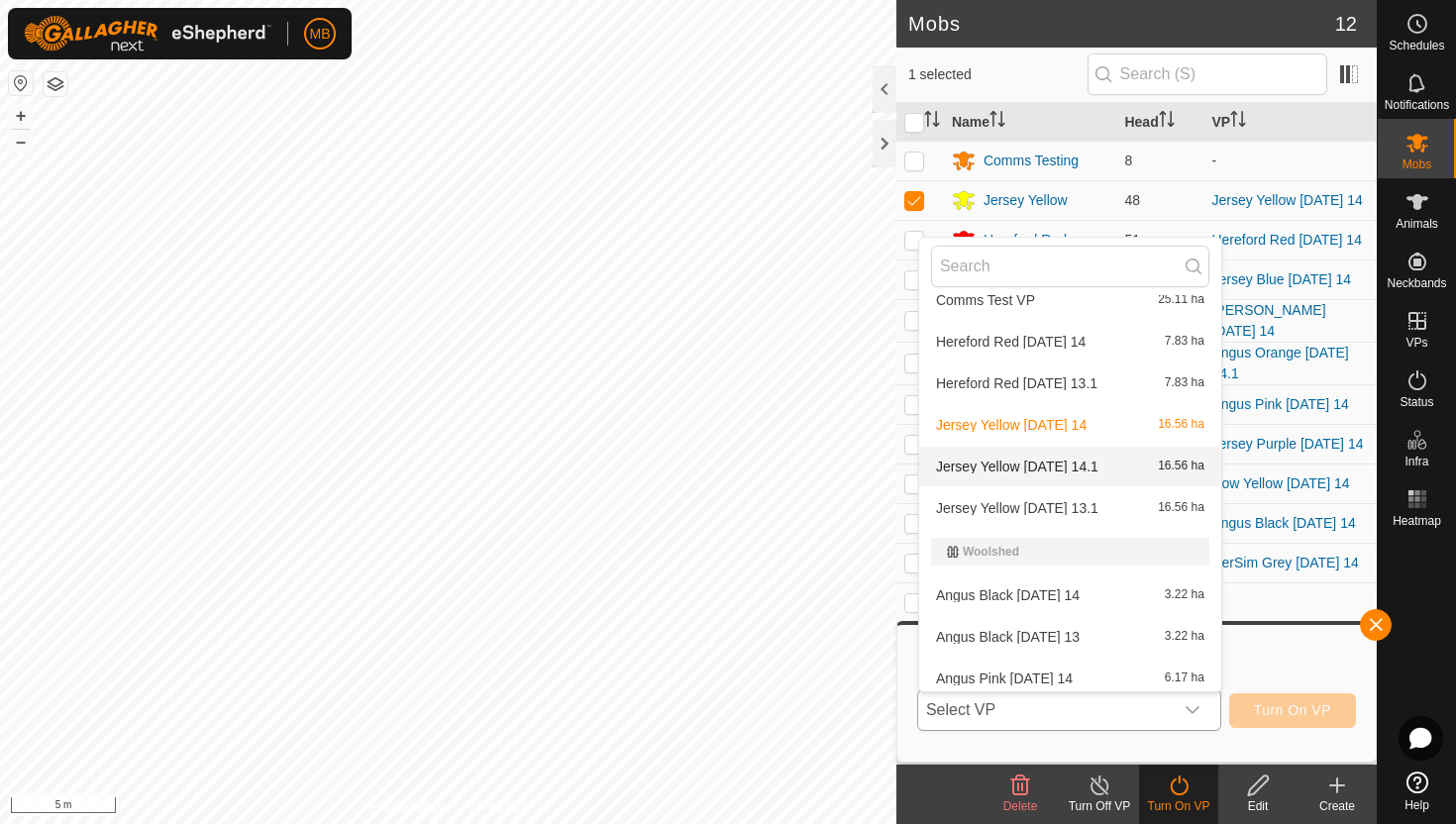 click on "Jersey Yellow Monday 14.1  16.56 ha" at bounding box center [1070, 466] 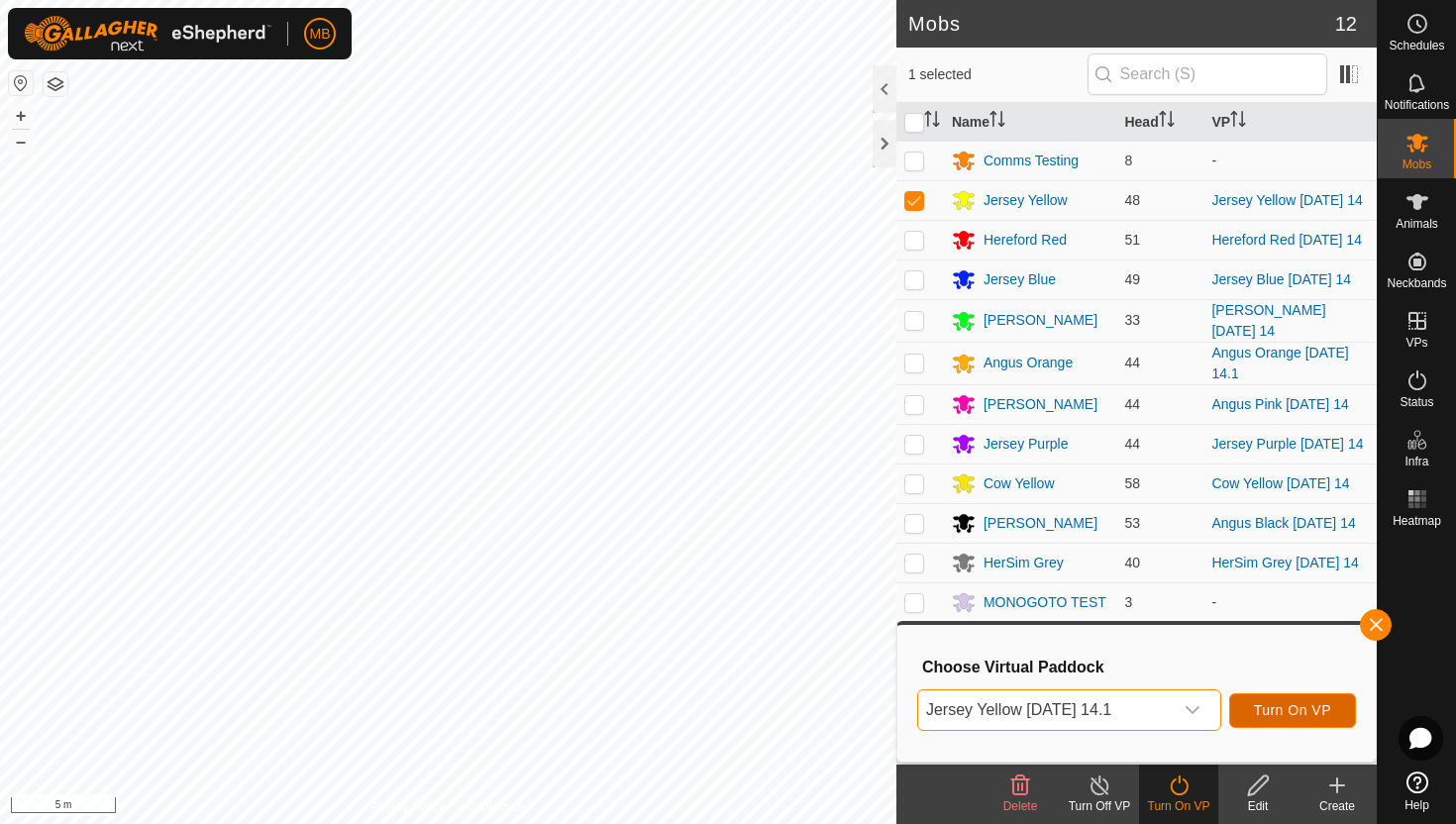 click on "Turn On VP" at bounding box center (1293, 710) 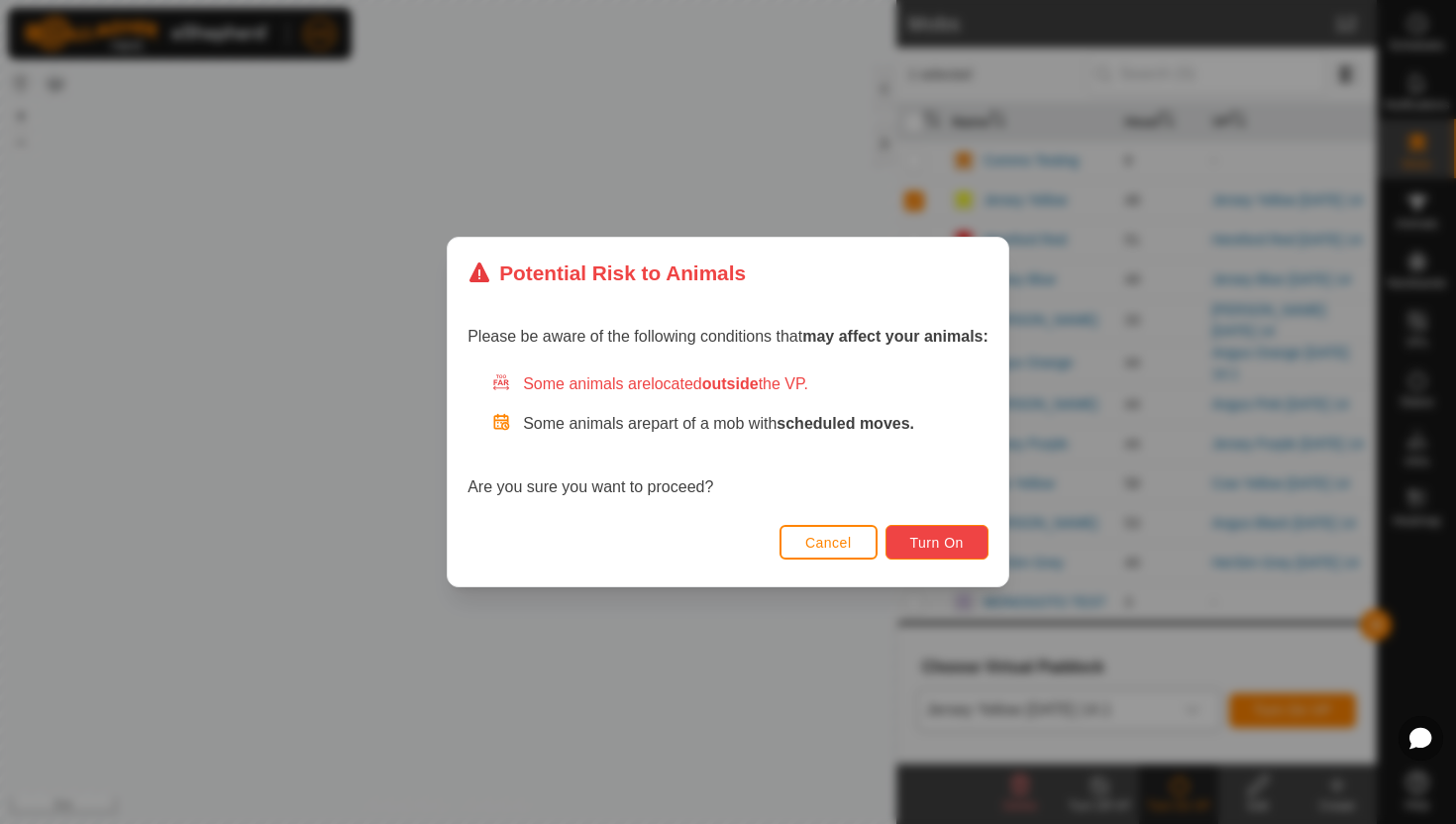 click on "Turn On" at bounding box center (937, 543) 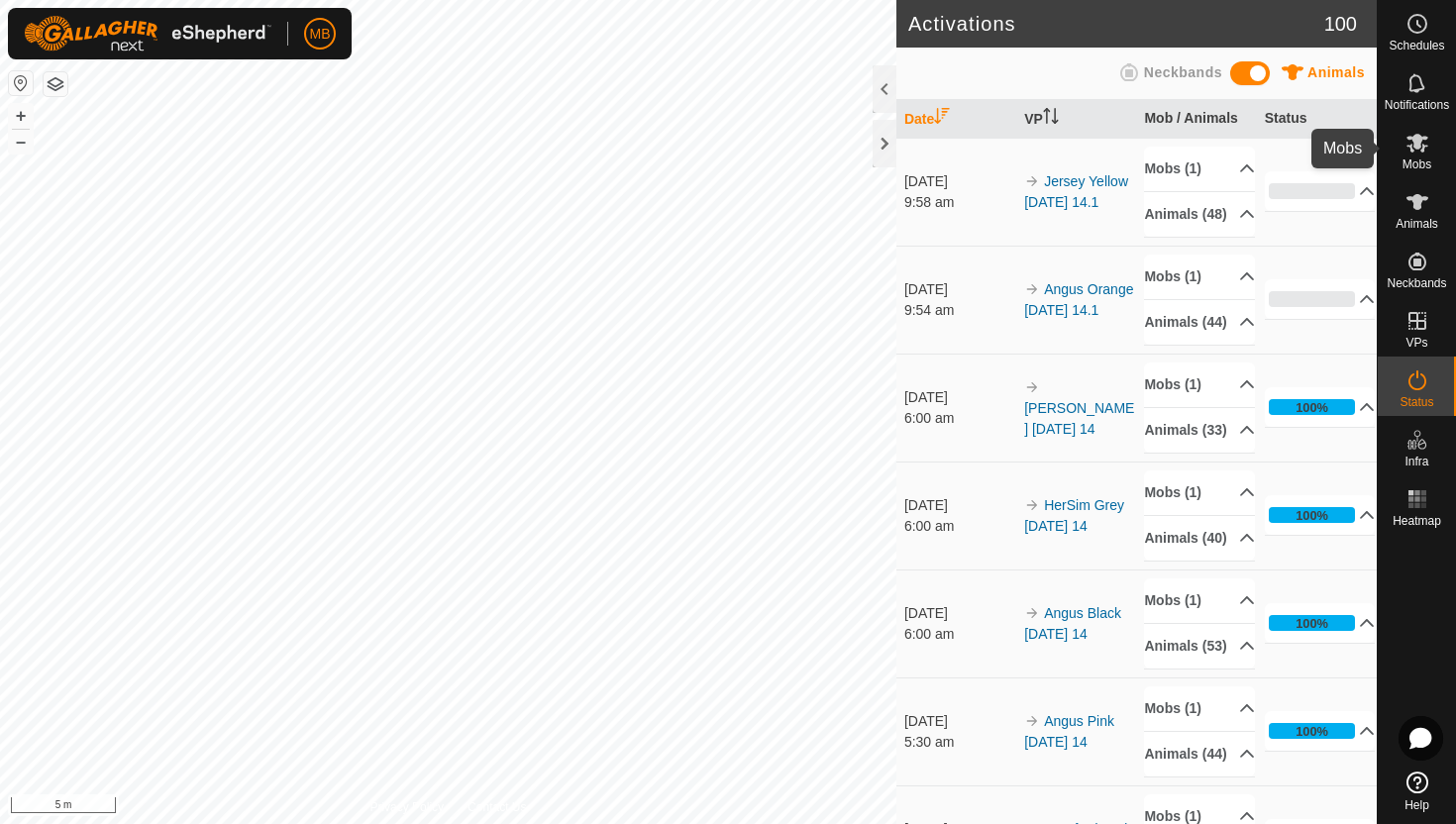 click 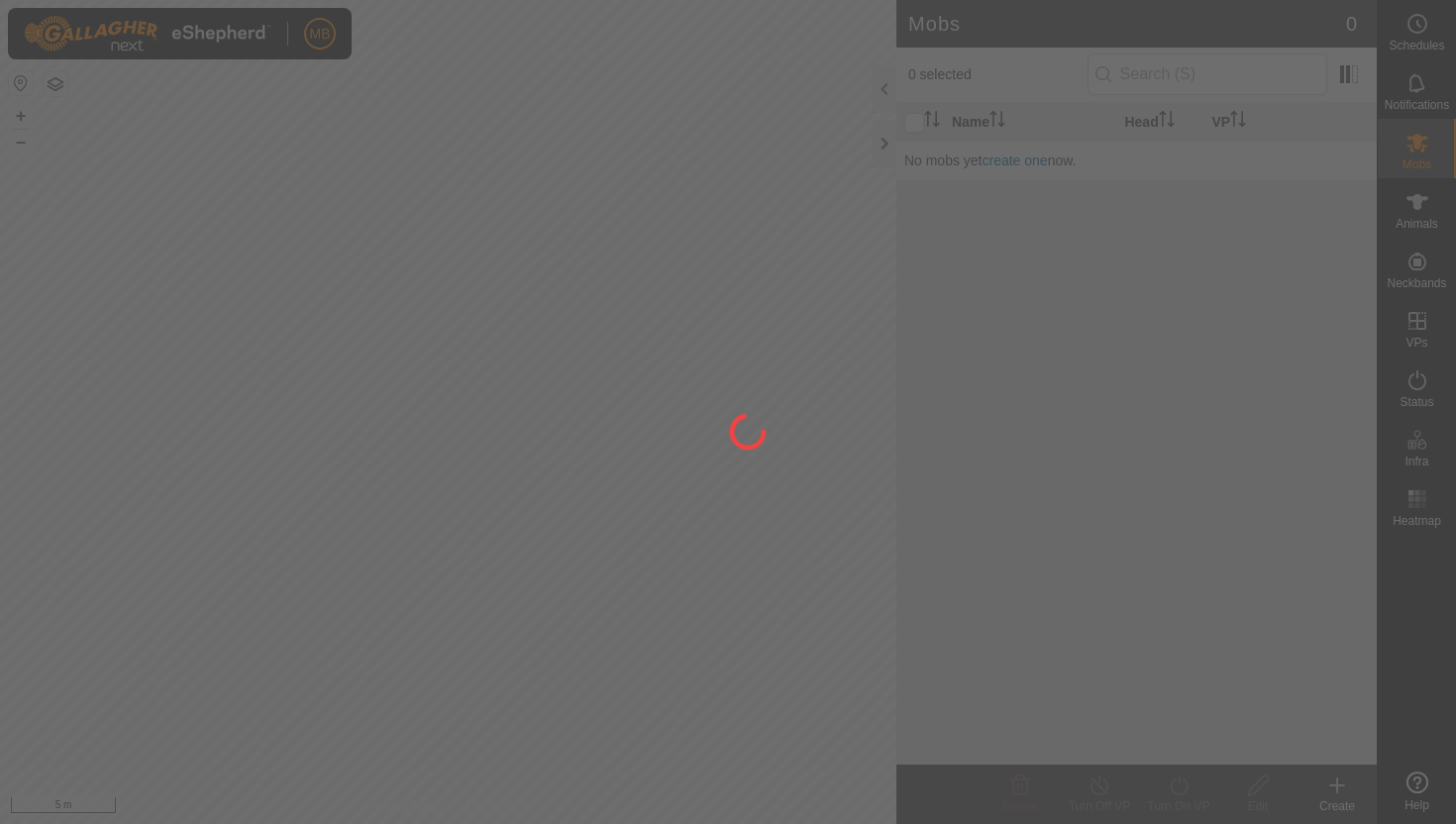 scroll, scrollTop: 0, scrollLeft: 0, axis: both 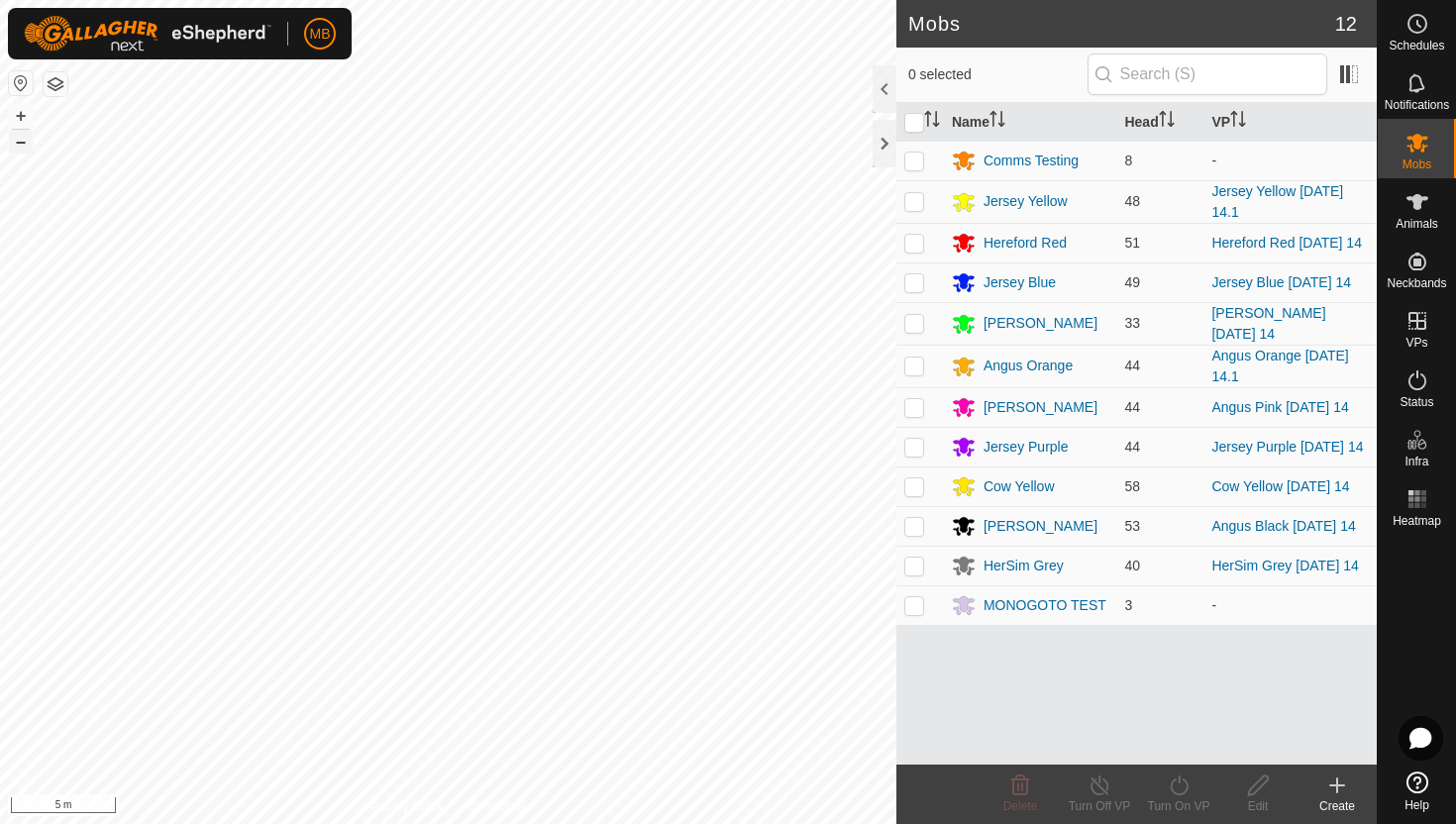 click on "–" at bounding box center (21, 142) 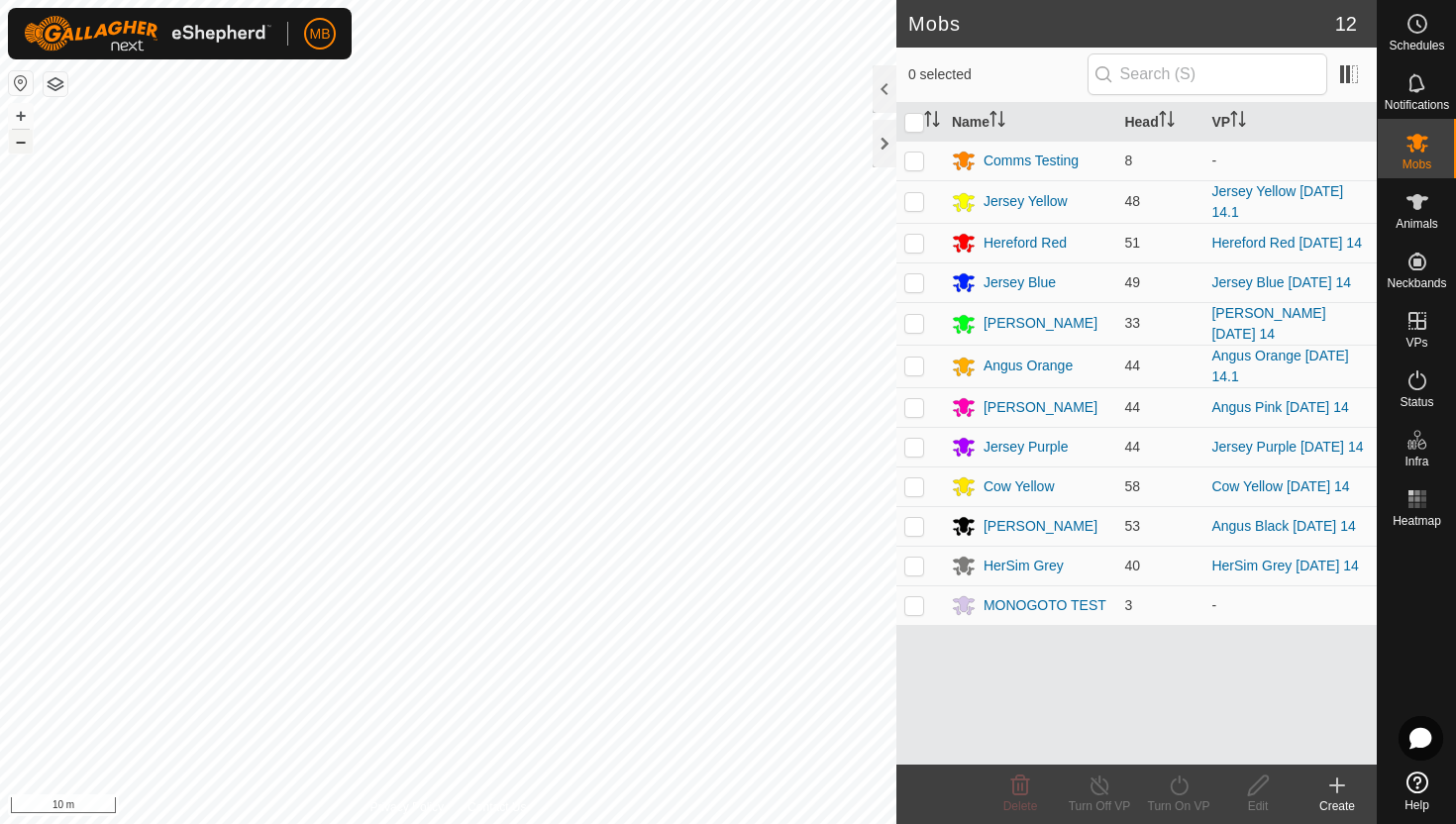 click on "–" at bounding box center (21, 142) 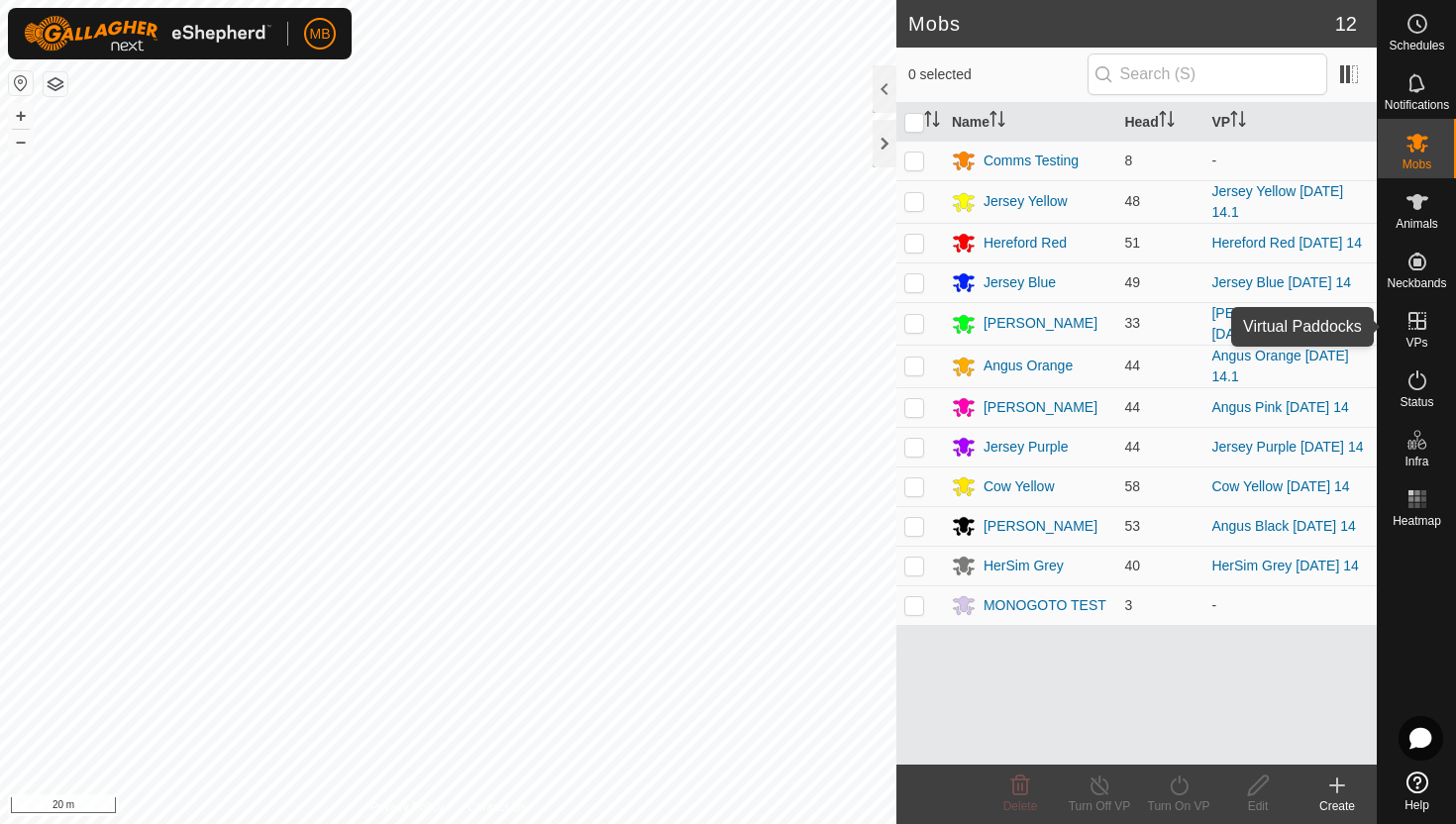click 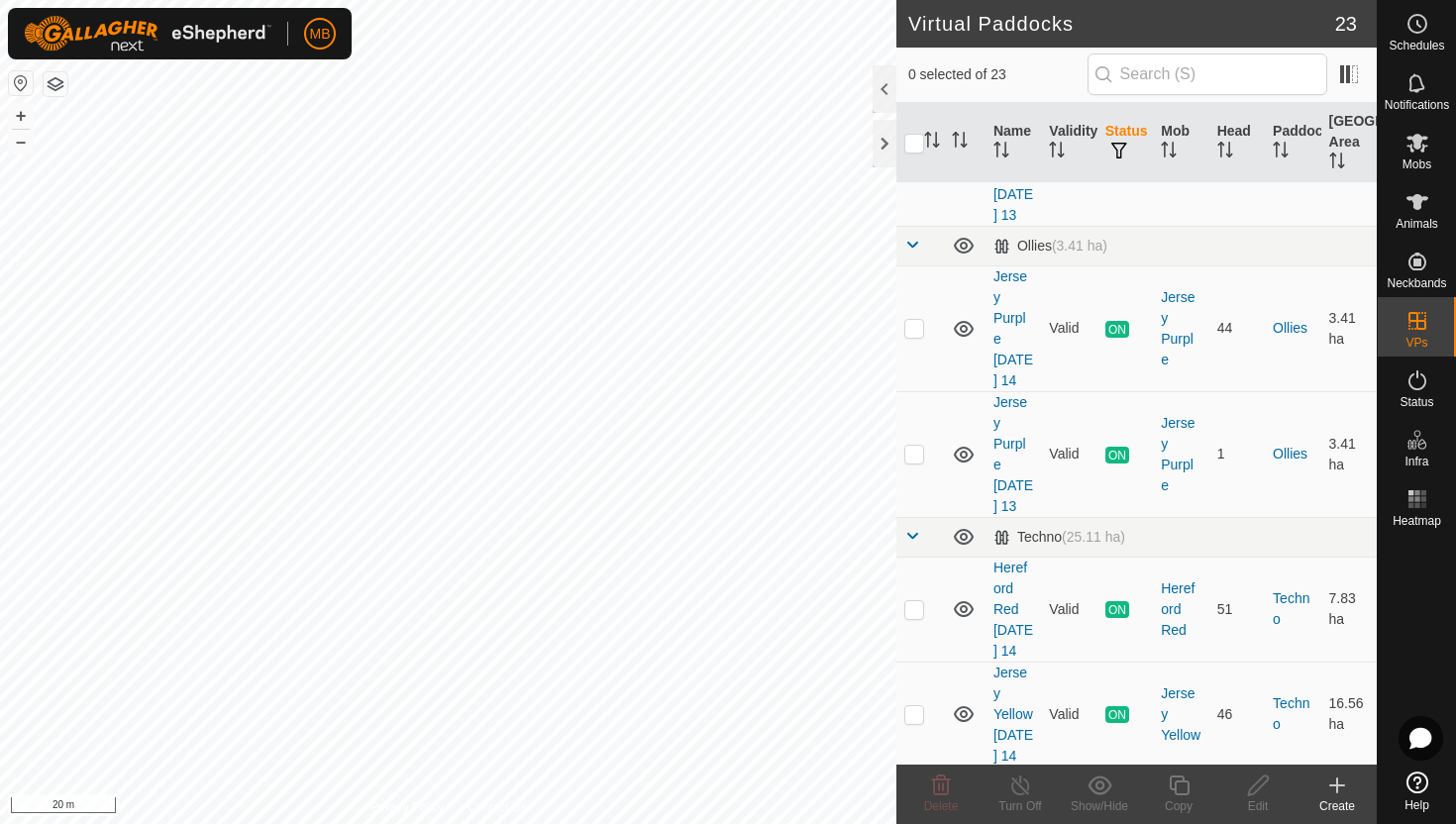 scroll, scrollTop: 1379, scrollLeft: 0, axis: vertical 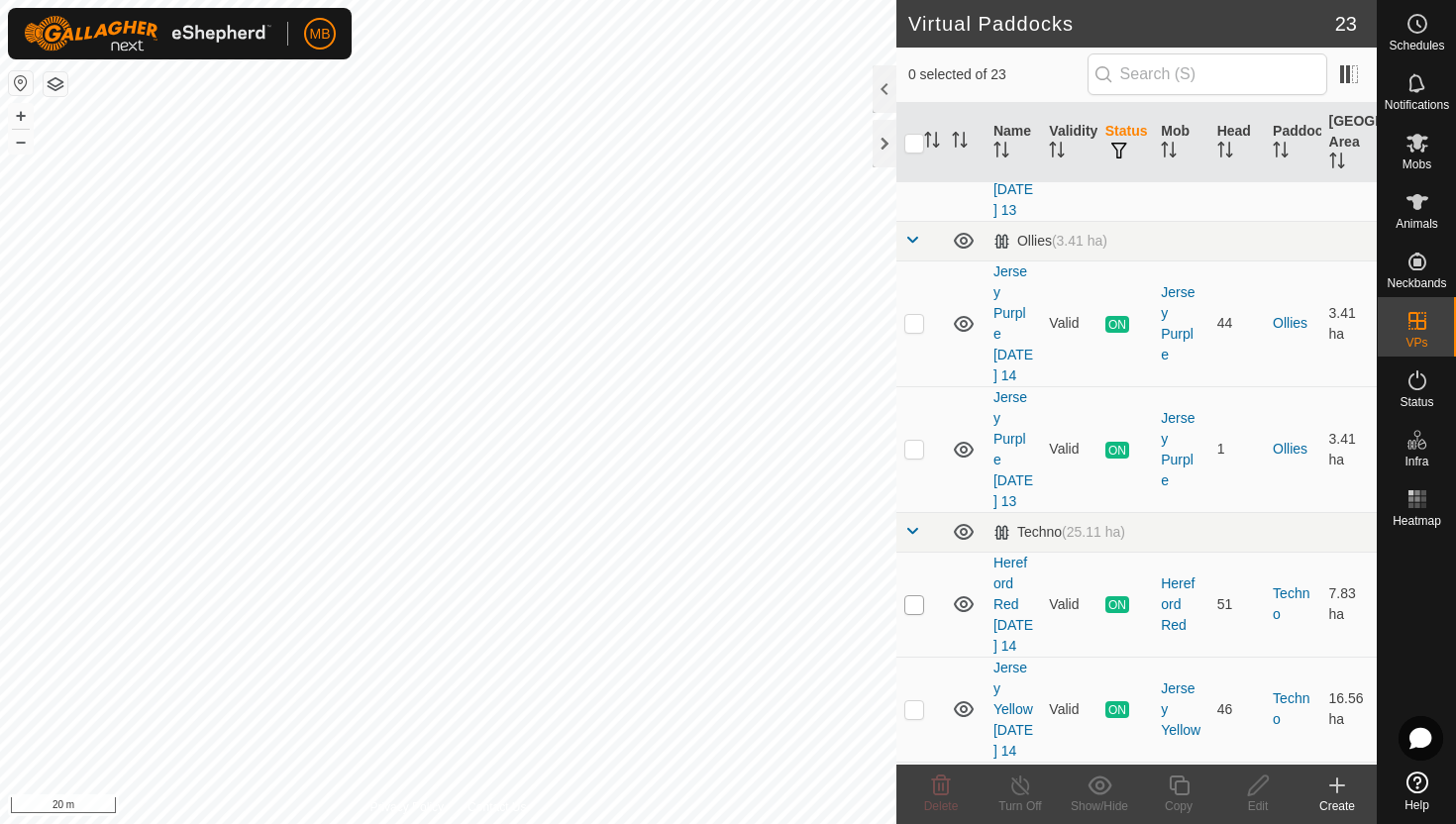 click at bounding box center [914, 605] 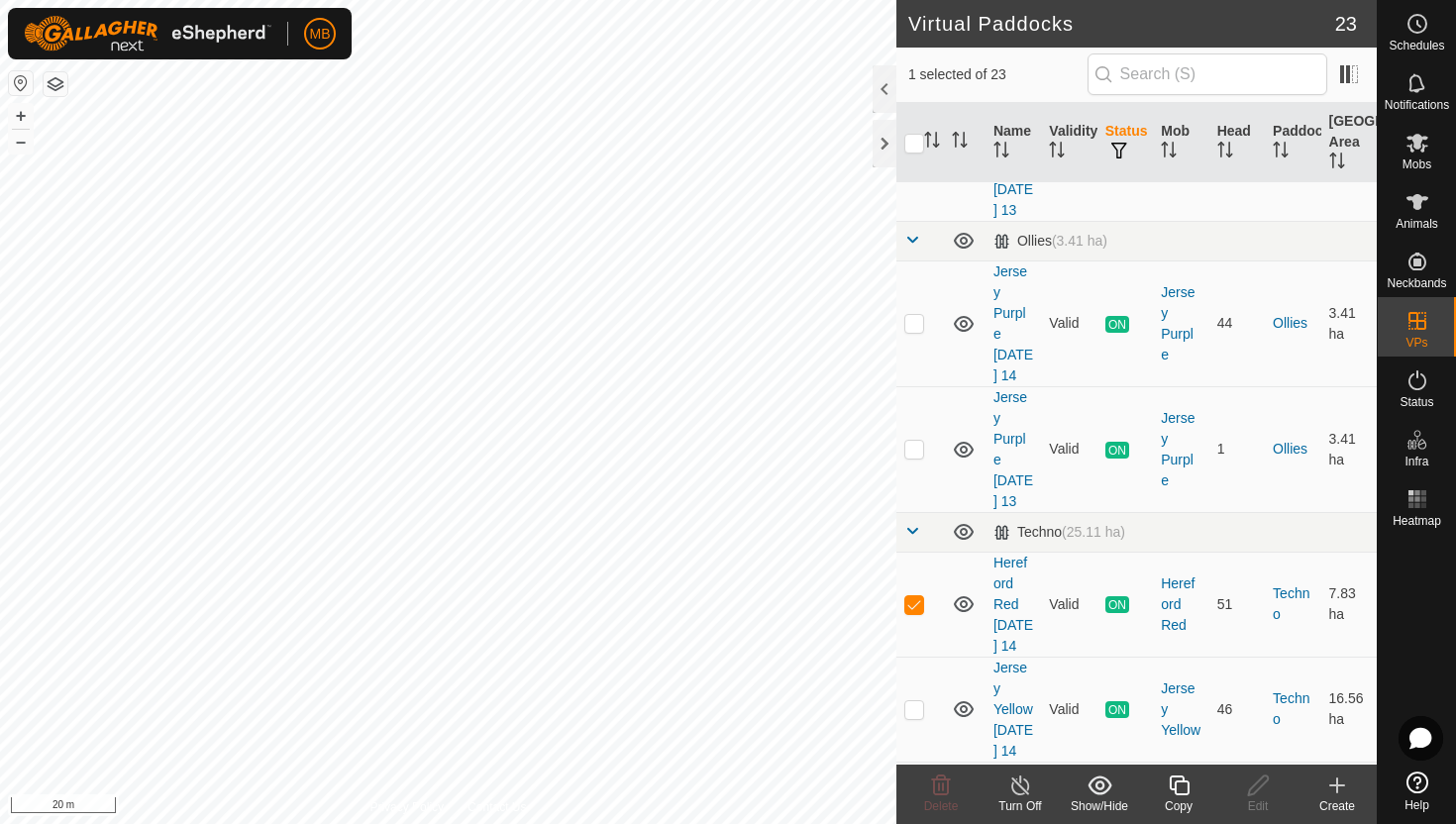 click 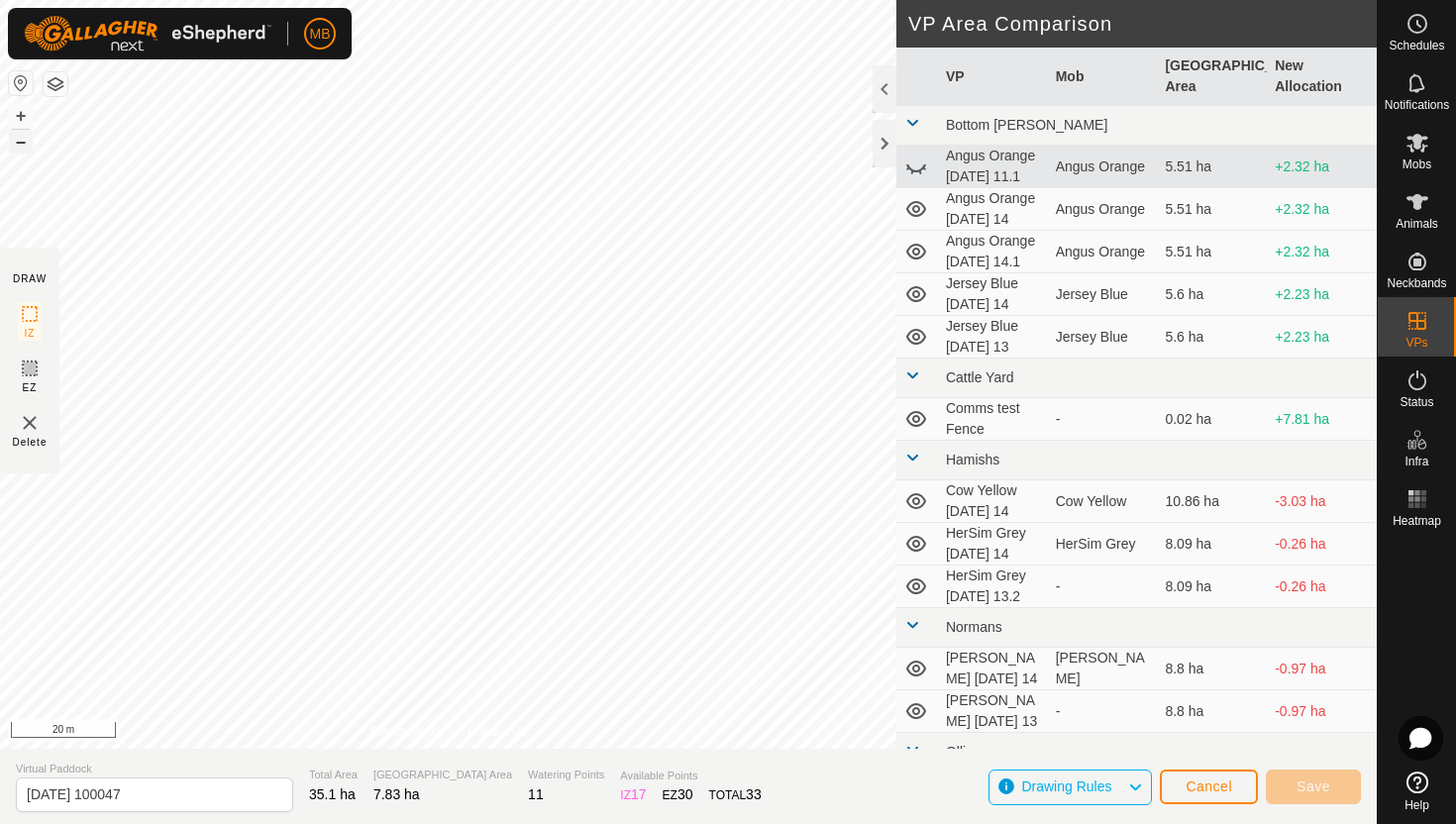 click on "–" at bounding box center (21, 142) 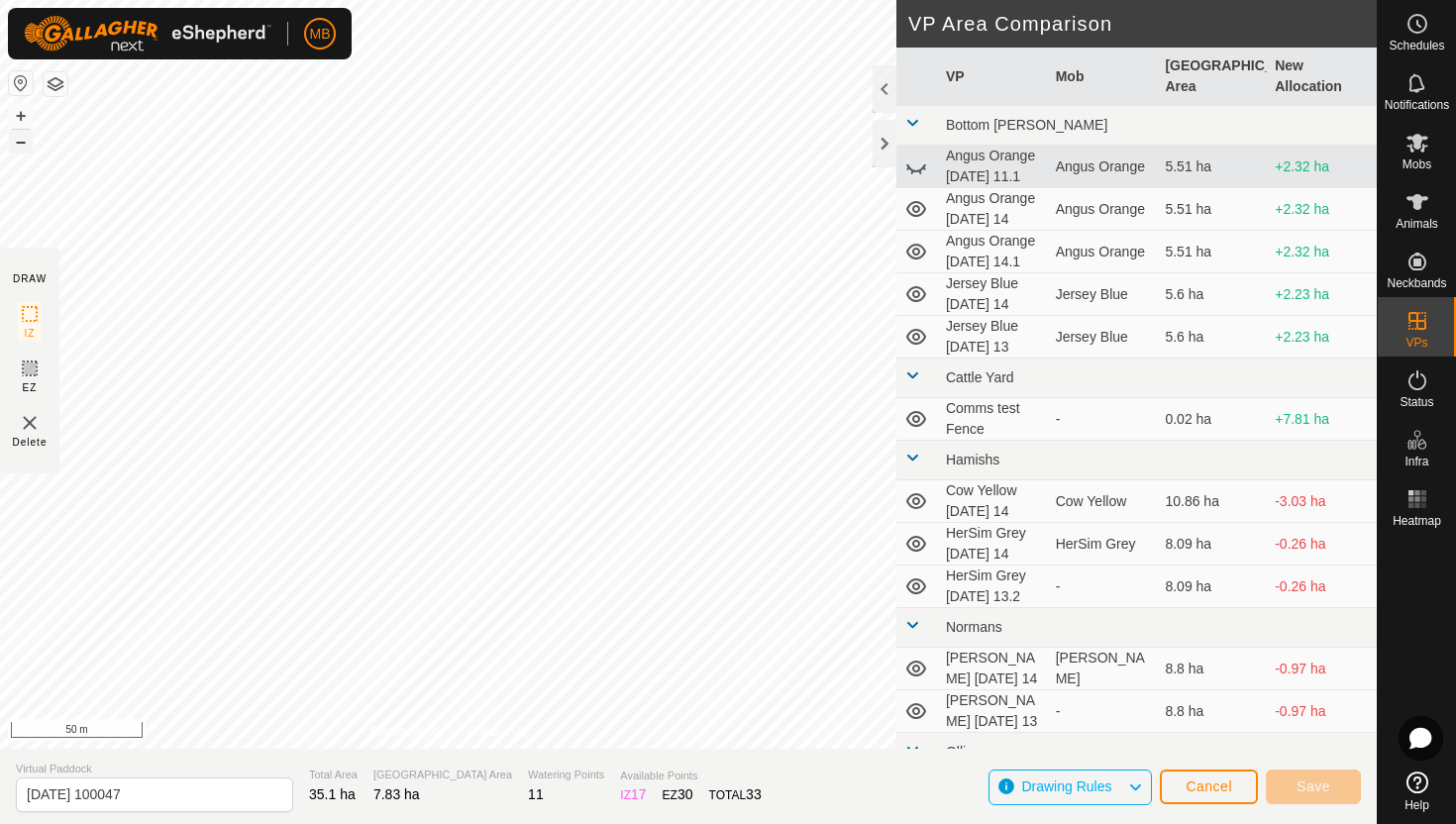 click on "–" at bounding box center [21, 142] 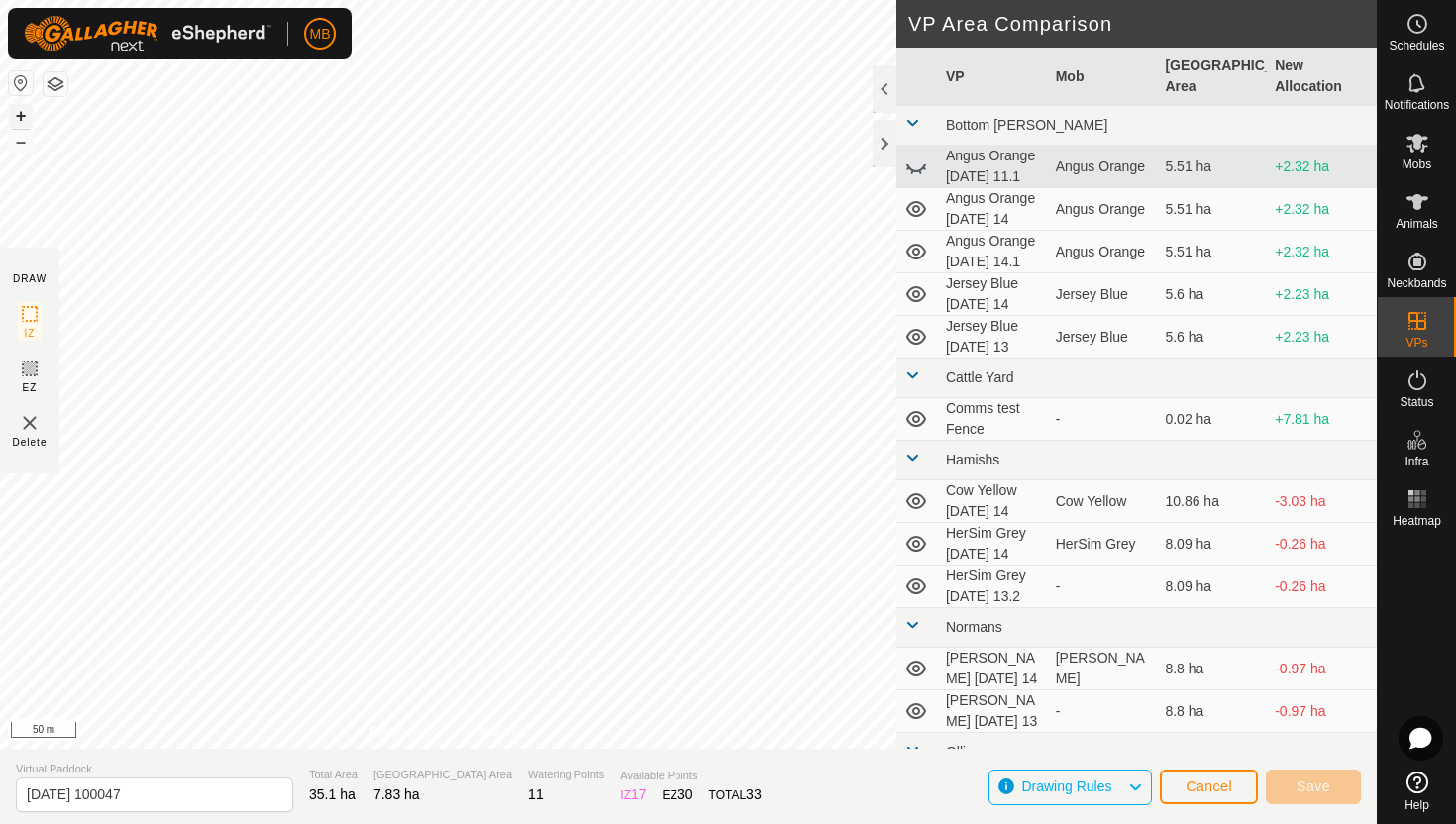 click on "+" at bounding box center [21, 116] 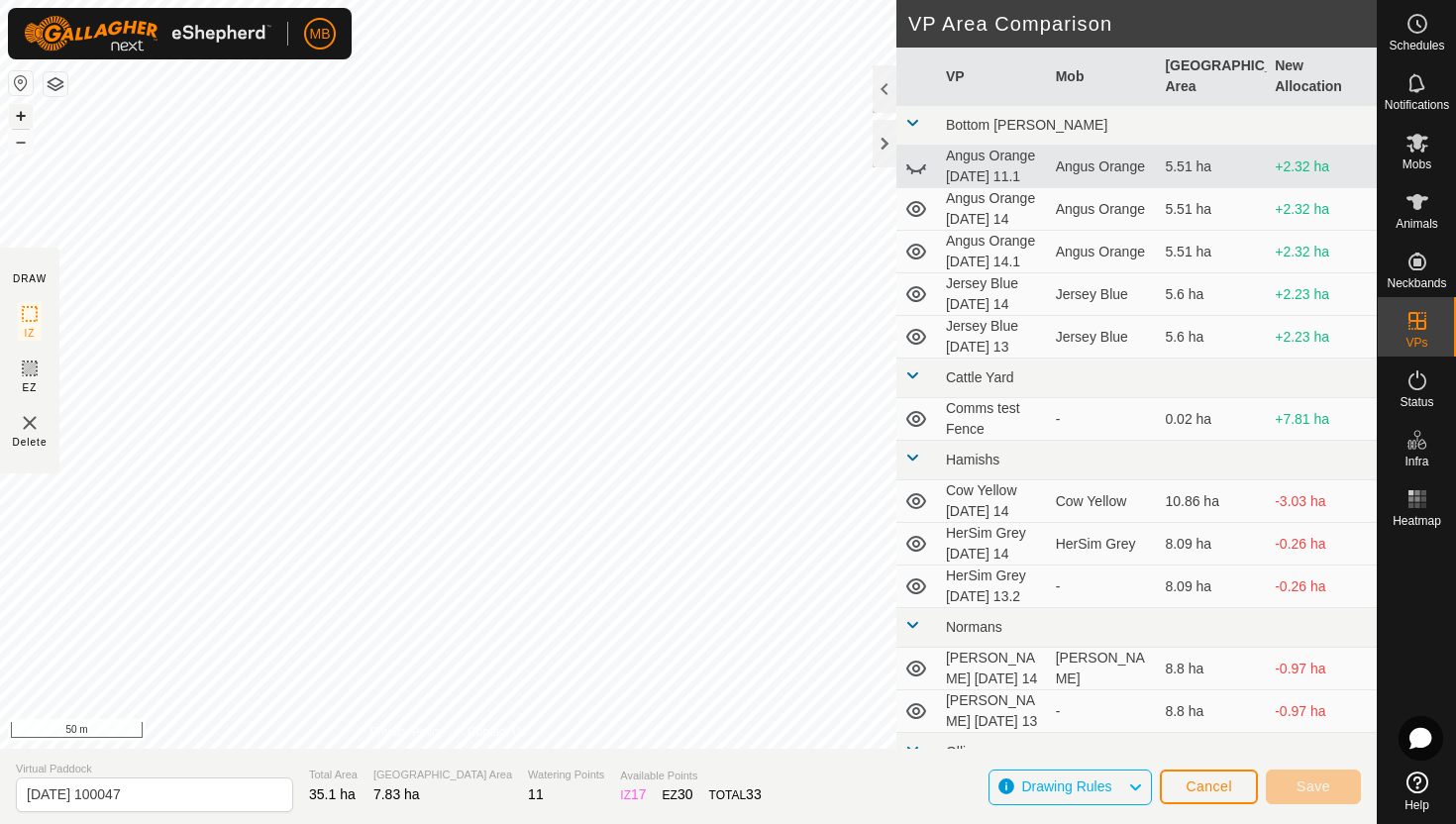 click on "+" at bounding box center (21, 116) 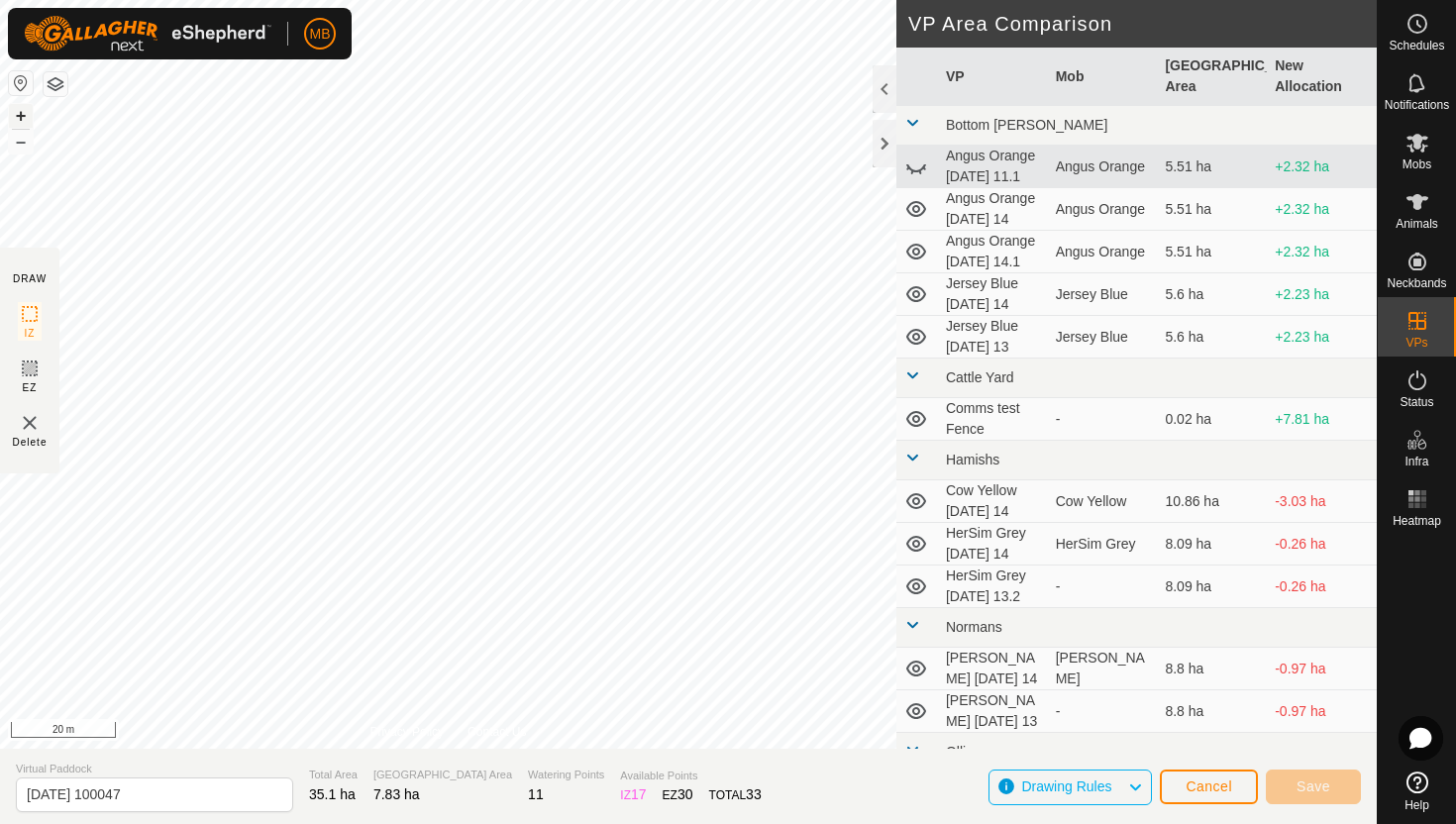 click on "+" at bounding box center (21, 116) 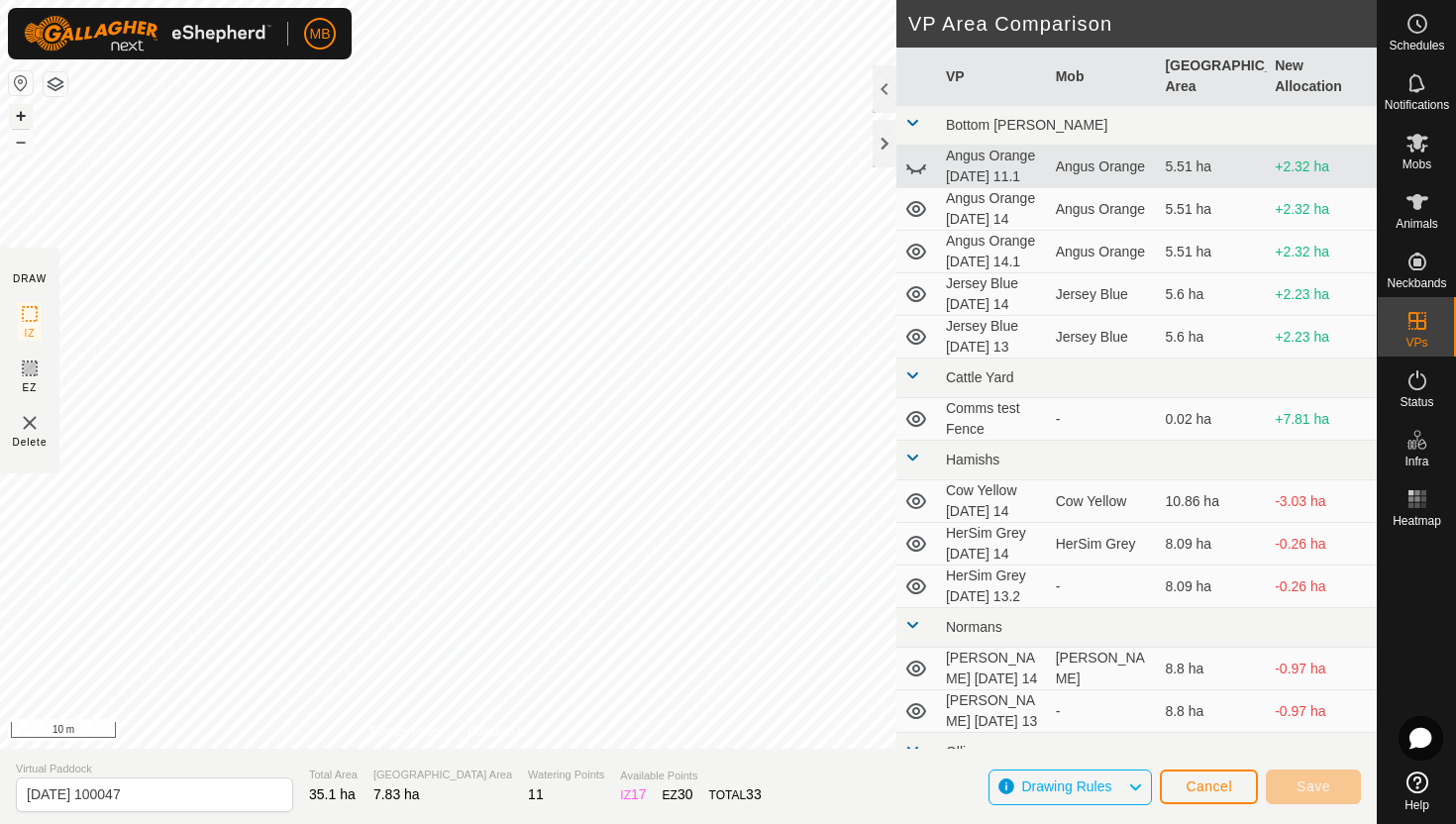 click on "+" at bounding box center [21, 116] 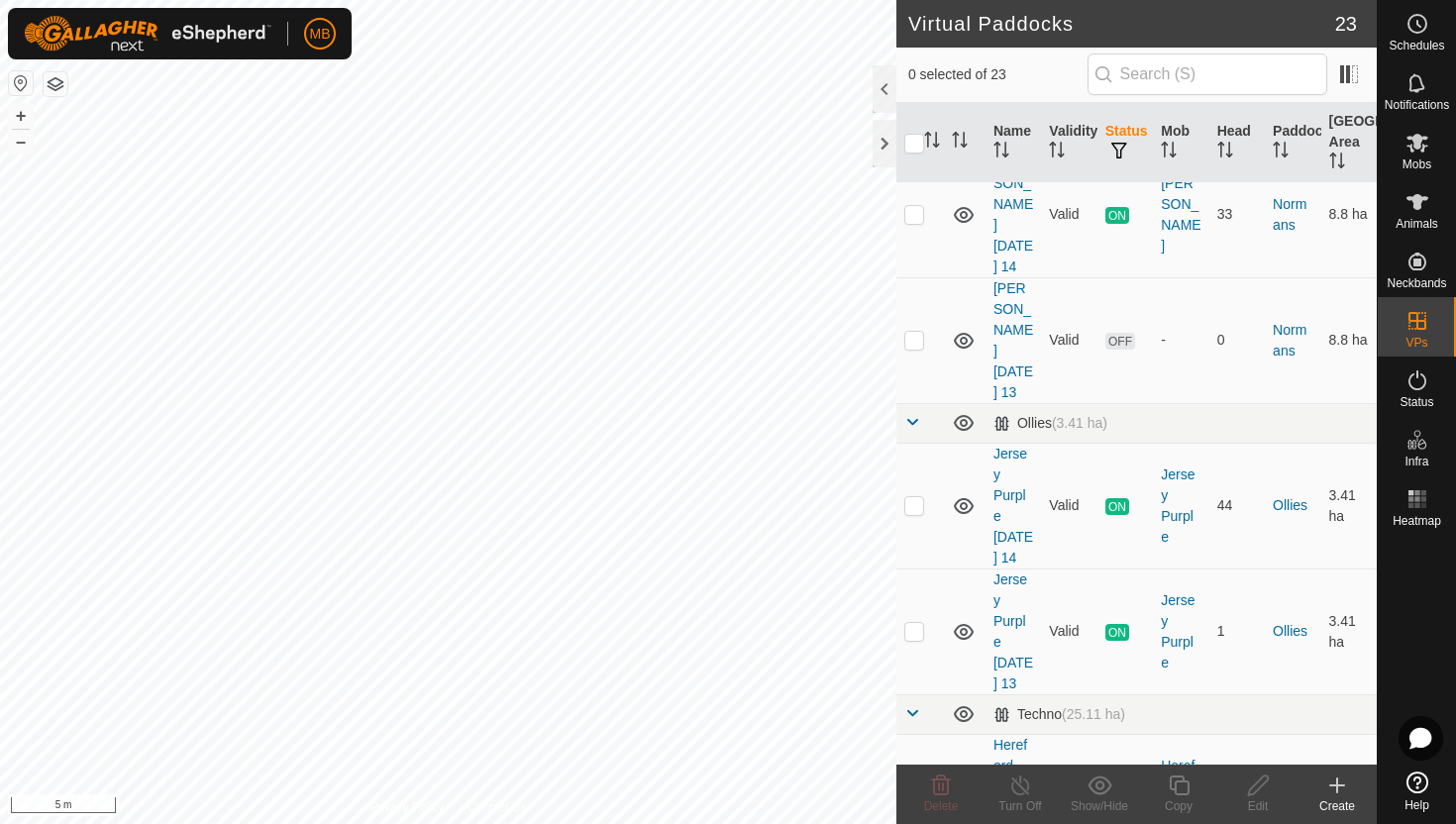 scroll, scrollTop: 1201, scrollLeft: 0, axis: vertical 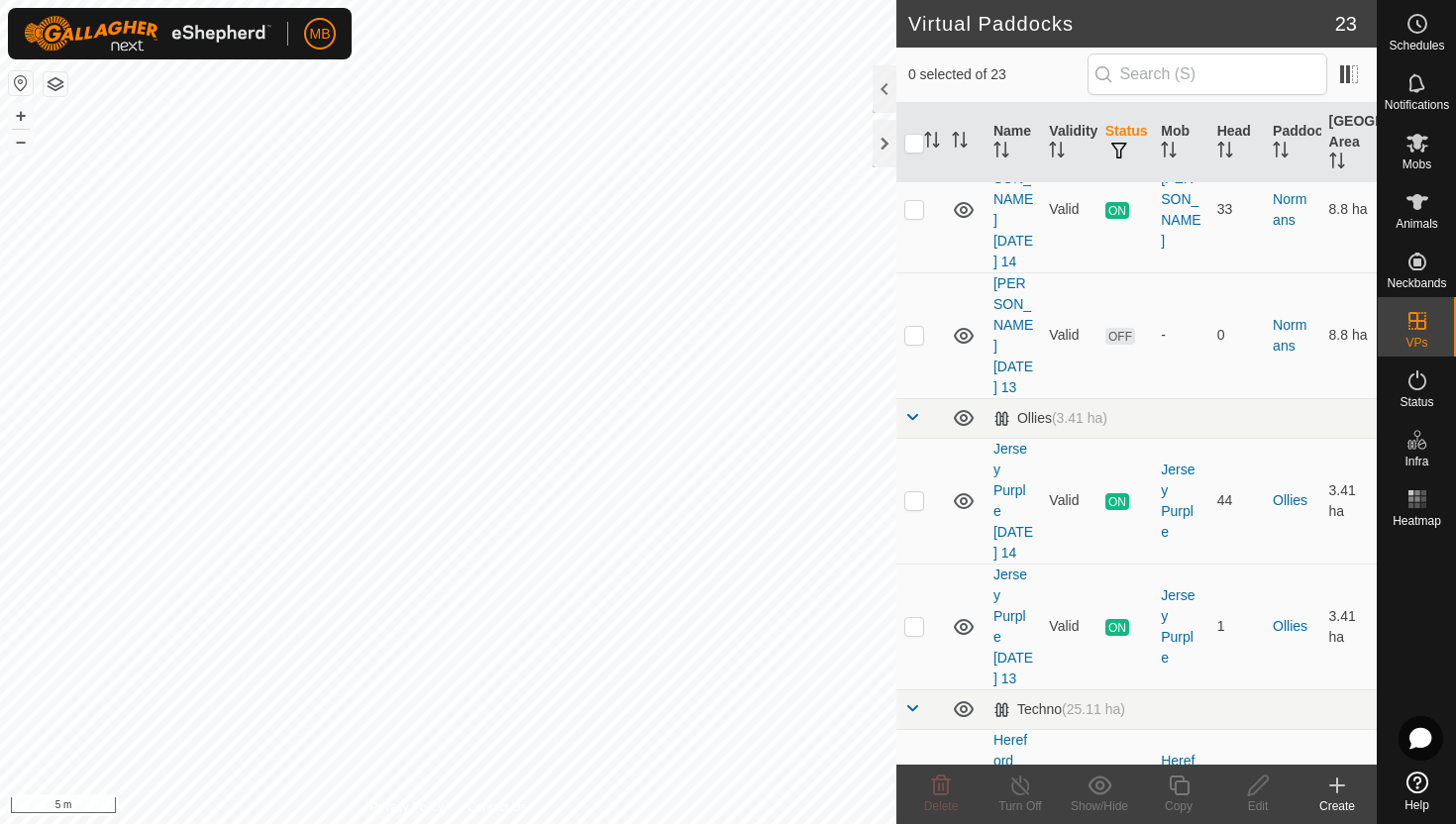 click at bounding box center [914, 782] 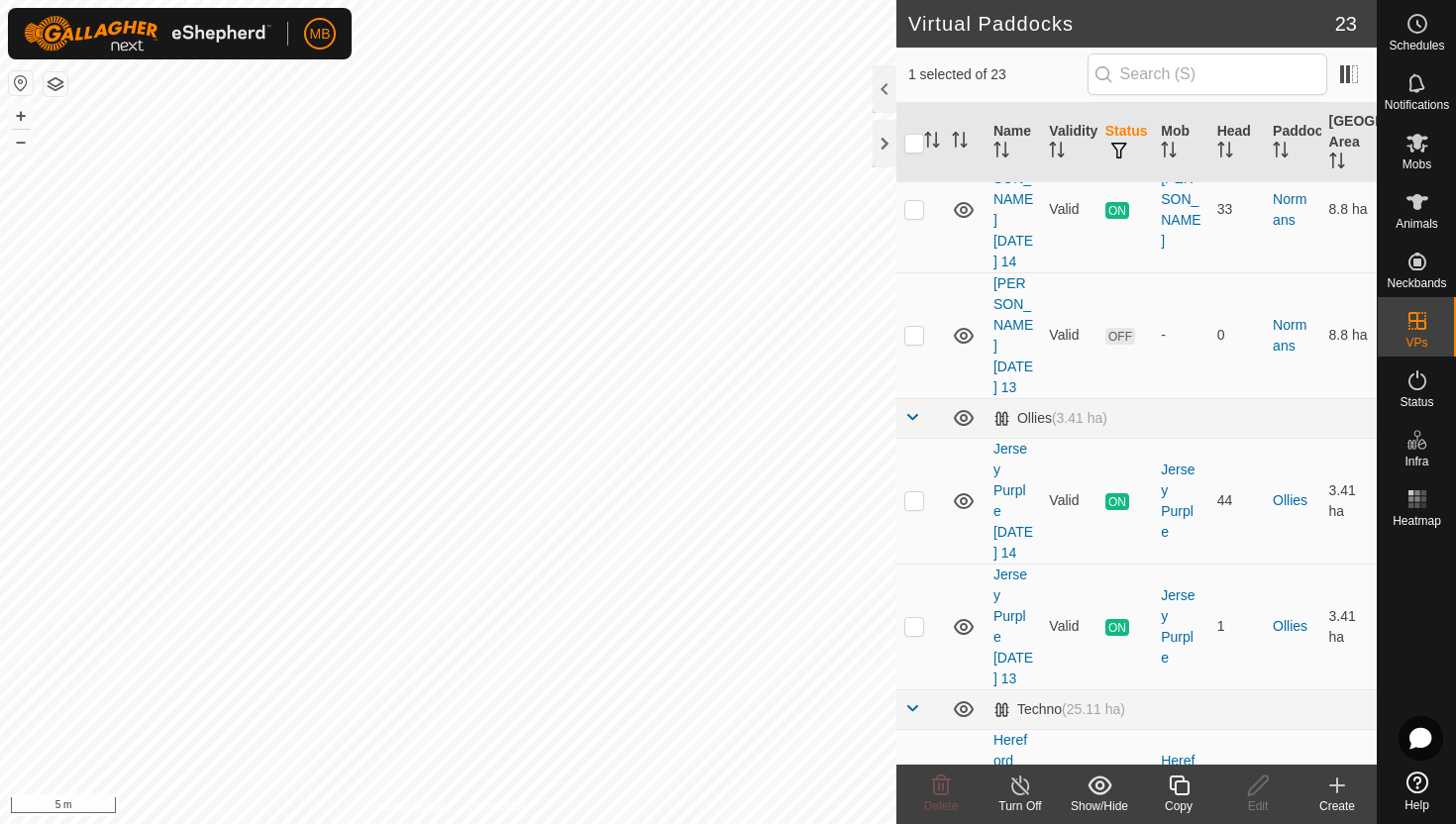 click 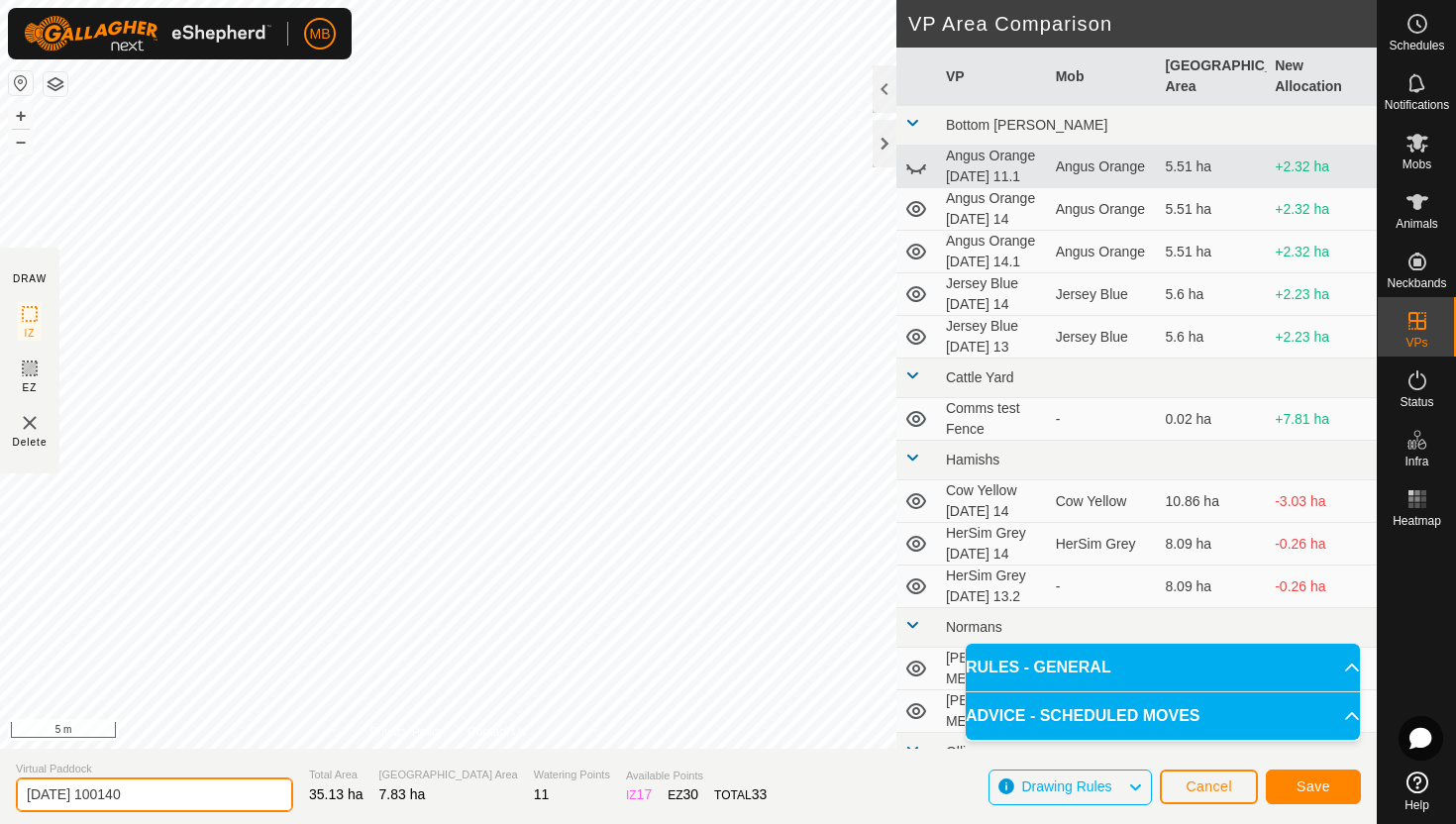 click on "2025-07-14 100140" 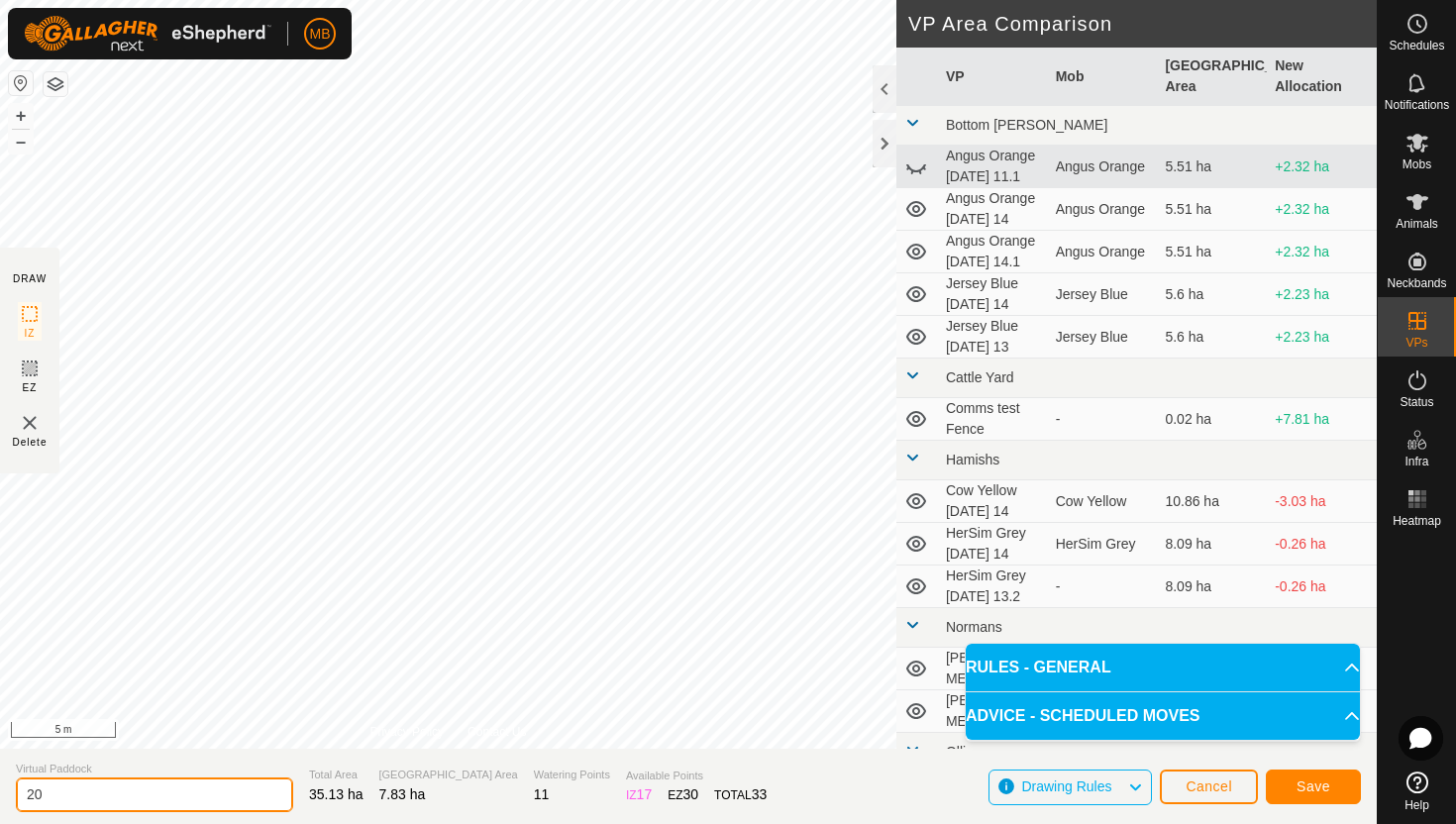 type on "2" 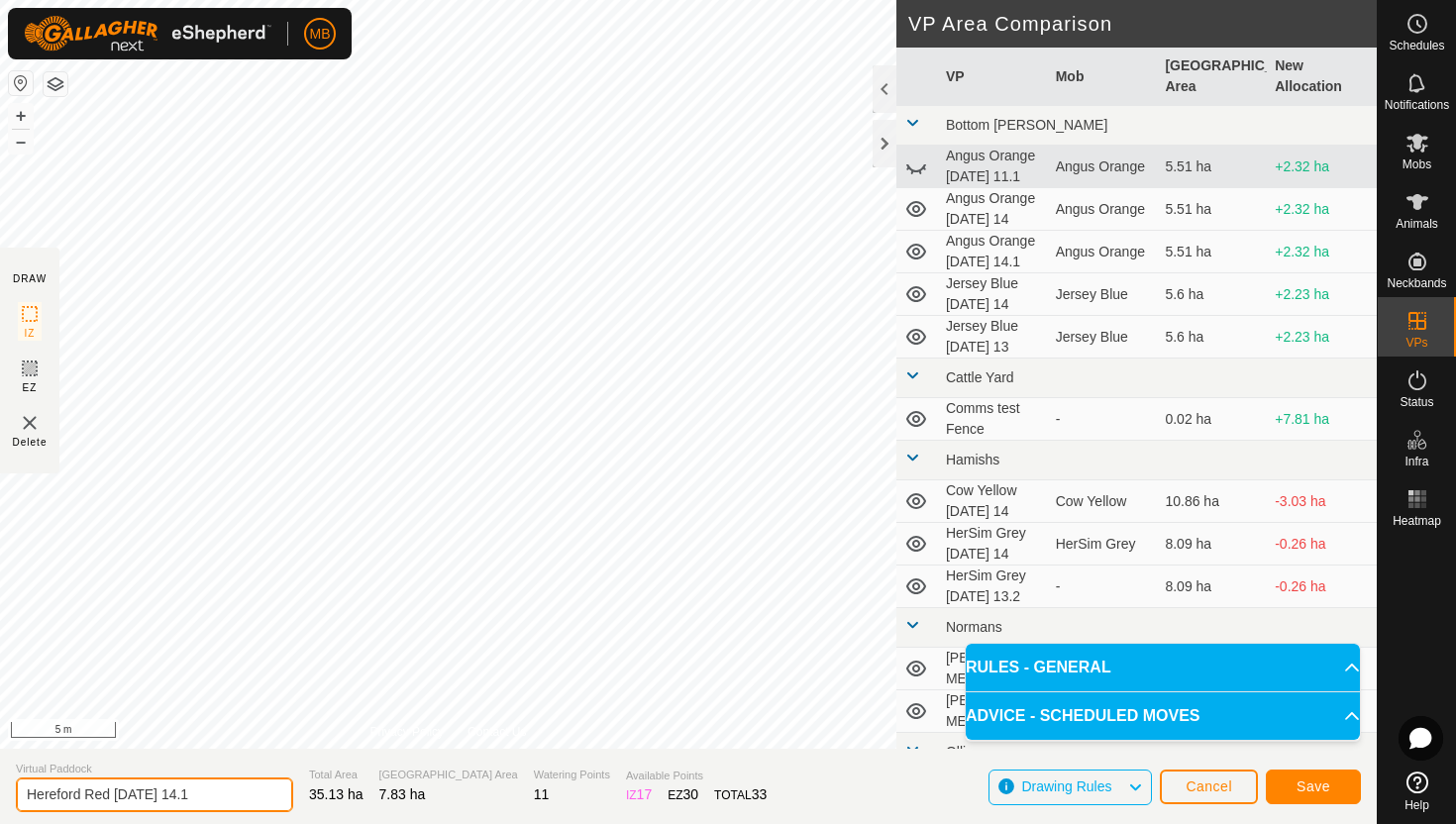 type on "Hereford Red Monday 14.1" 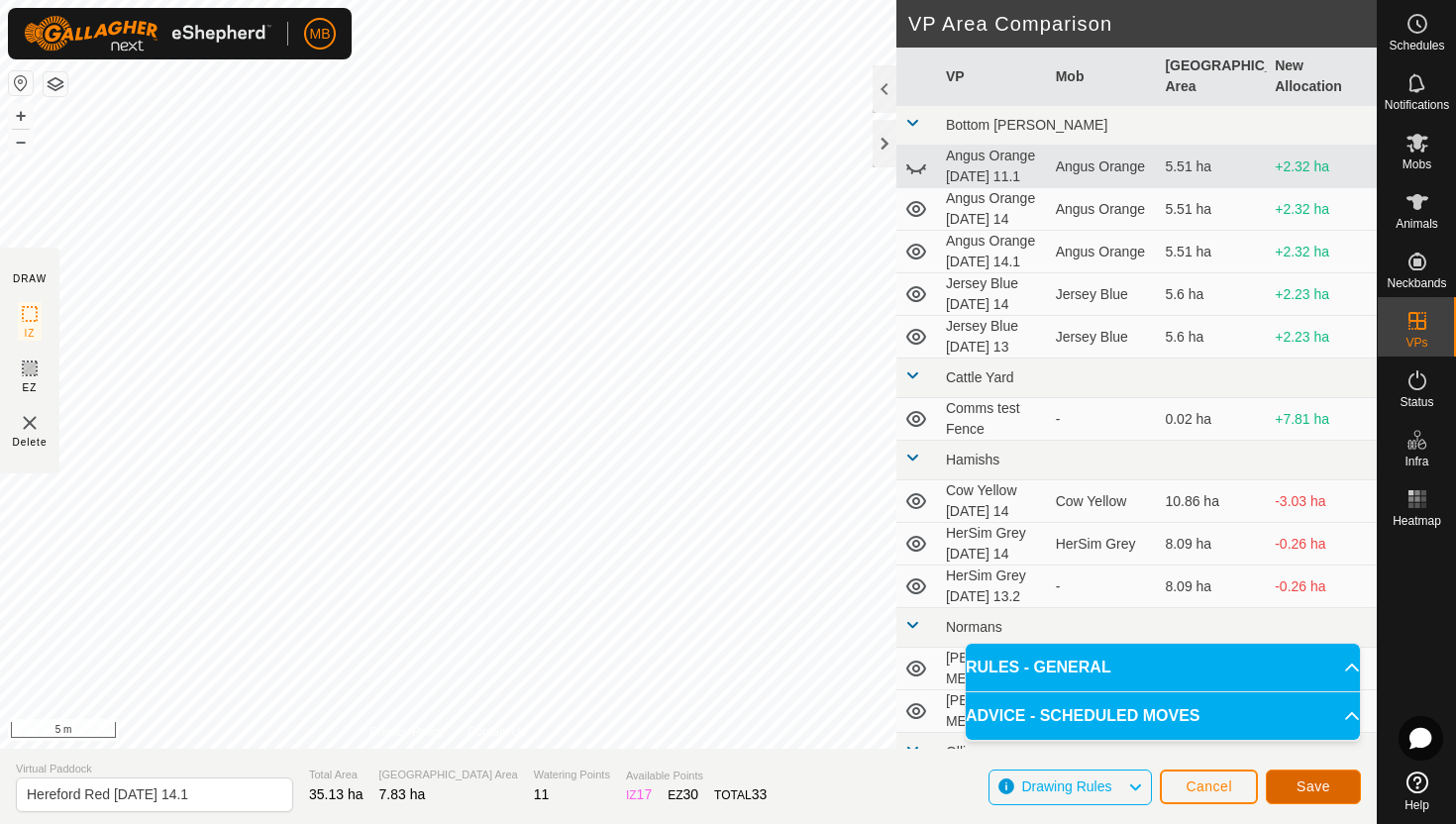 click on "Save" 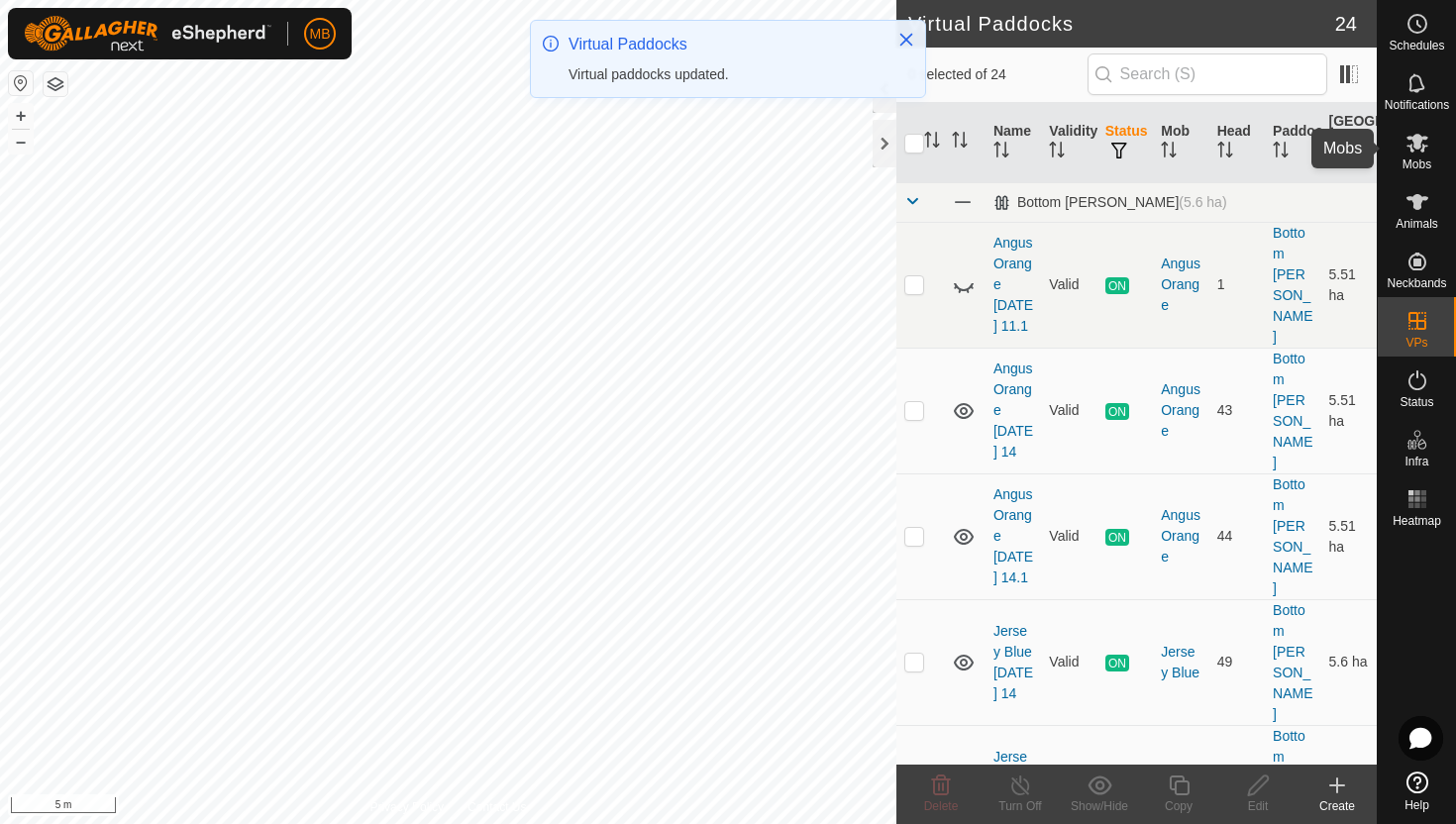 click 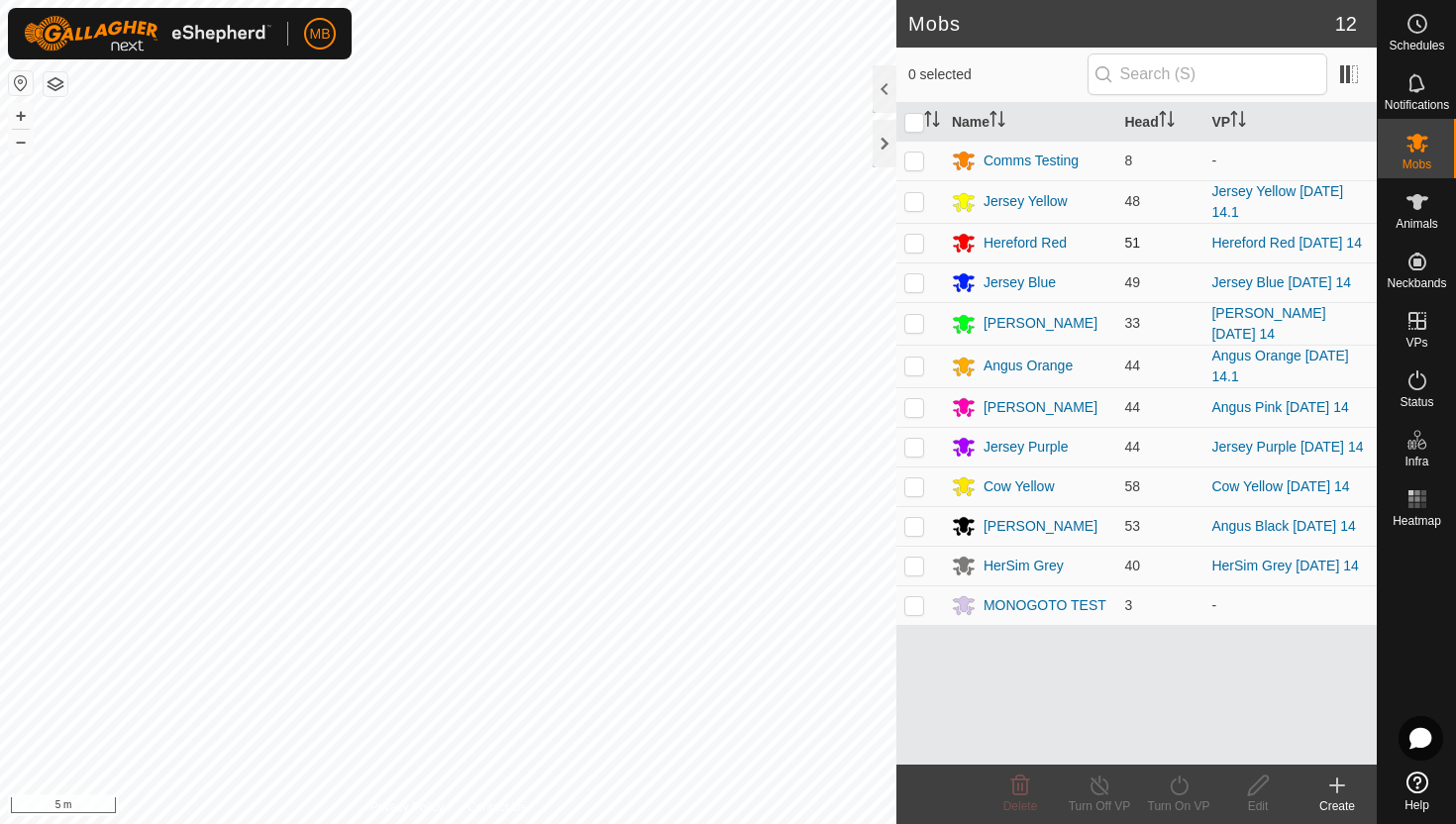 click at bounding box center (914, 243) 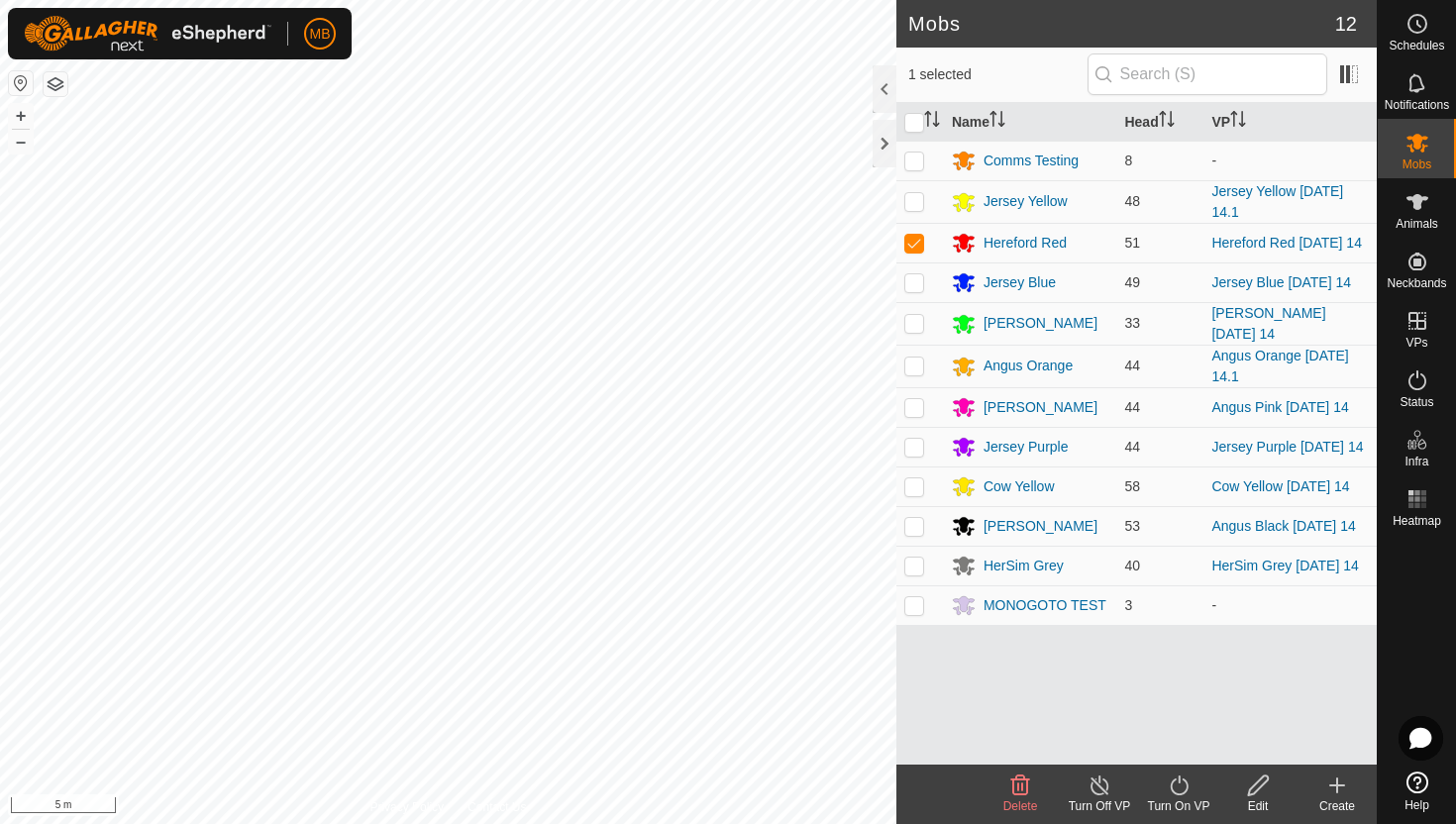 click 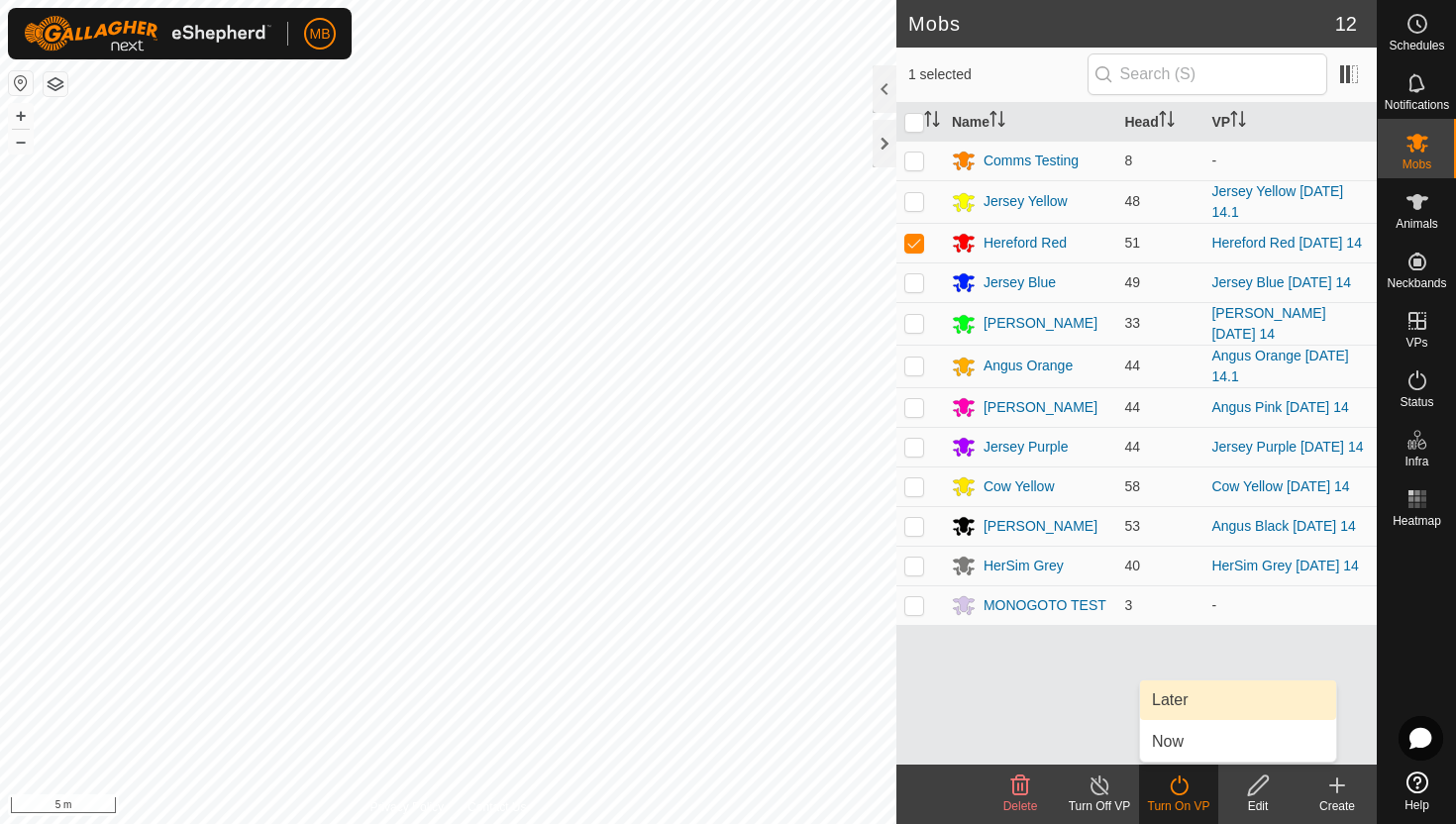 click on "Later" at bounding box center (1238, 700) 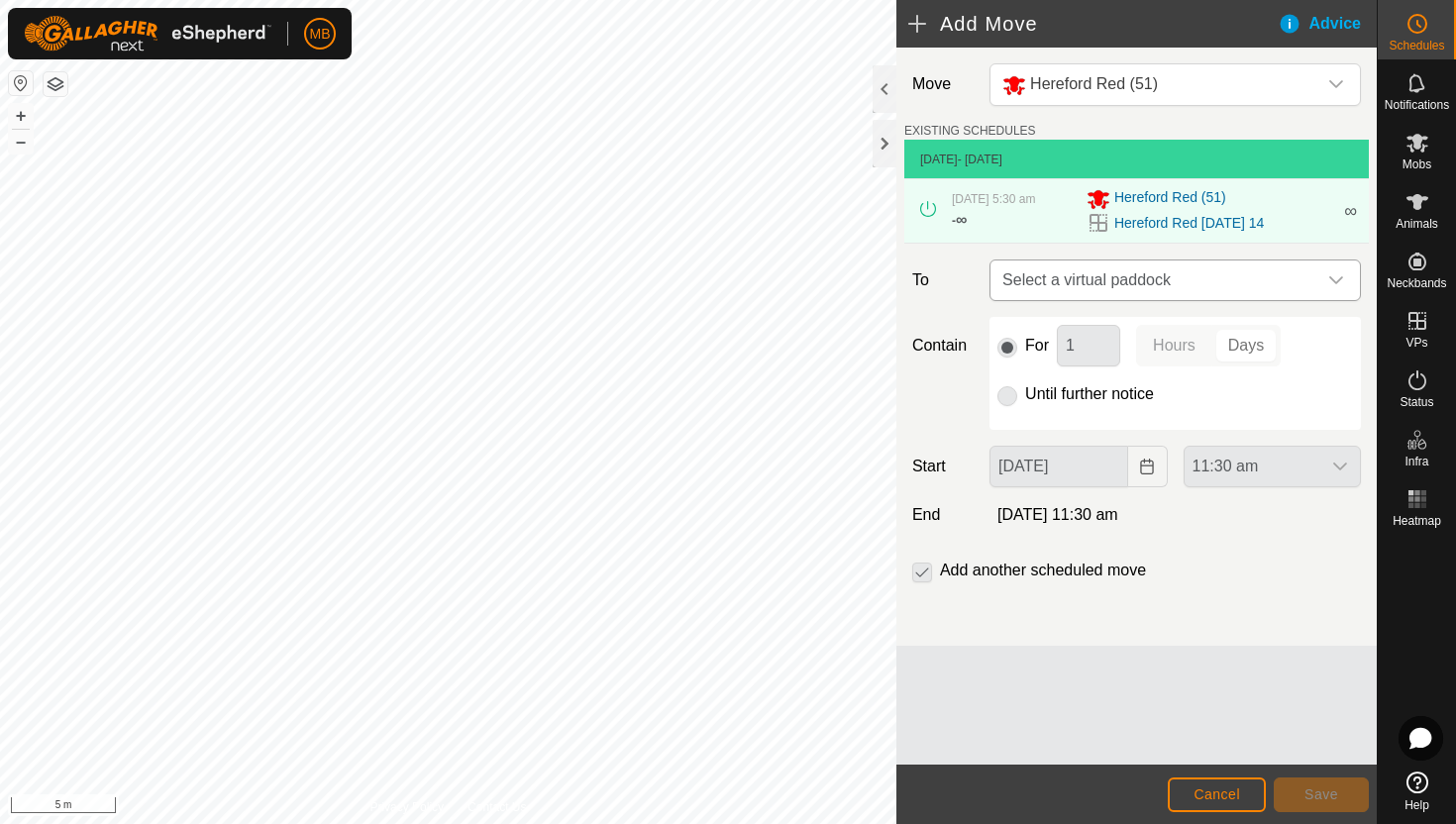 click 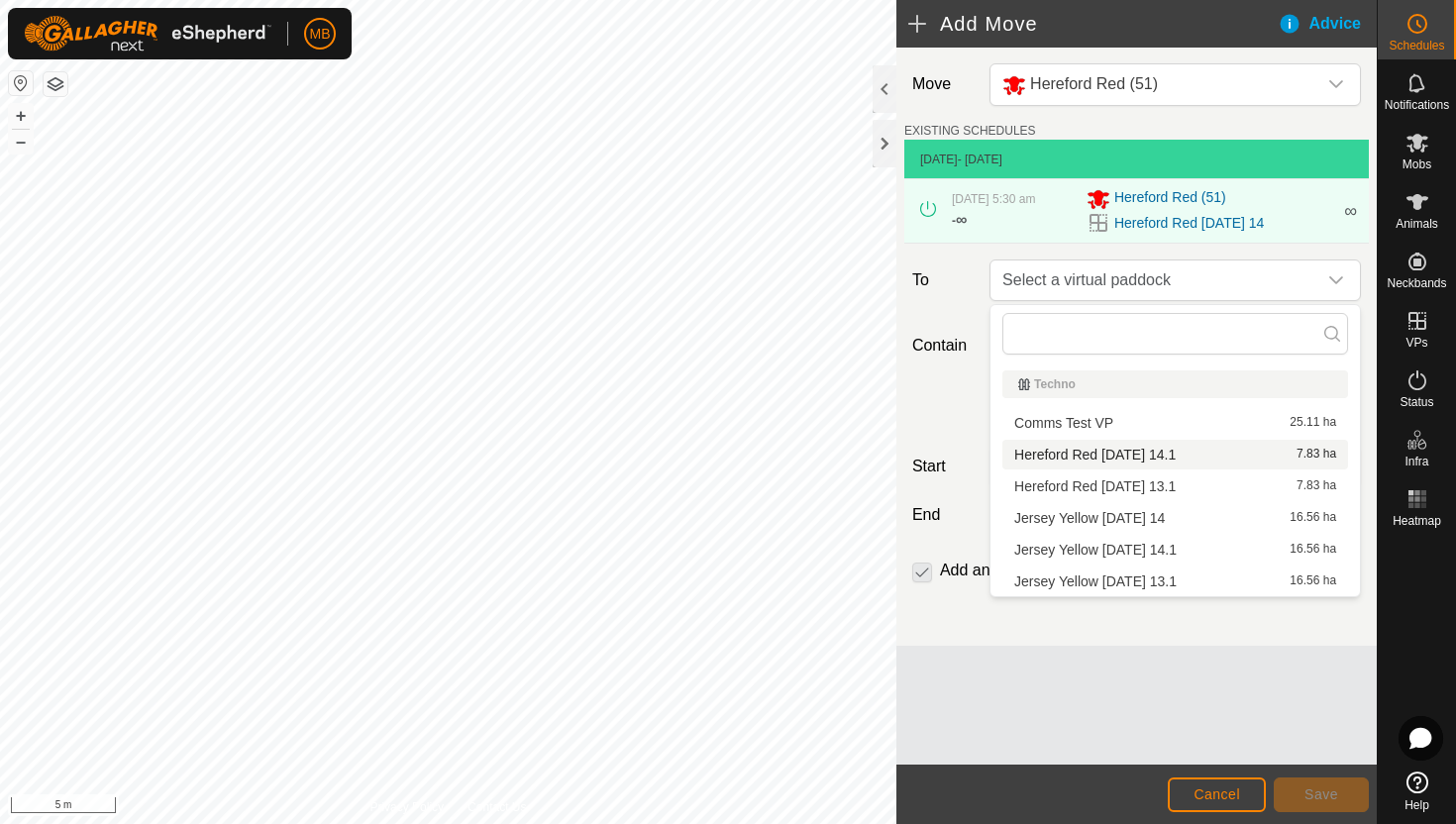 click on "Hereford Red Monday 14.1  7.83 ha" at bounding box center (1175, 455) 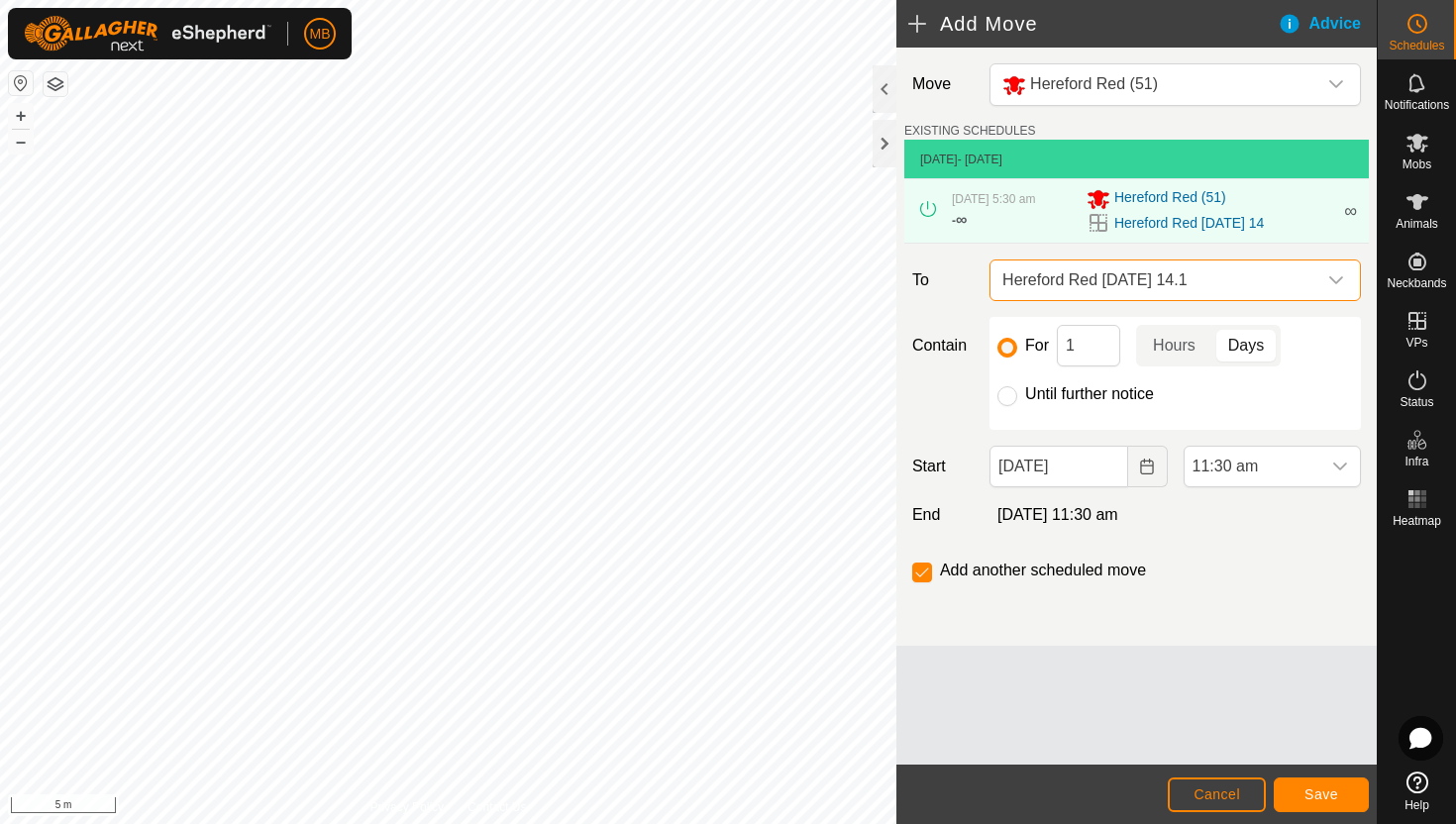 click on "Until further notice" 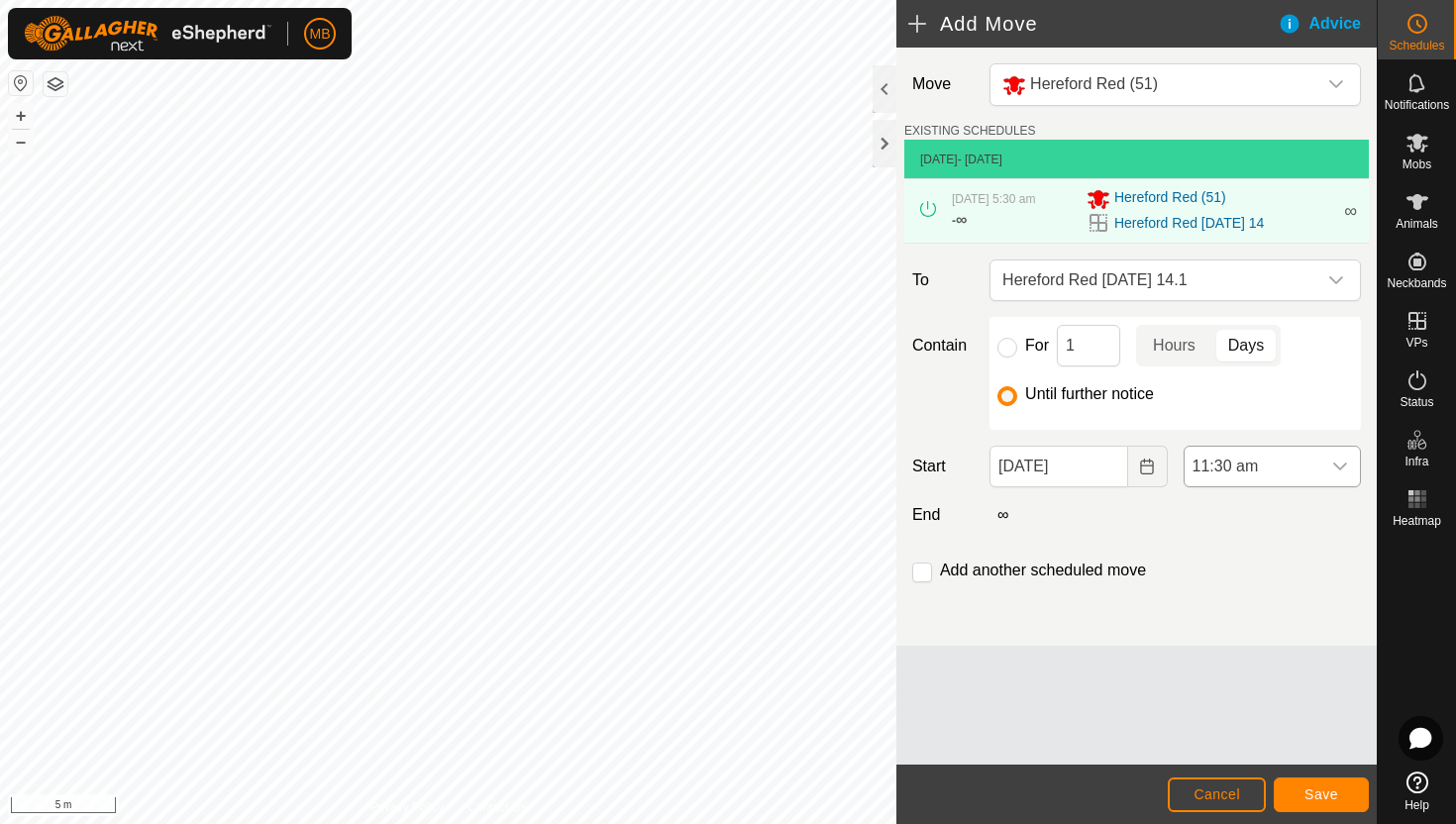 click on "11:30 am" at bounding box center (1252, 466) 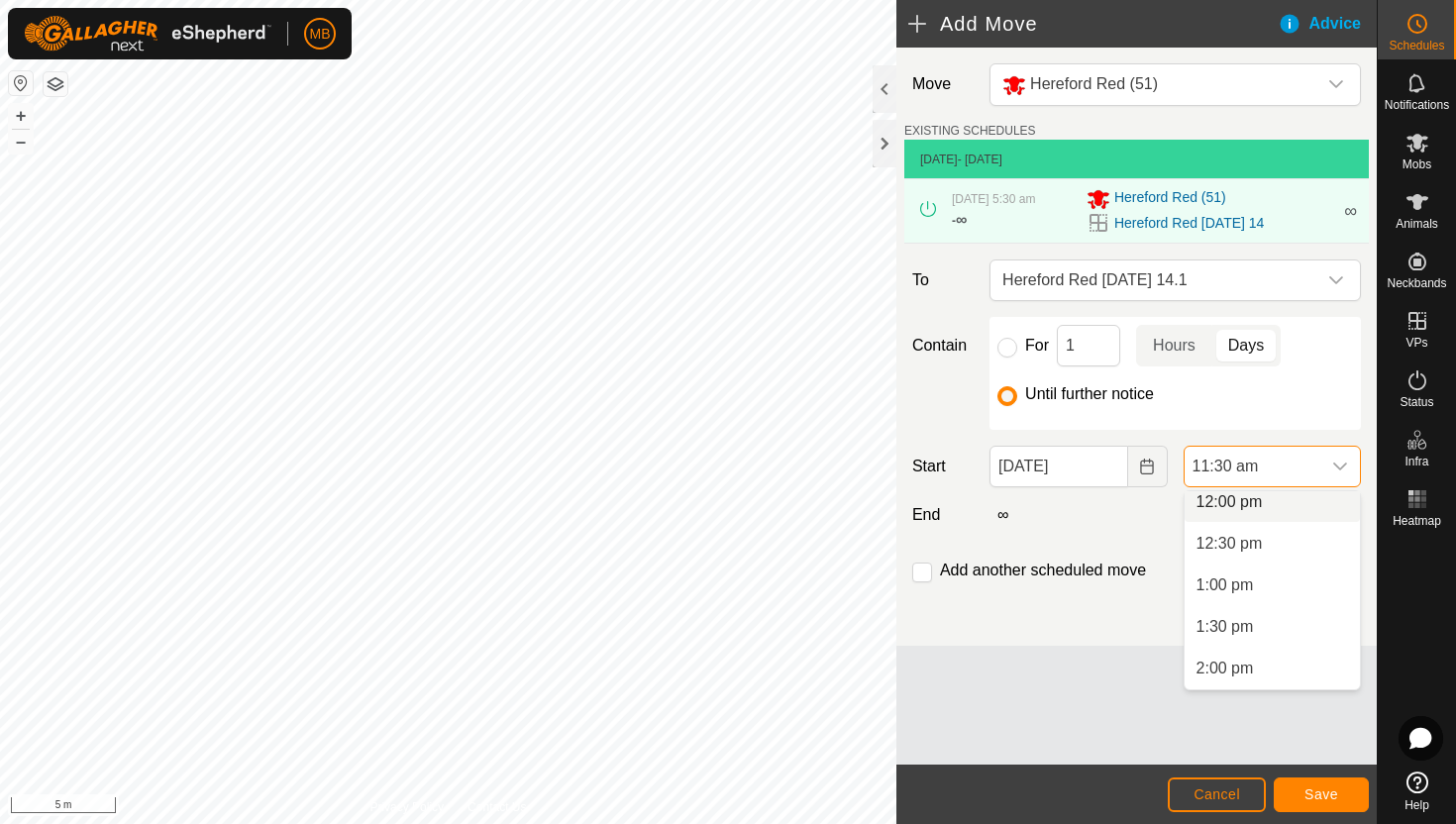 scroll, scrollTop: 1011, scrollLeft: 0, axis: vertical 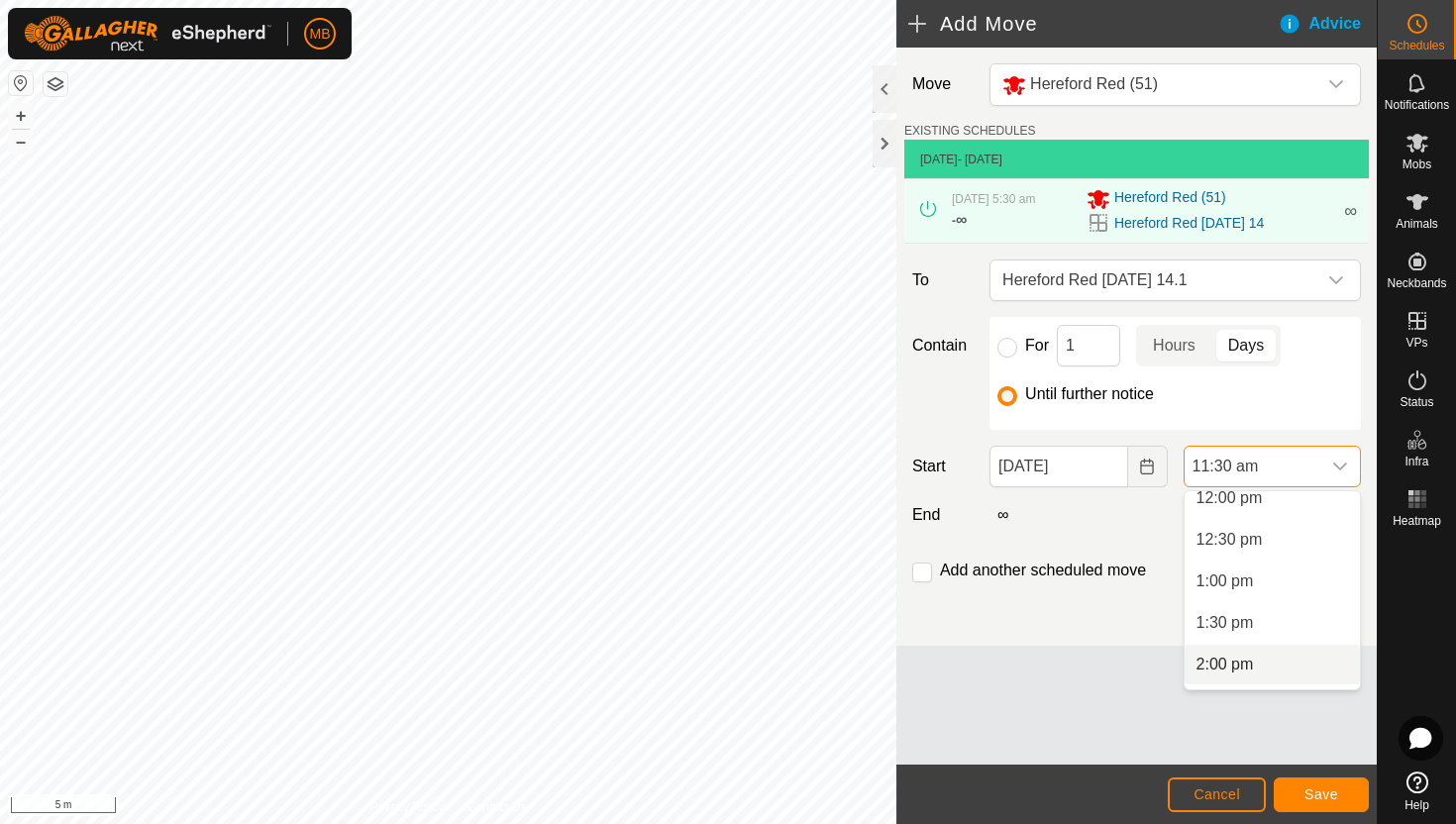 click on "2:00 pm" at bounding box center [1272, 665] 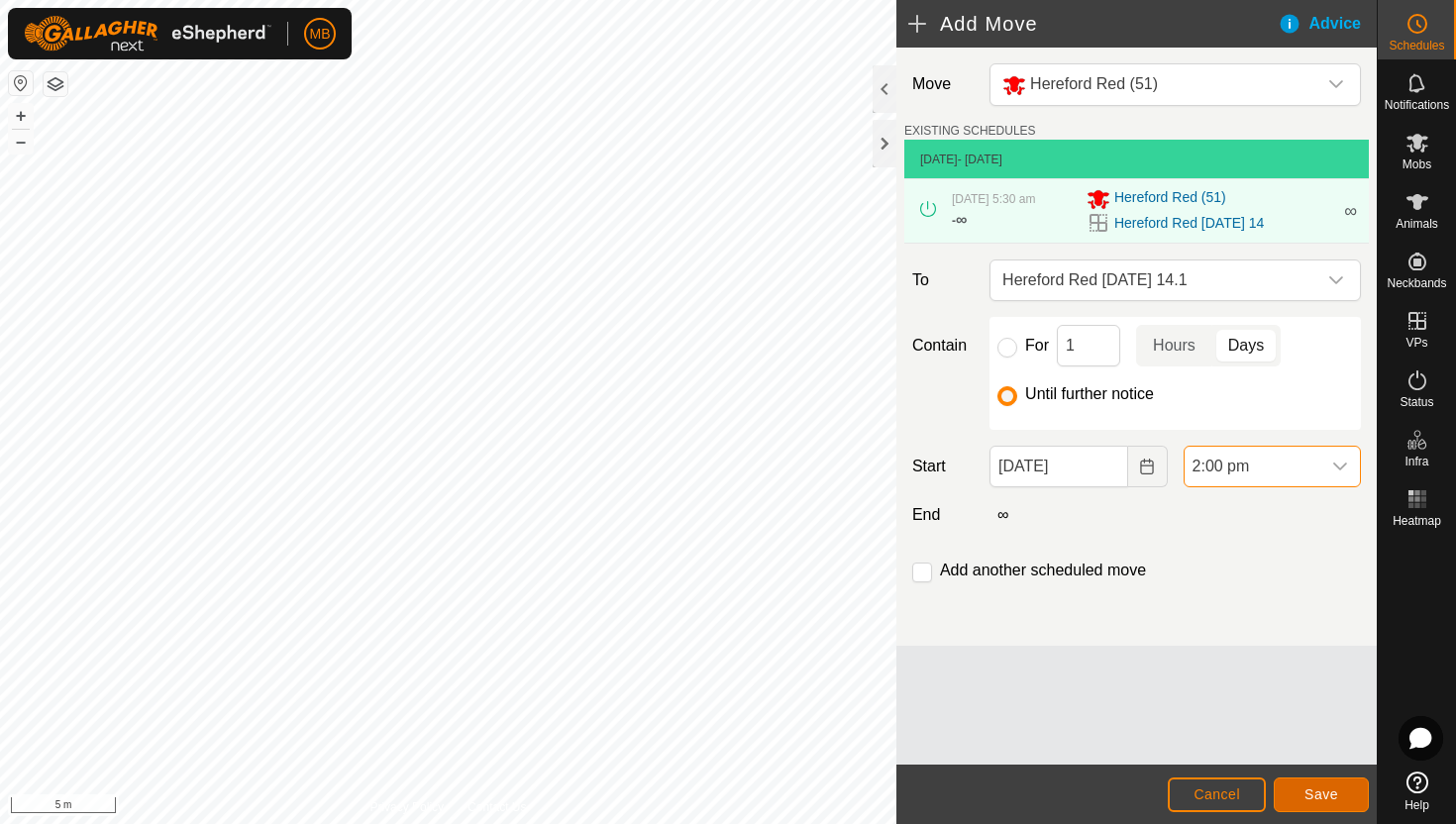 click on "Save" 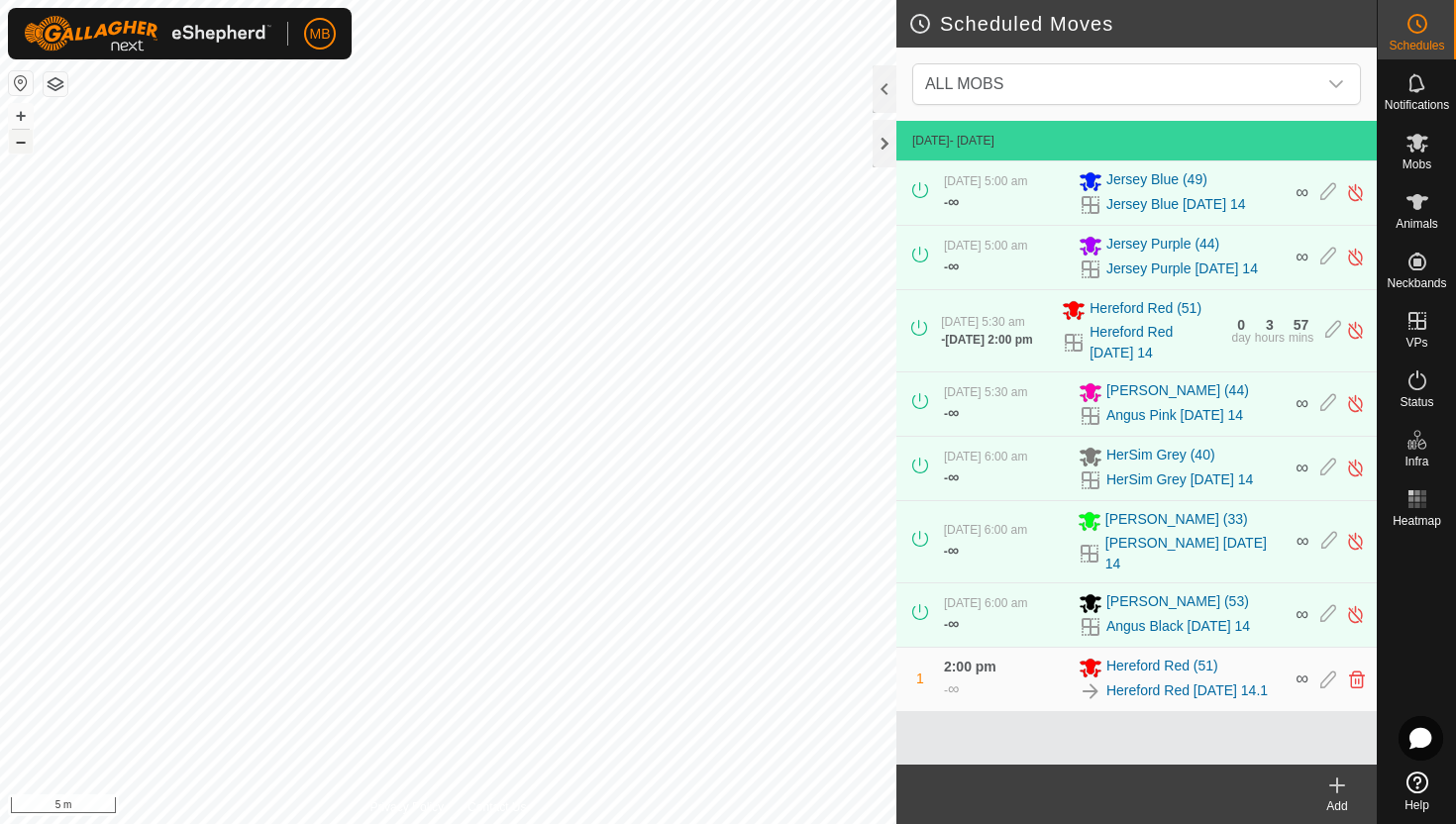 click on "–" at bounding box center [21, 142] 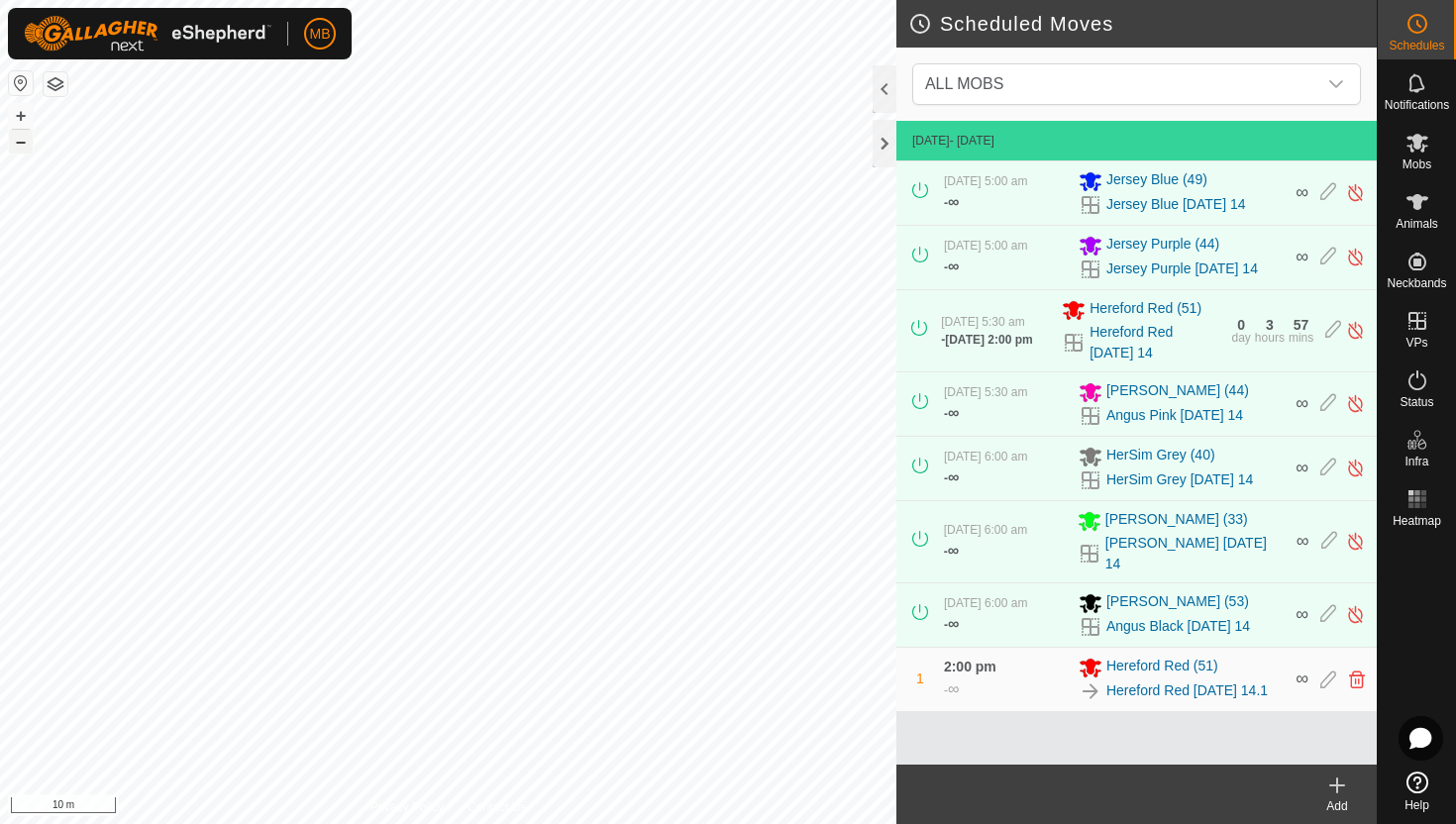 click on "–" at bounding box center [21, 142] 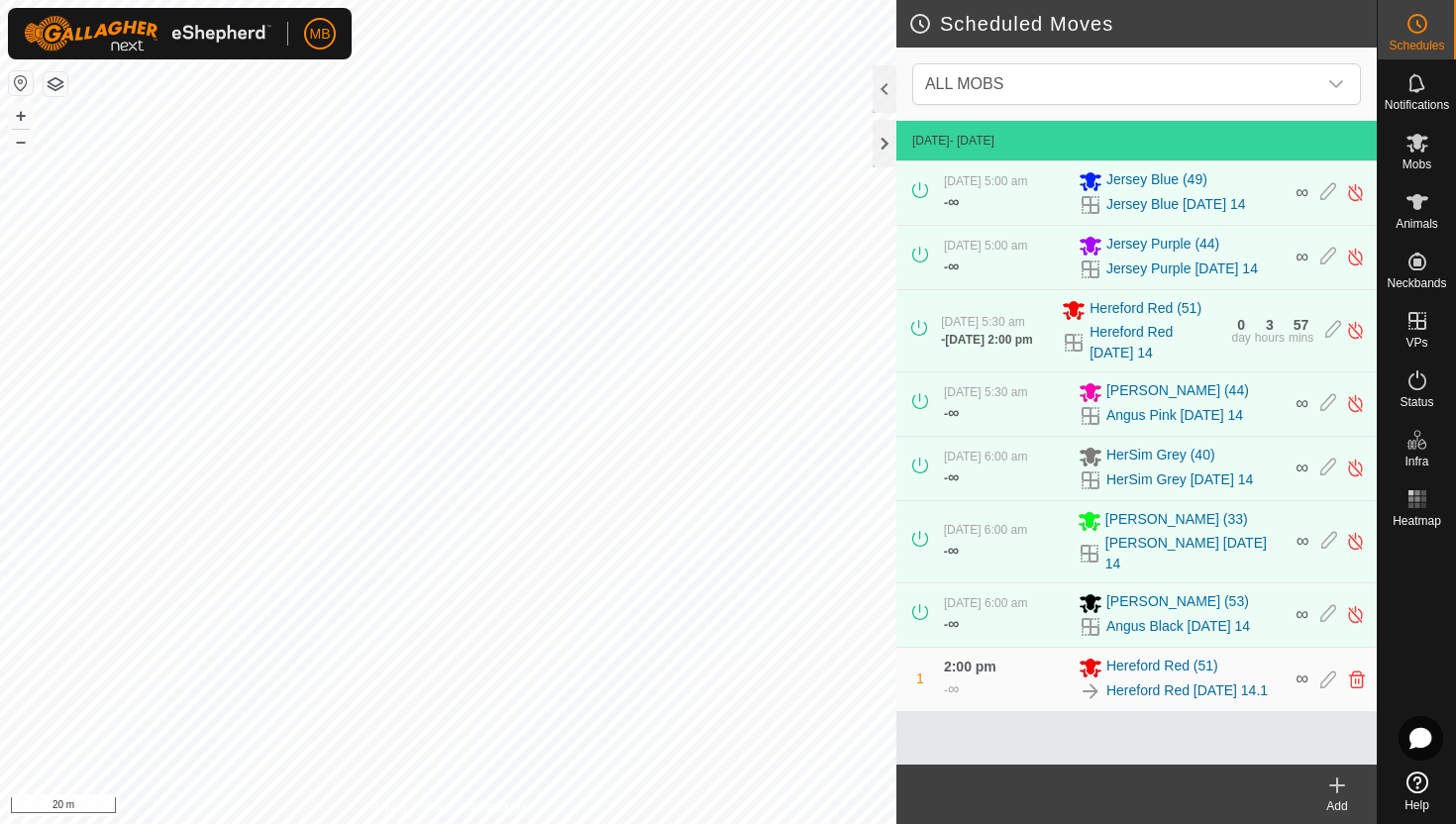 click on "MB Schedules Notifications Mobs Animals Neckbands VPs Status Infra Heatmap Help  Scheduled Moves  ALL MOBS  14 July 2025  - Today 14 July 2025, 5:00 am   -  ∞ Jersey Blue (49) Jersey Blue Monday 14 ∞ 14 July 2025, 5:00 am   -  ∞ Jersey Purple (44) Jersey Purple Monday 14 ∞ 14 July 2025, 5:30 am   -  14 July 2025, 2:00 pm Hereford Red (51) Hereford Red Monday 14 0  day  3  hours  57  mins  14 July 2025, 5:30 am   -  ∞ Angus Pink (44) Angus Pink Monday 14 ∞ 14 July 2025, 6:00 am   -  ∞ HerSim Grey (40) HerSim Grey Monday 14 ∞ 14 July 2025, 6:00 am   -  ∞ Angus Green (33) Angus Green Monday 14 ∞ 14 July 2025, 6:00 am   -  ∞ Angus Black (53) Angus Black Monday 14 ∞ 1 2:00 pm  -  ∞ Hereford Red (51) Hereford Red Monday 14.1 ∞  Add  Privacy Policy Contact Us
trough airstrip
Type:   trough
Capacity:  100L
Water Level:  100%
Drinkable:  Yes
+ – ⇧ i 20 m" 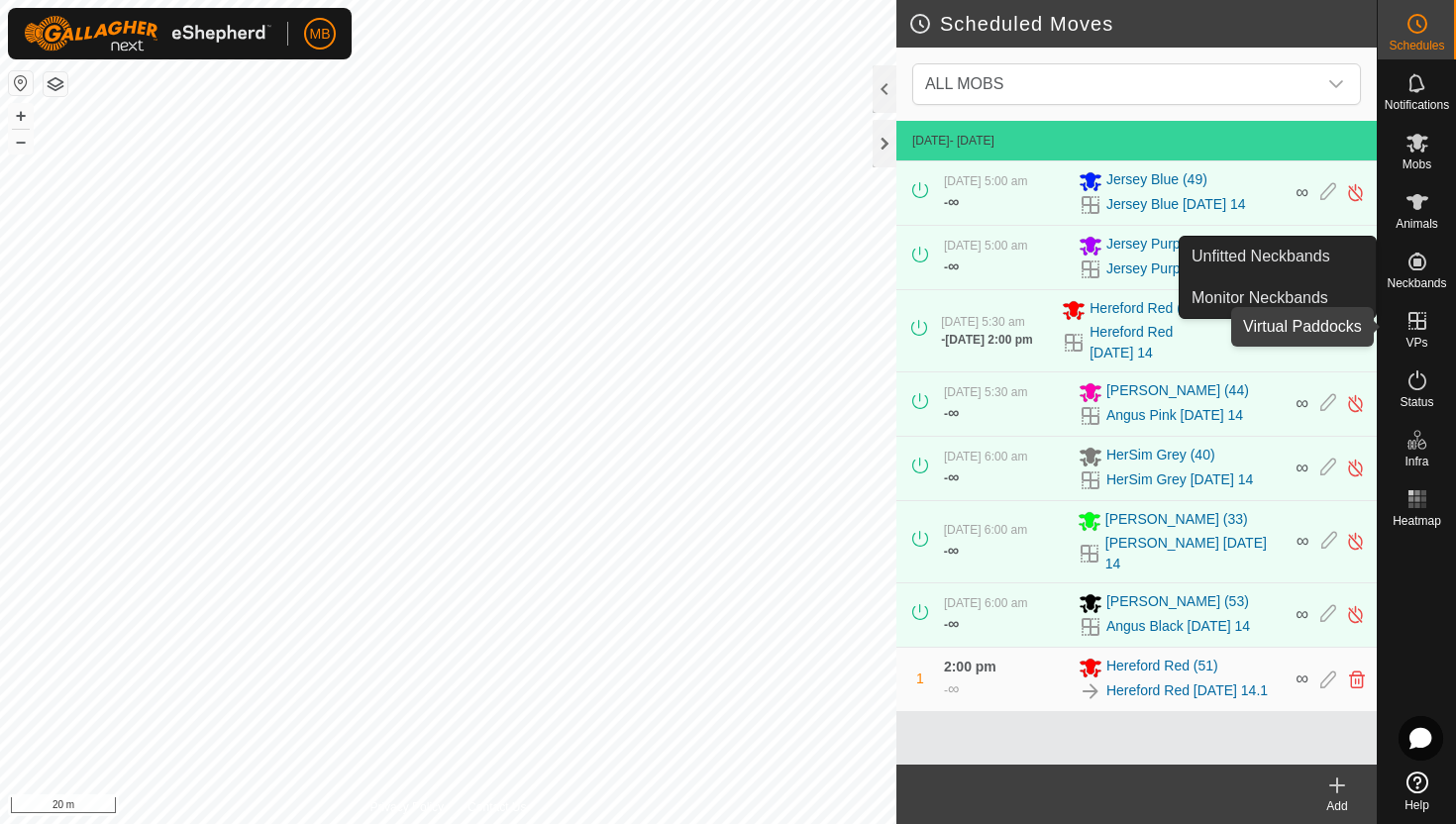 click 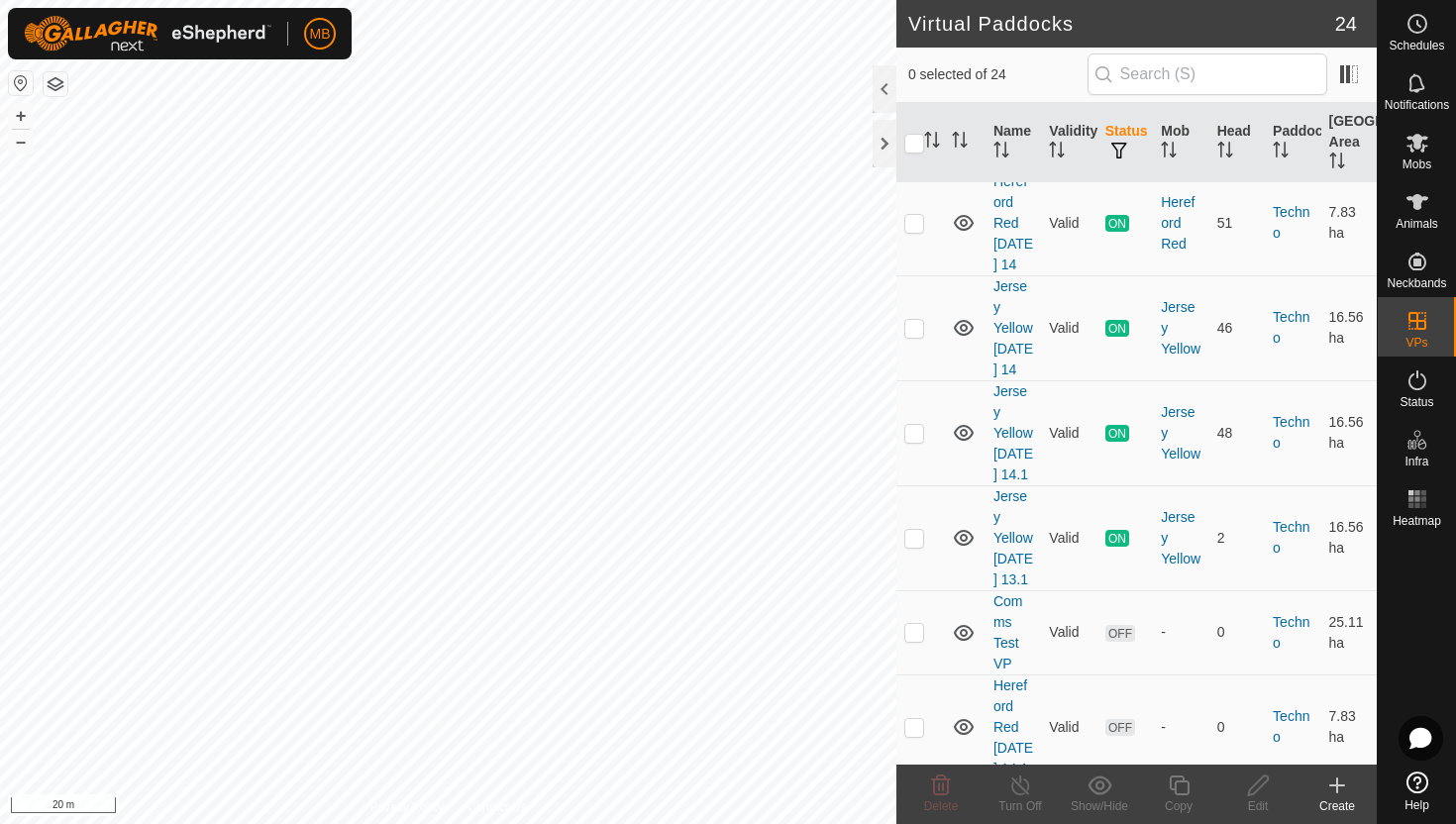 scroll, scrollTop: 2173, scrollLeft: 0, axis: vertical 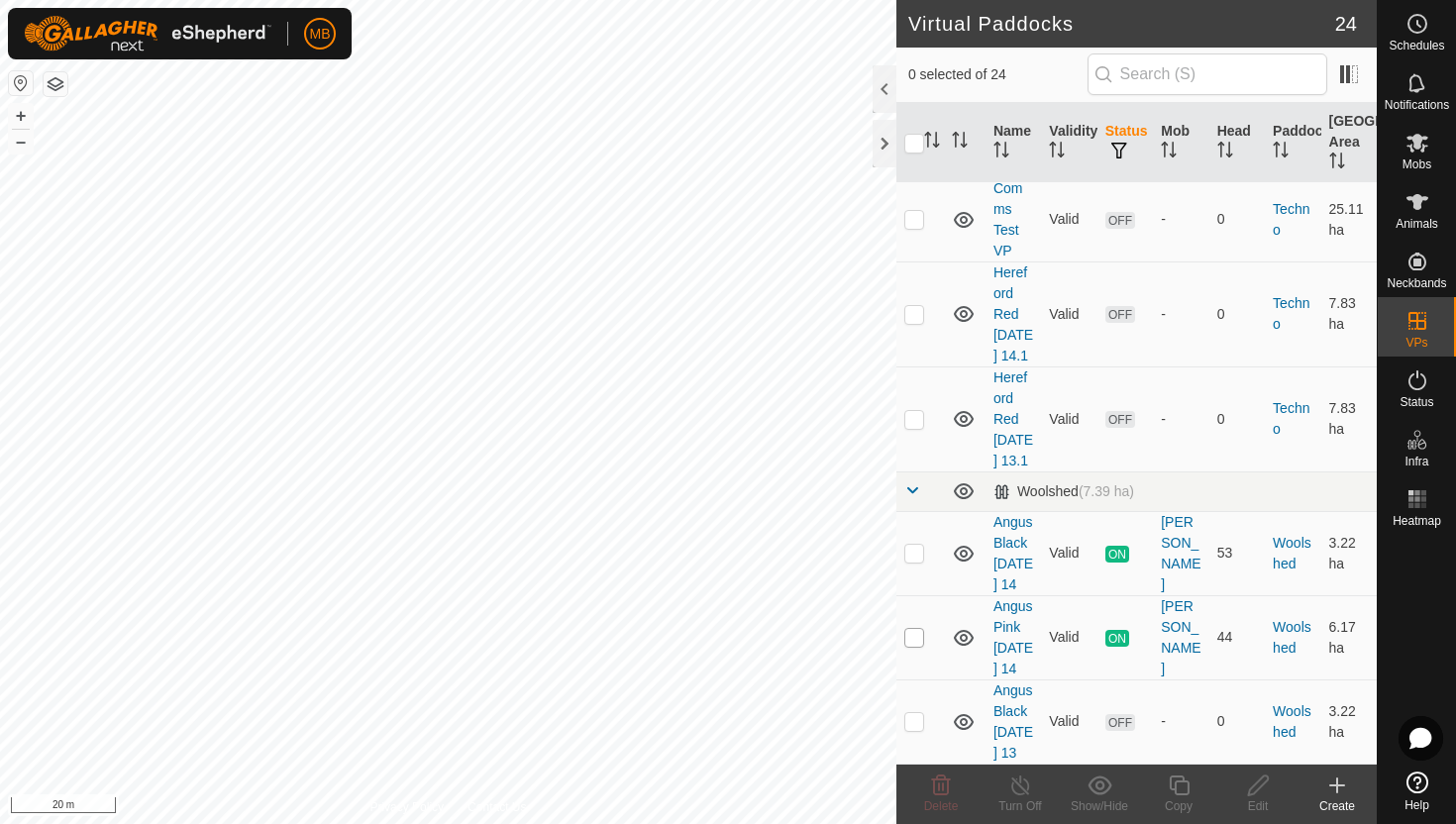 click at bounding box center (914, 638) 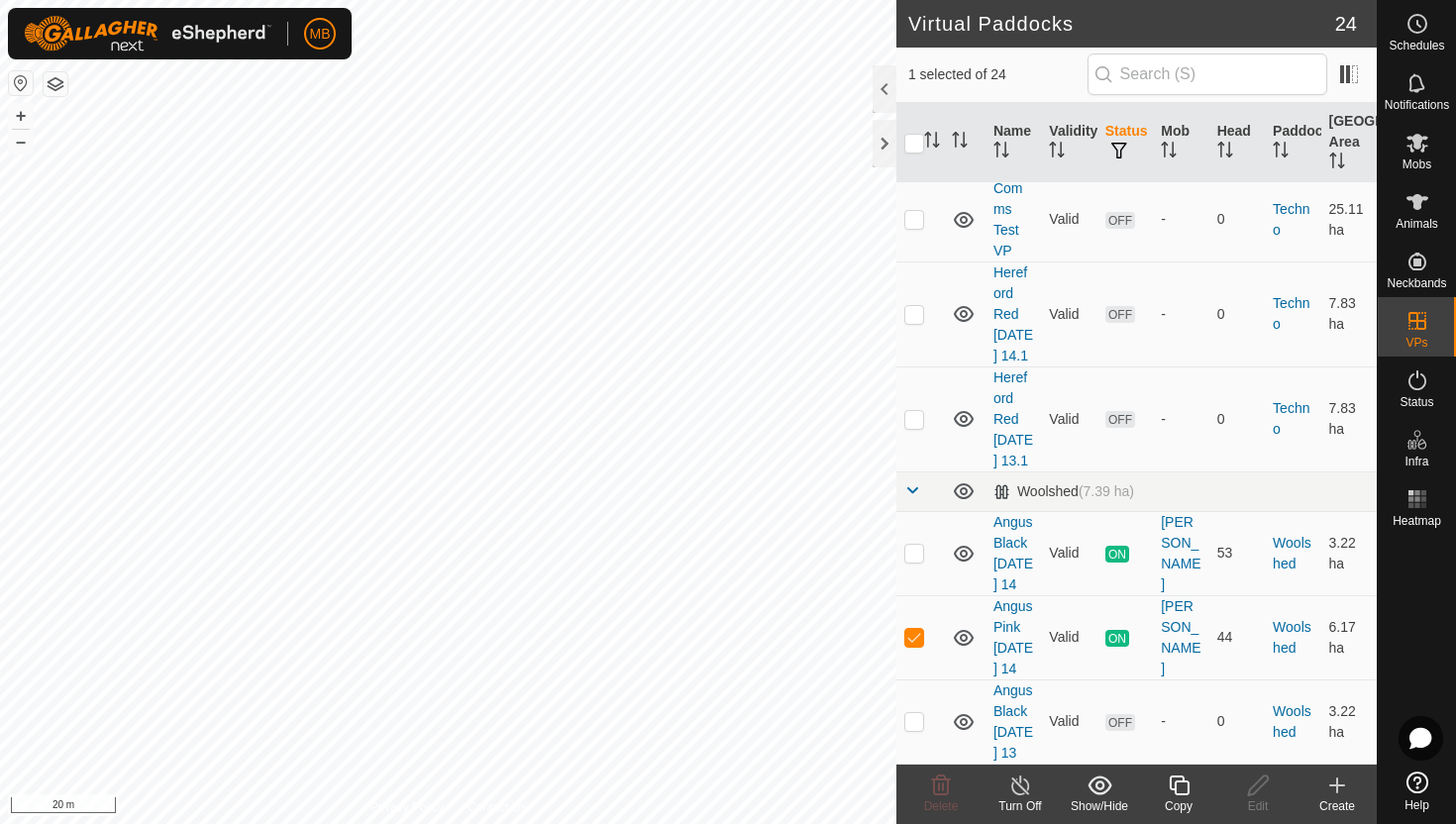 click 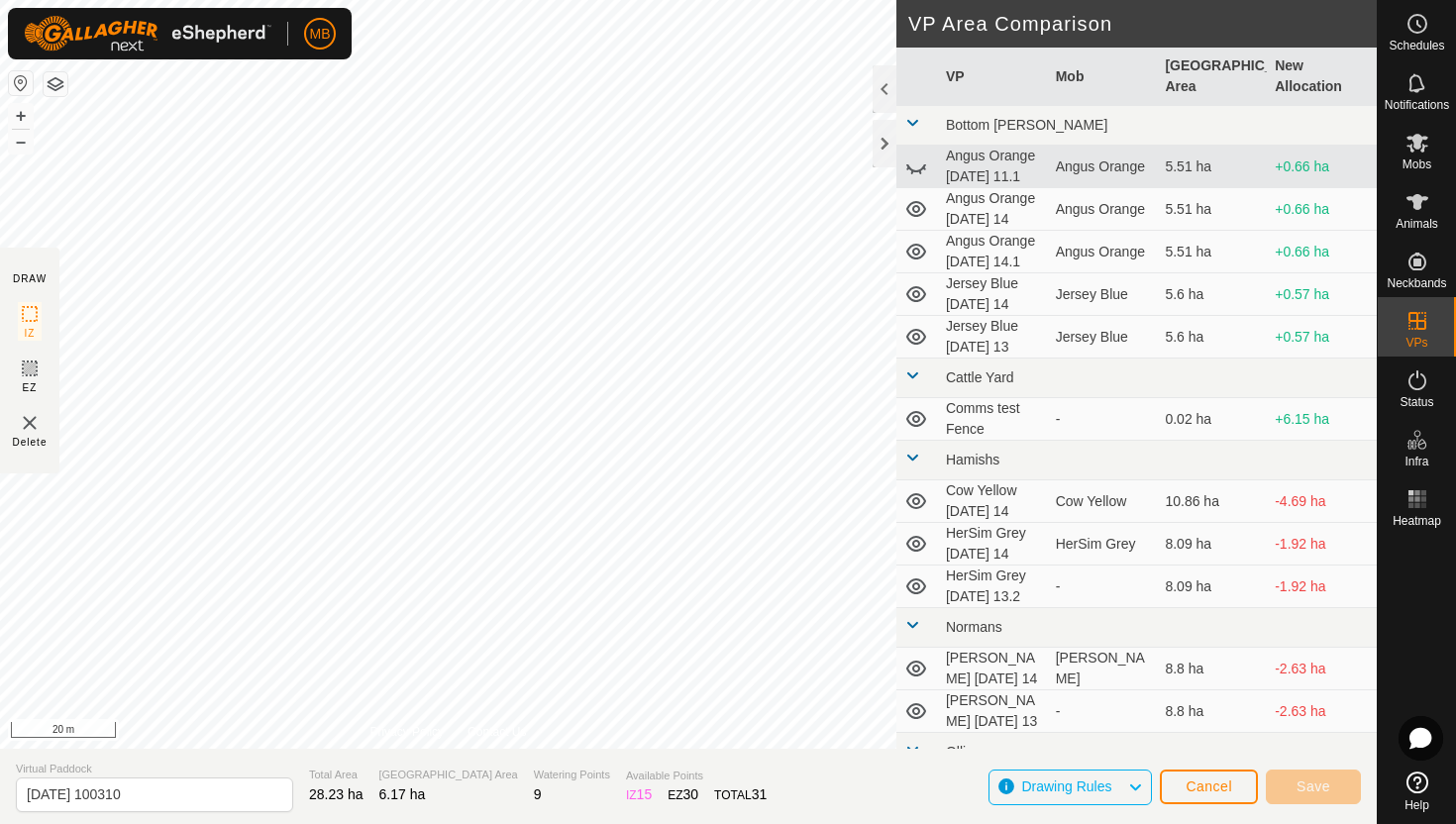 click on "MB Schedules Notifications Mobs Animals Neckbands VPs Status Infra Heatmap Help DRAW IZ EZ Delete Privacy Policy Contact Us + – ⇧ i 20 m VP Area Comparison     VP   Mob   Grazing Area   New Allocation  Bottom Davey  Angus Orange Friday 11.1   Angus Orange   5.51 ha  +0.66 ha  Angus Orange Monday 14   Angus Orange   5.51 ha  +0.66 ha  Angus Orange Monday 14.1   Angus Orange   5.51 ha  +0.66 ha  Jersey Blue Monday 14   Jersey Blue   5.6 ha  +0.57 ha  Jersey Blue Sunday 13   Jersey Blue   5.6 ha  +0.57 ha Cattle Yard  Comms test Fence  -  0.02 ha  +6.15 ha Hamishs  Cow Yellow Monday 14   Cow Yellow   10.86 ha  -4.69 ha  HerSim Grey Monday 14   HerSim Grey   8.09 ha  -1.92 ha  HerSim Grey Sunday 13.2  -  8.09 ha  -1.92 ha Normans  Angus Green Monday 14   Angus Green   8.8 ha  -2.63 ha  Angus Green Sunday 13  -  8.8 ha  -2.63 ha Ollies  Jersey Purple Monday 14   Jersey Purple   3.41 ha  +2.76 ha  Jersey Purple Sunday 13   Jersey Purple   3.41 ha  +2.76 ha Techno  Comms Test VP  -  25.11 ha  -1.66 ha" at bounding box center (728, 412) 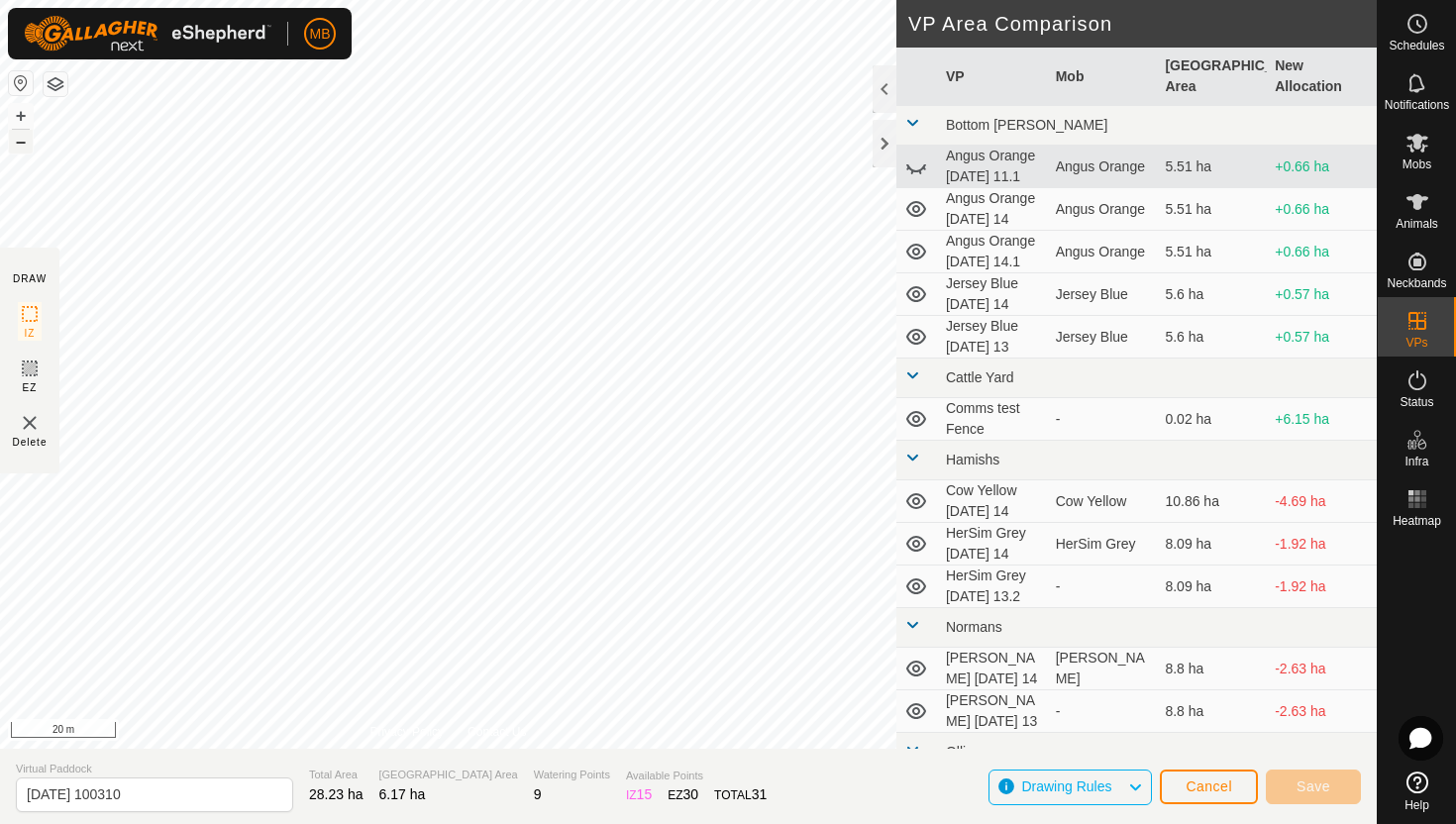 click on "–" at bounding box center (21, 142) 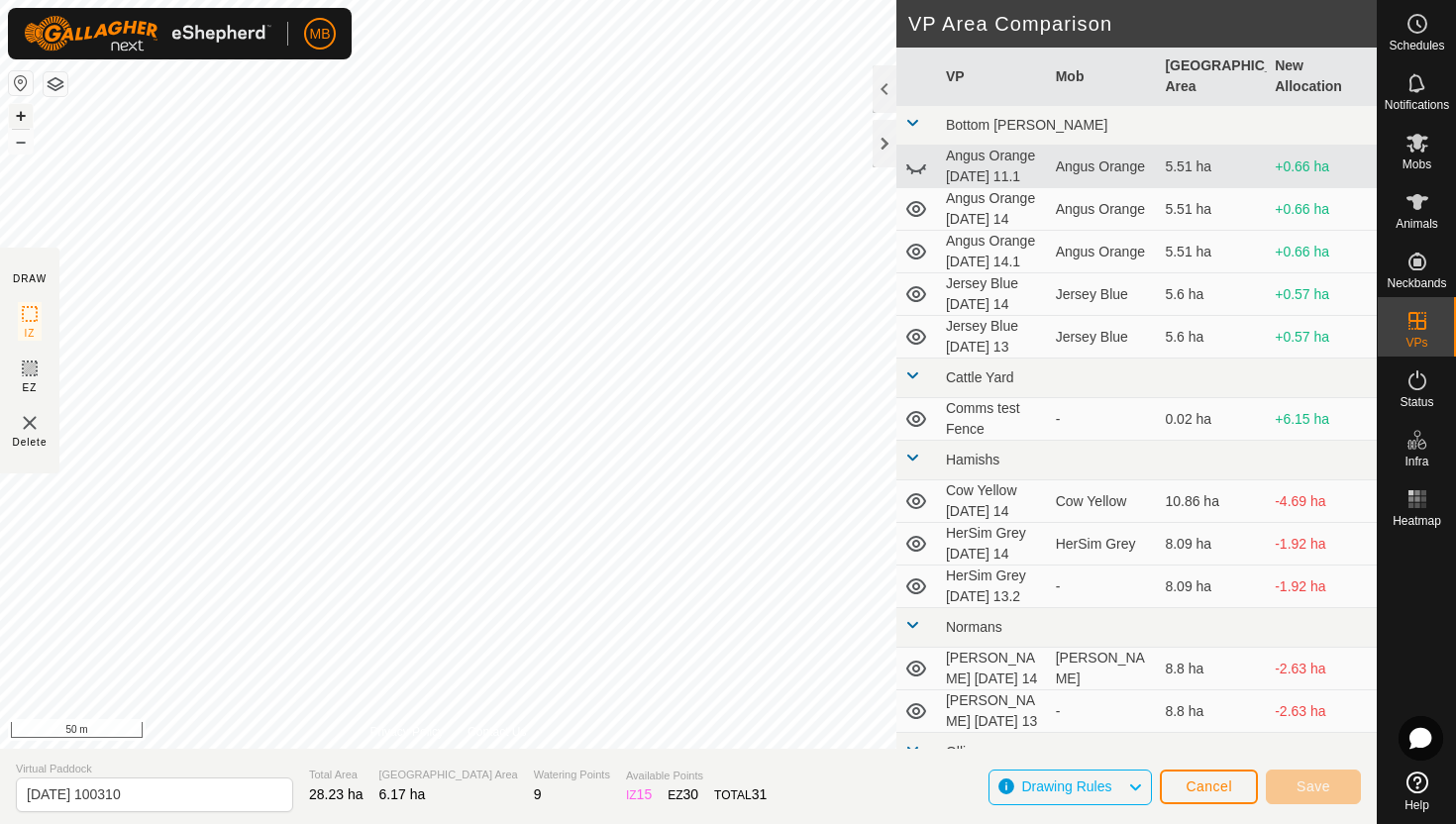 click on "+" at bounding box center [21, 116] 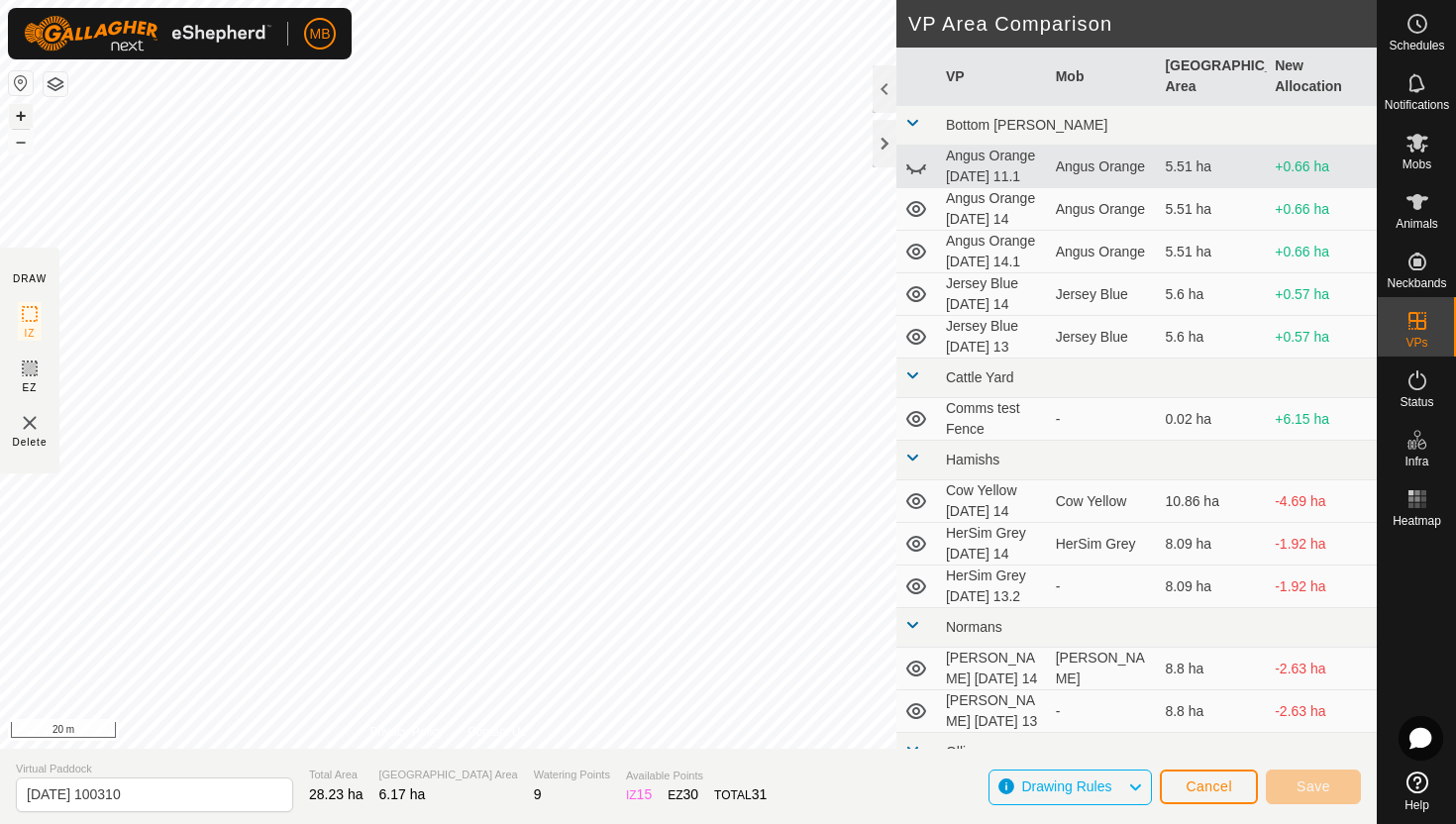 click on "+" at bounding box center (21, 116) 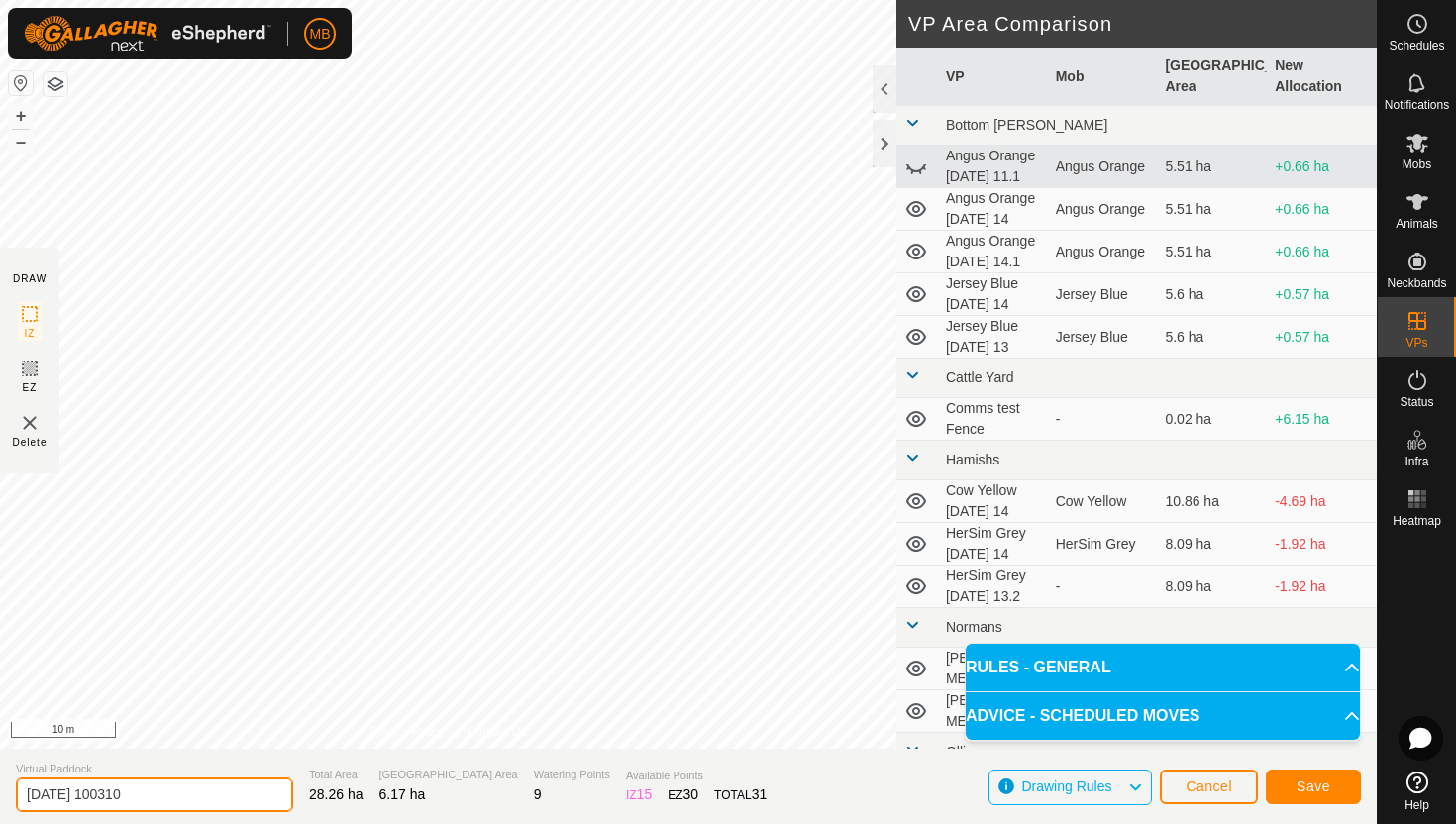 click on "2025-07-14 100310" 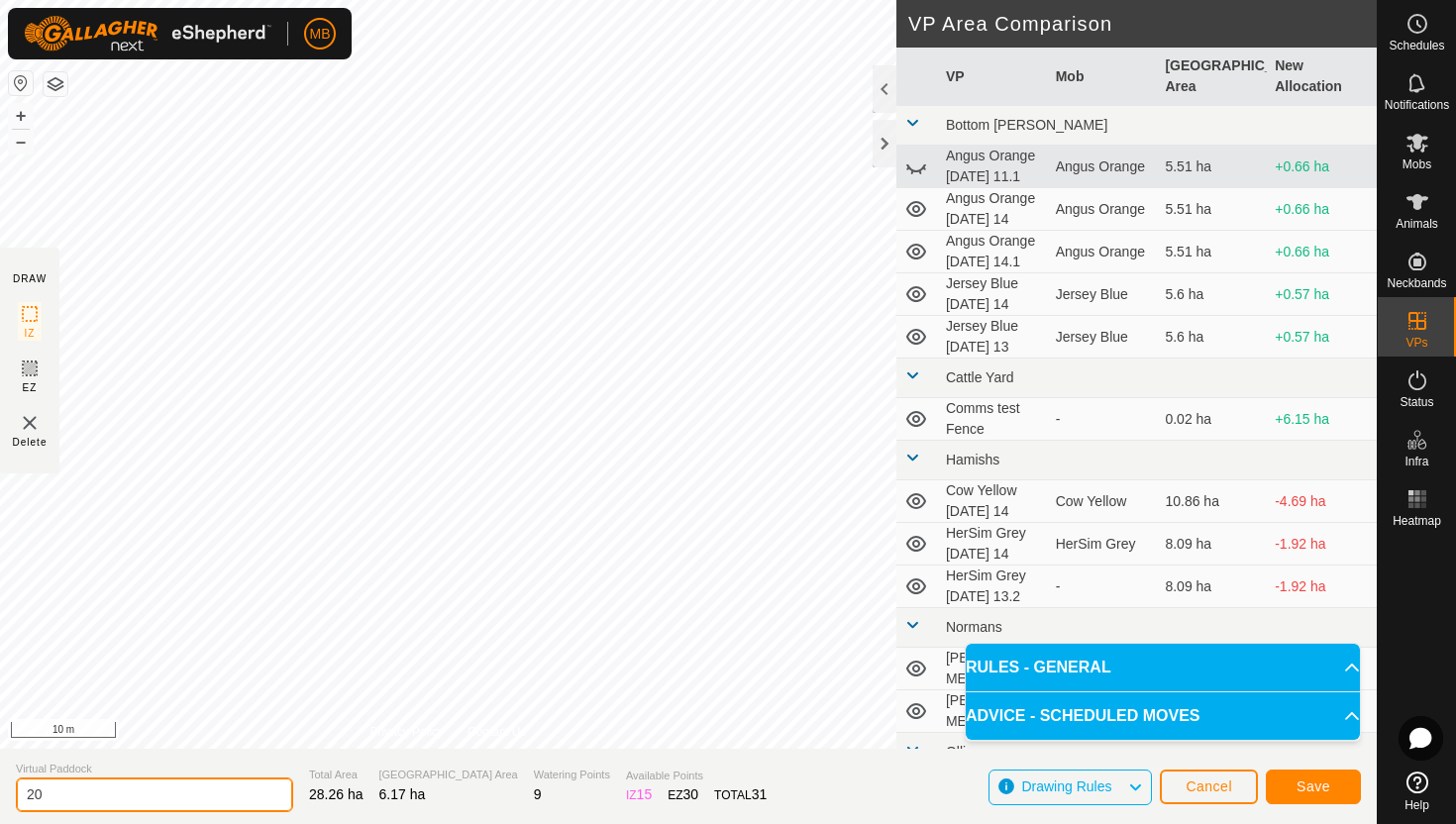 type on "2" 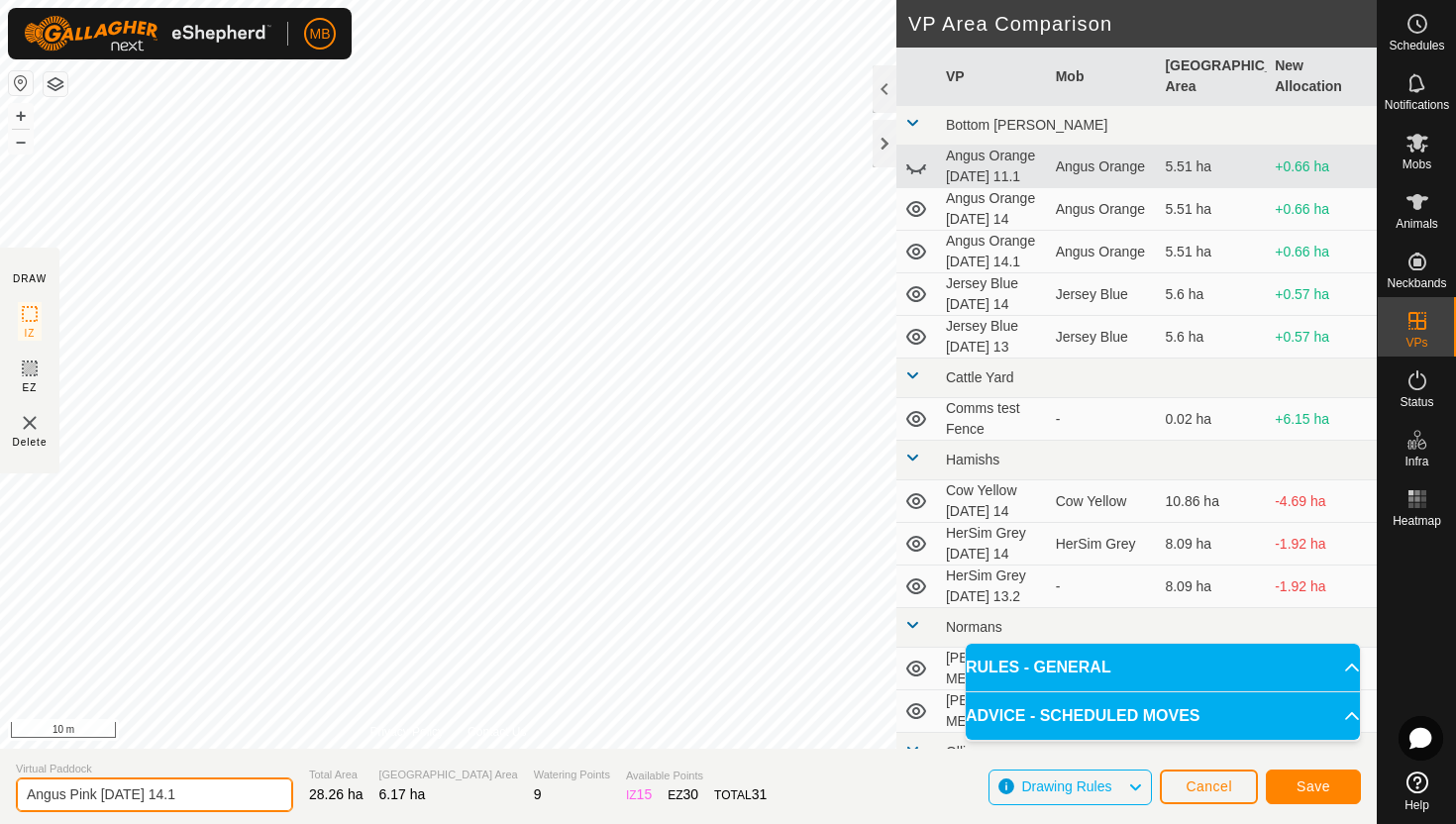 type on "Angus Pink Monday 14.1" 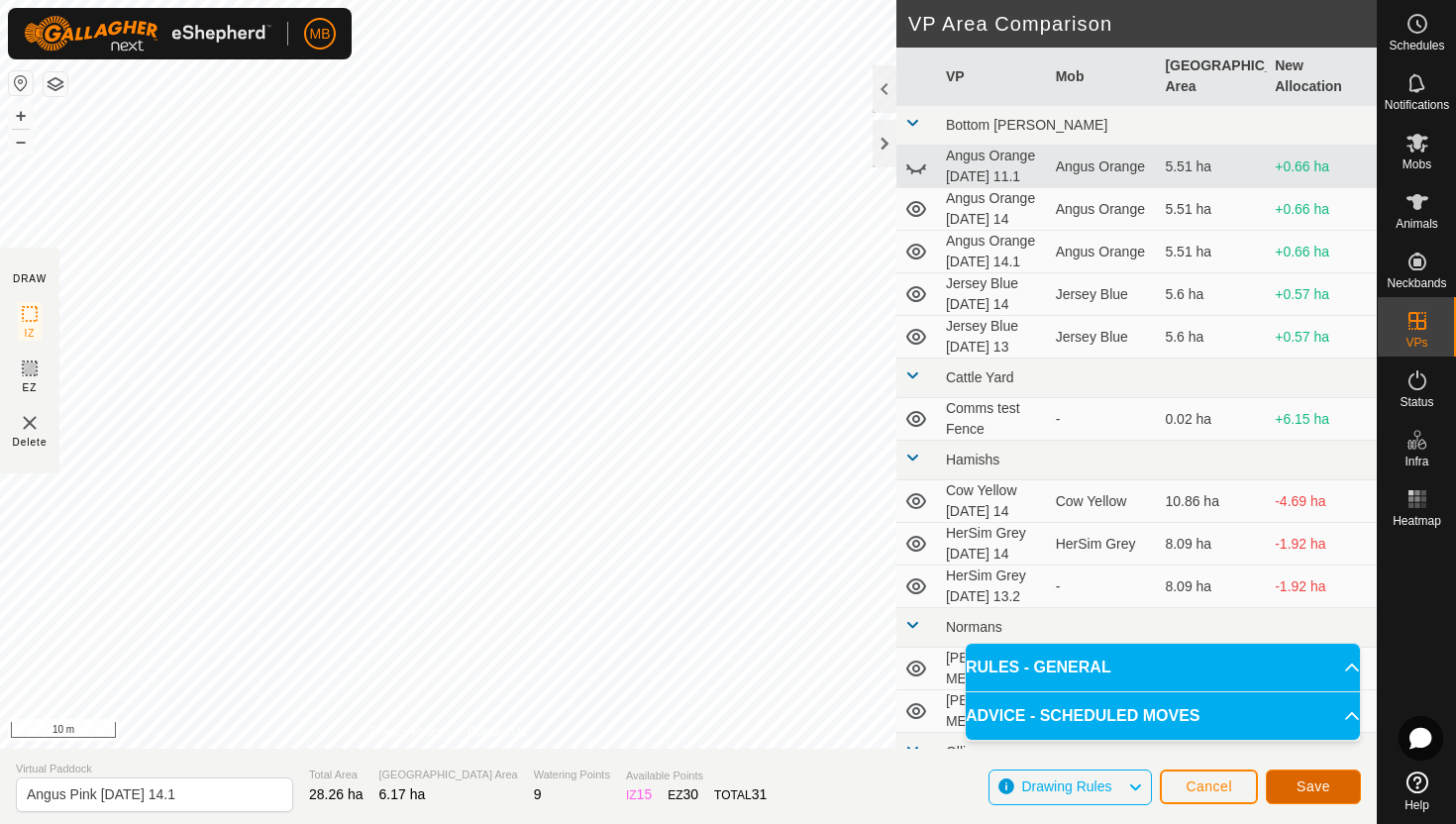 click on "Save" 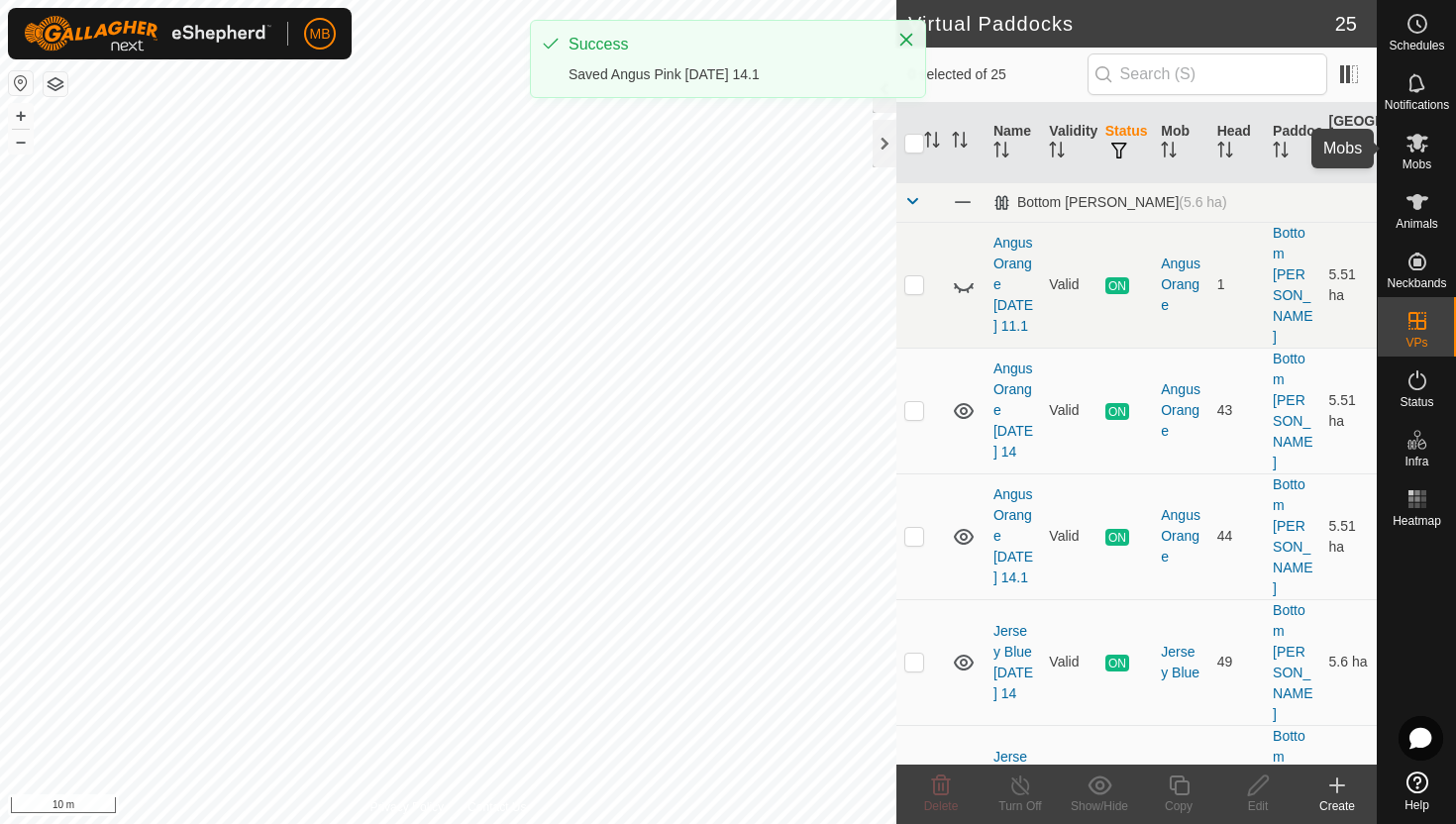 click 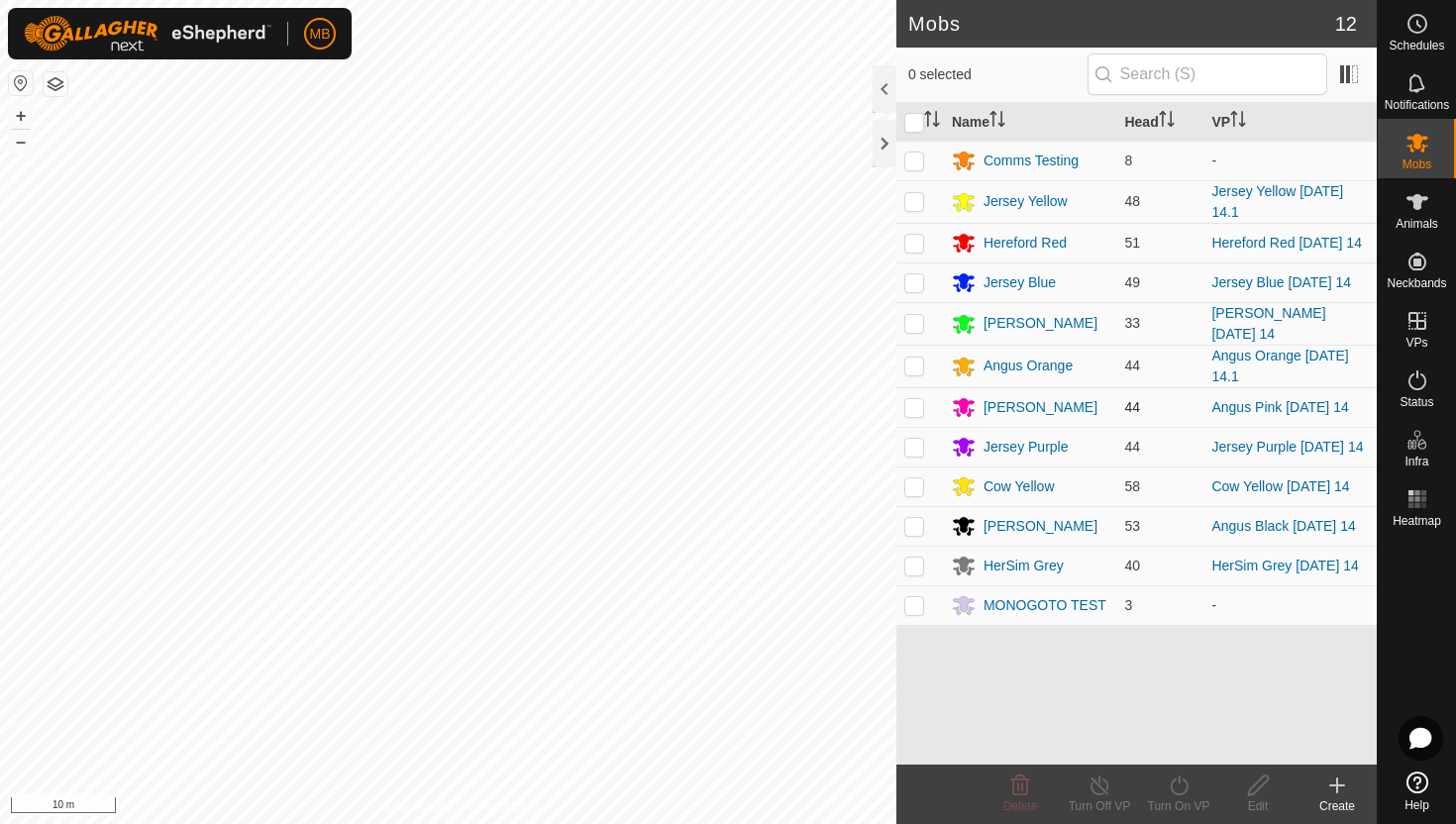 click at bounding box center (914, 407) 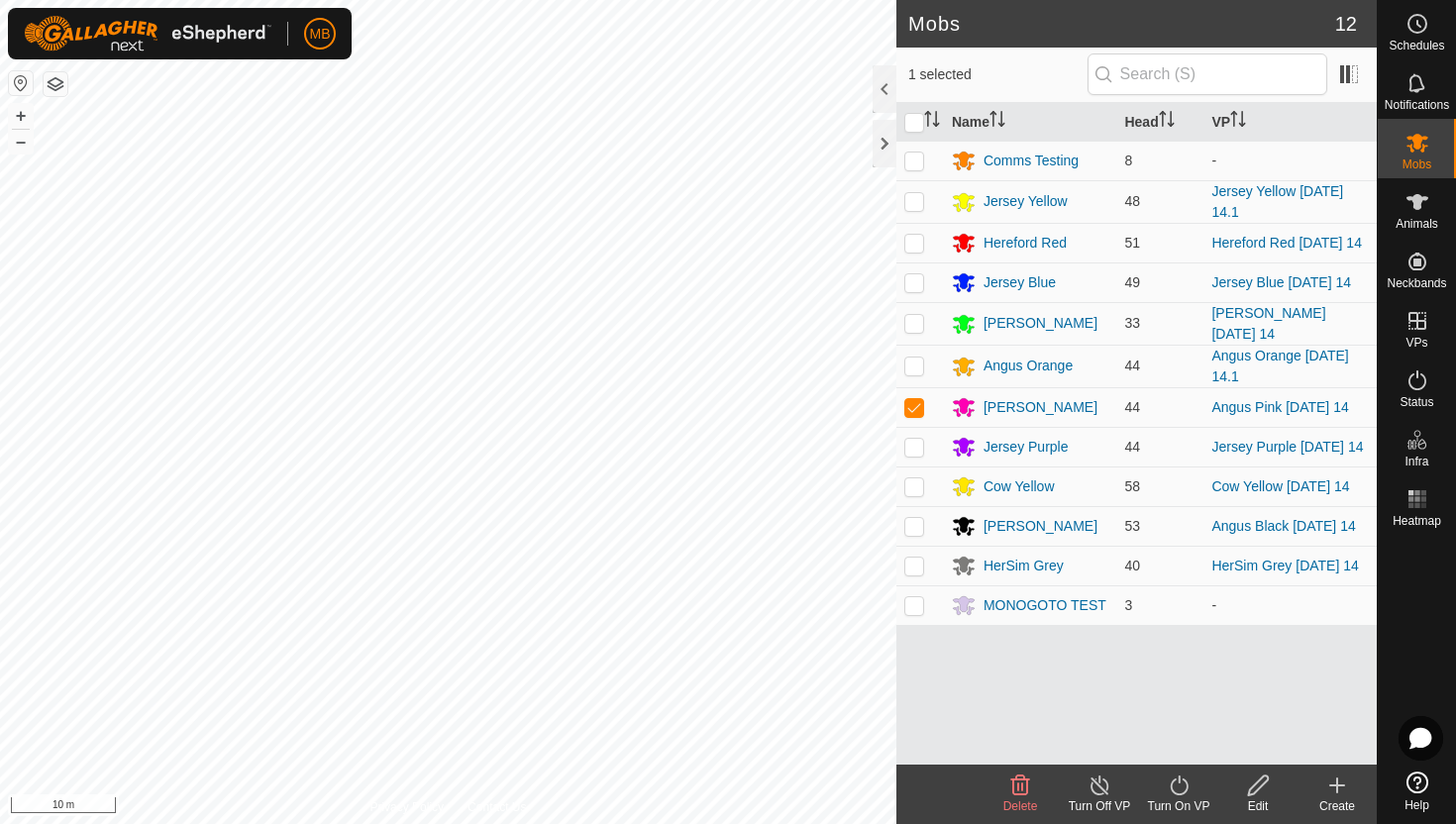 click 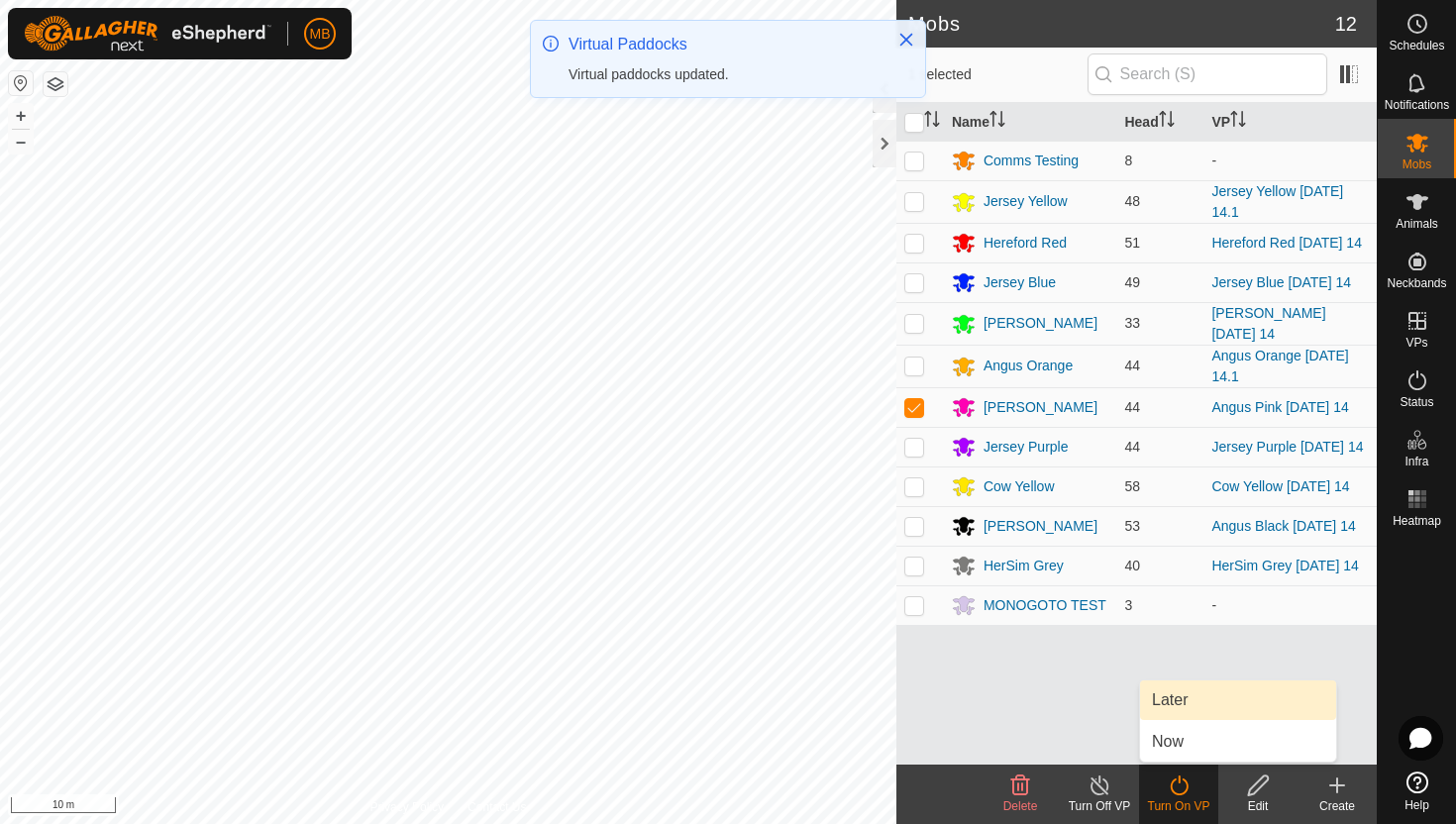 click on "Later" at bounding box center [1238, 700] 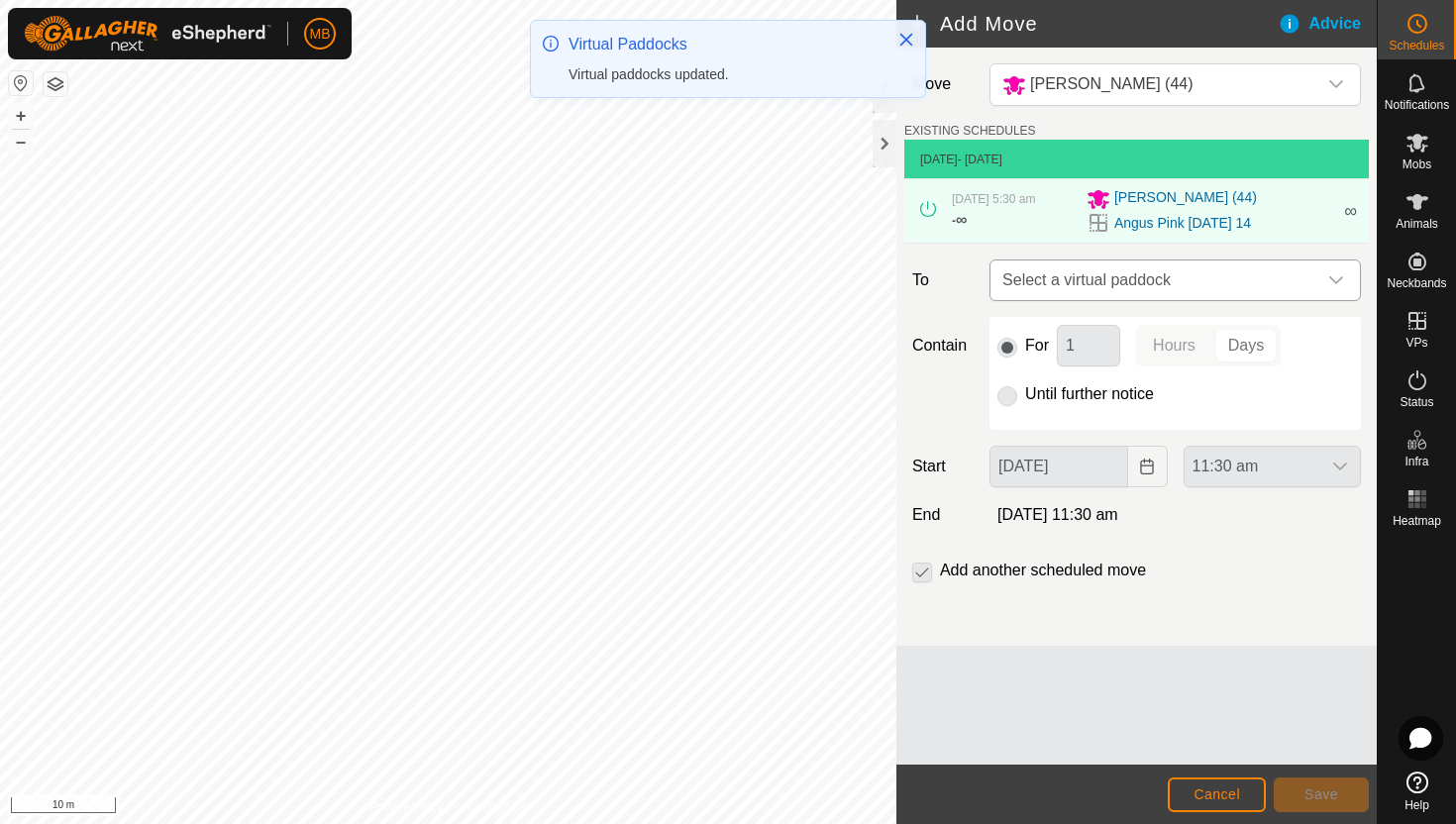 click on "Select a virtual paddock" at bounding box center (1155, 280) 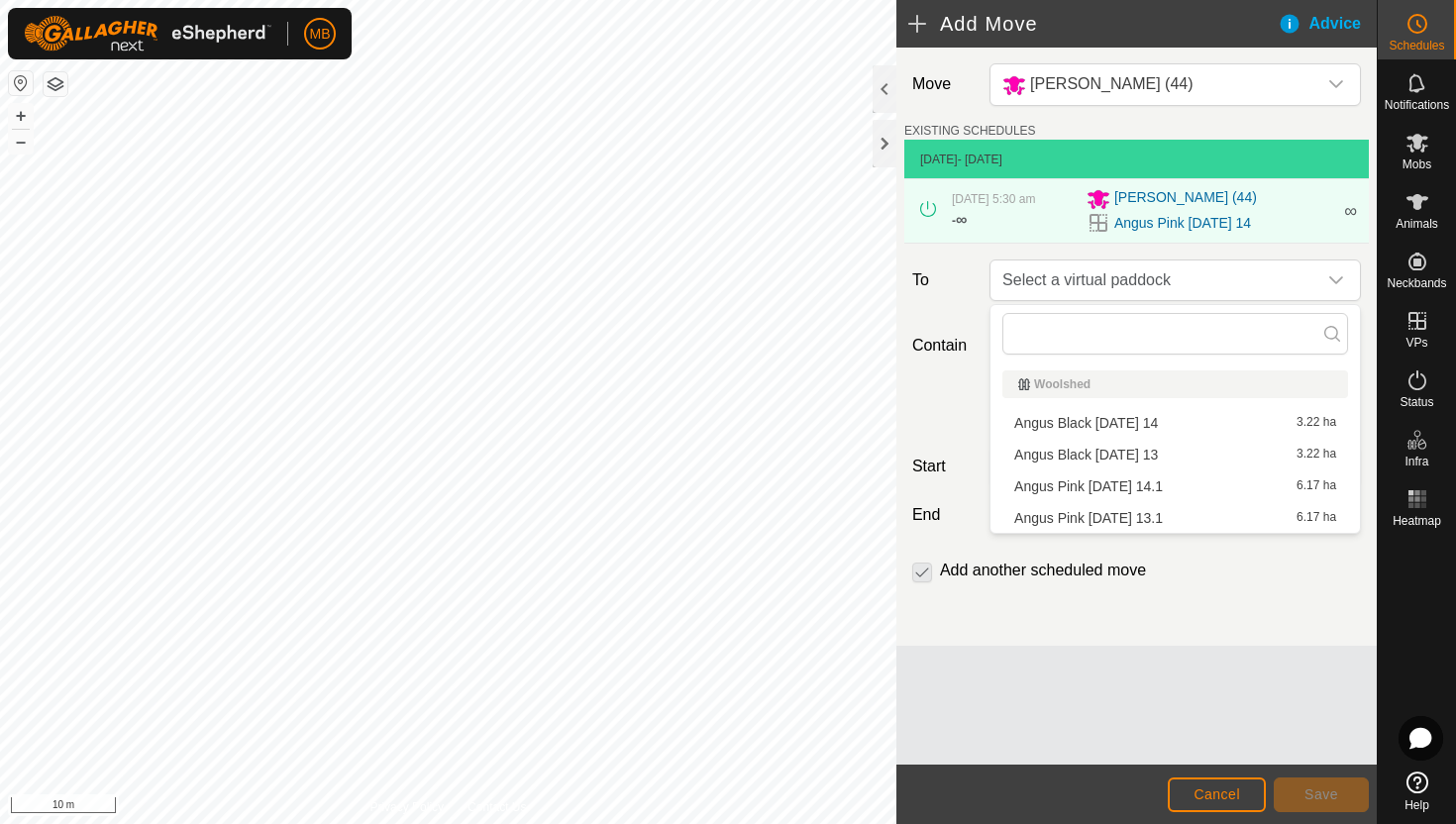 click on "Angus Pink Monday 14.1  6.17 ha" at bounding box center (1175, 486) 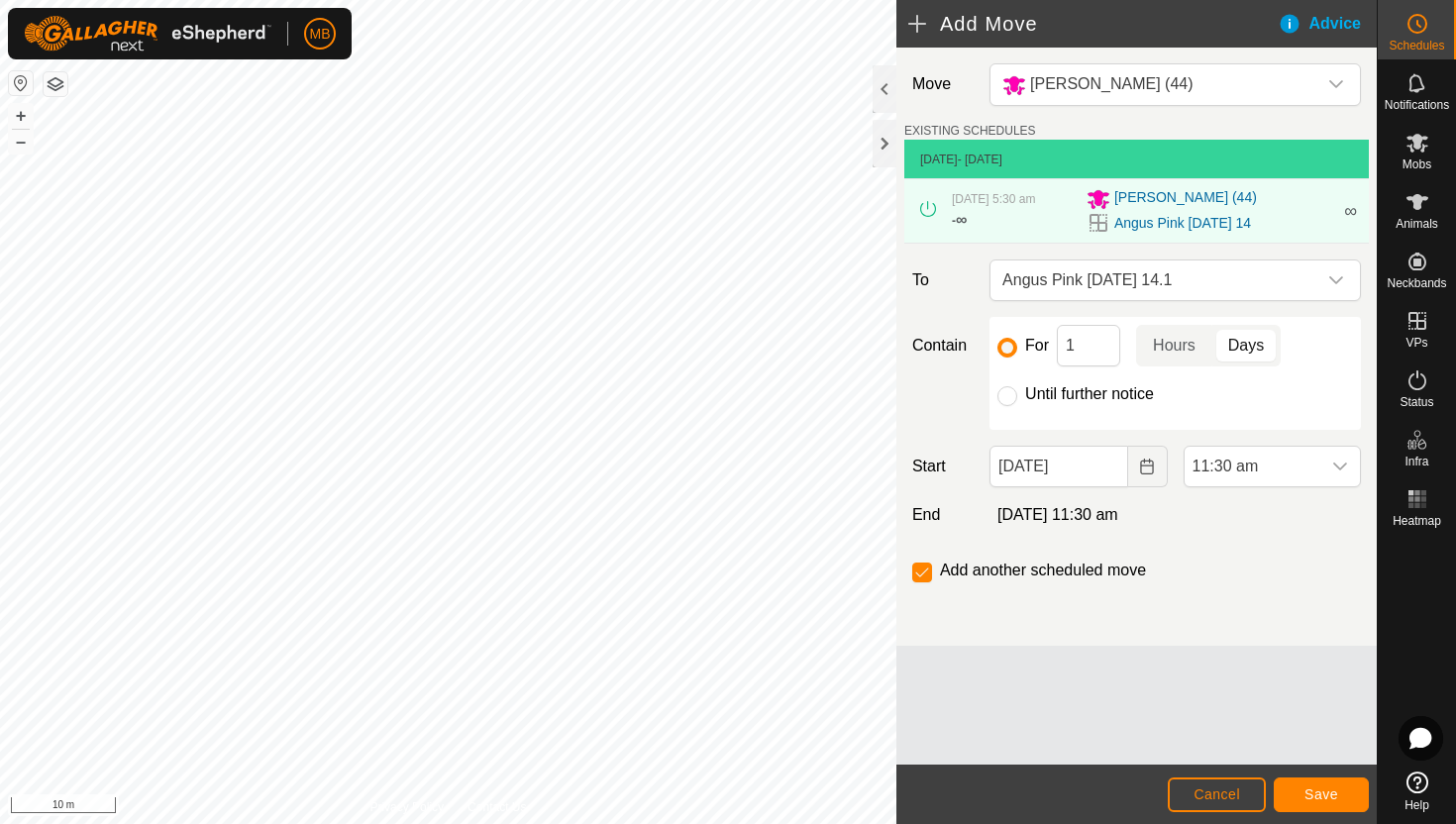 click on "Until further notice" 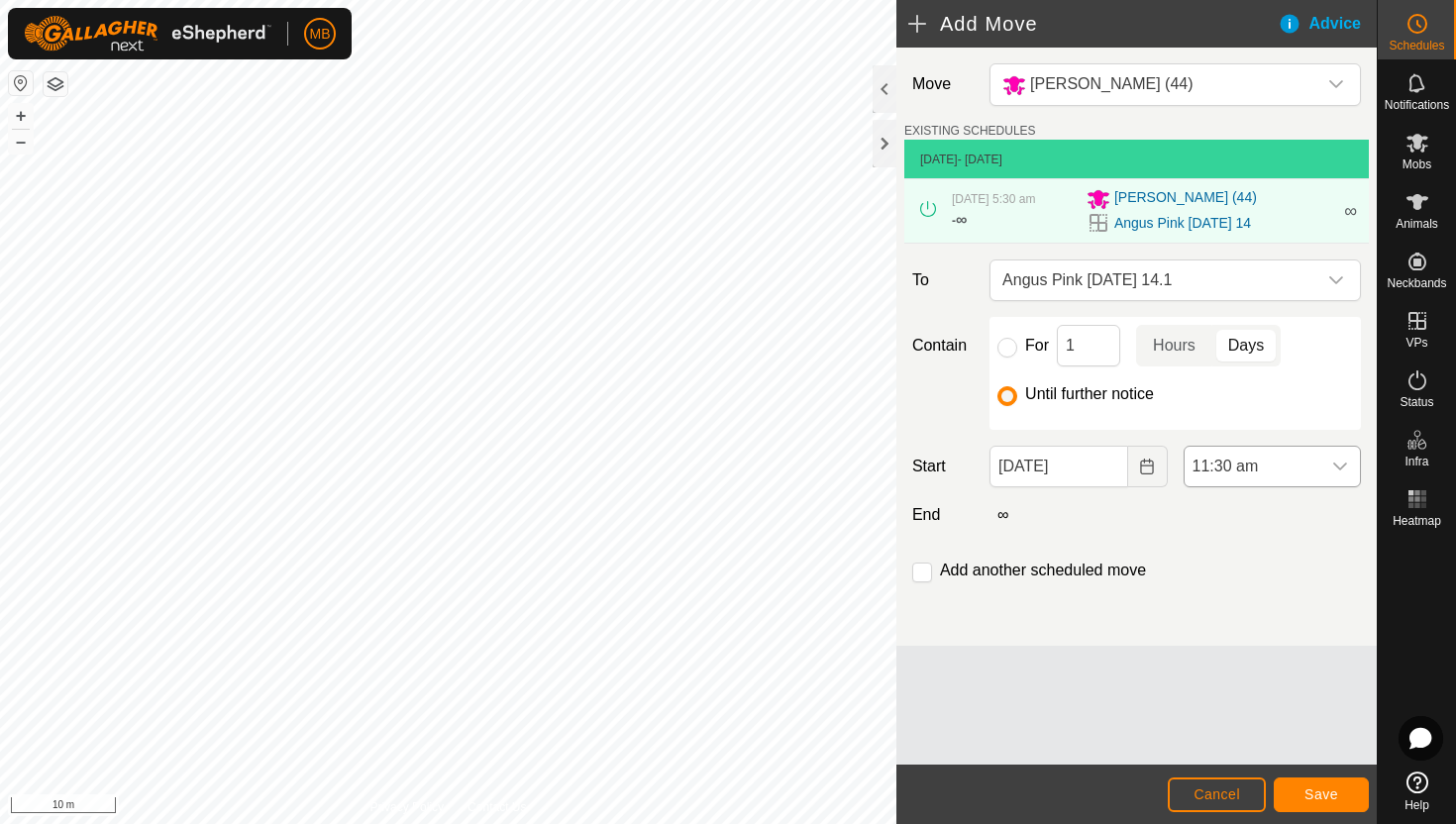 click on "11:30 am" at bounding box center [1252, 466] 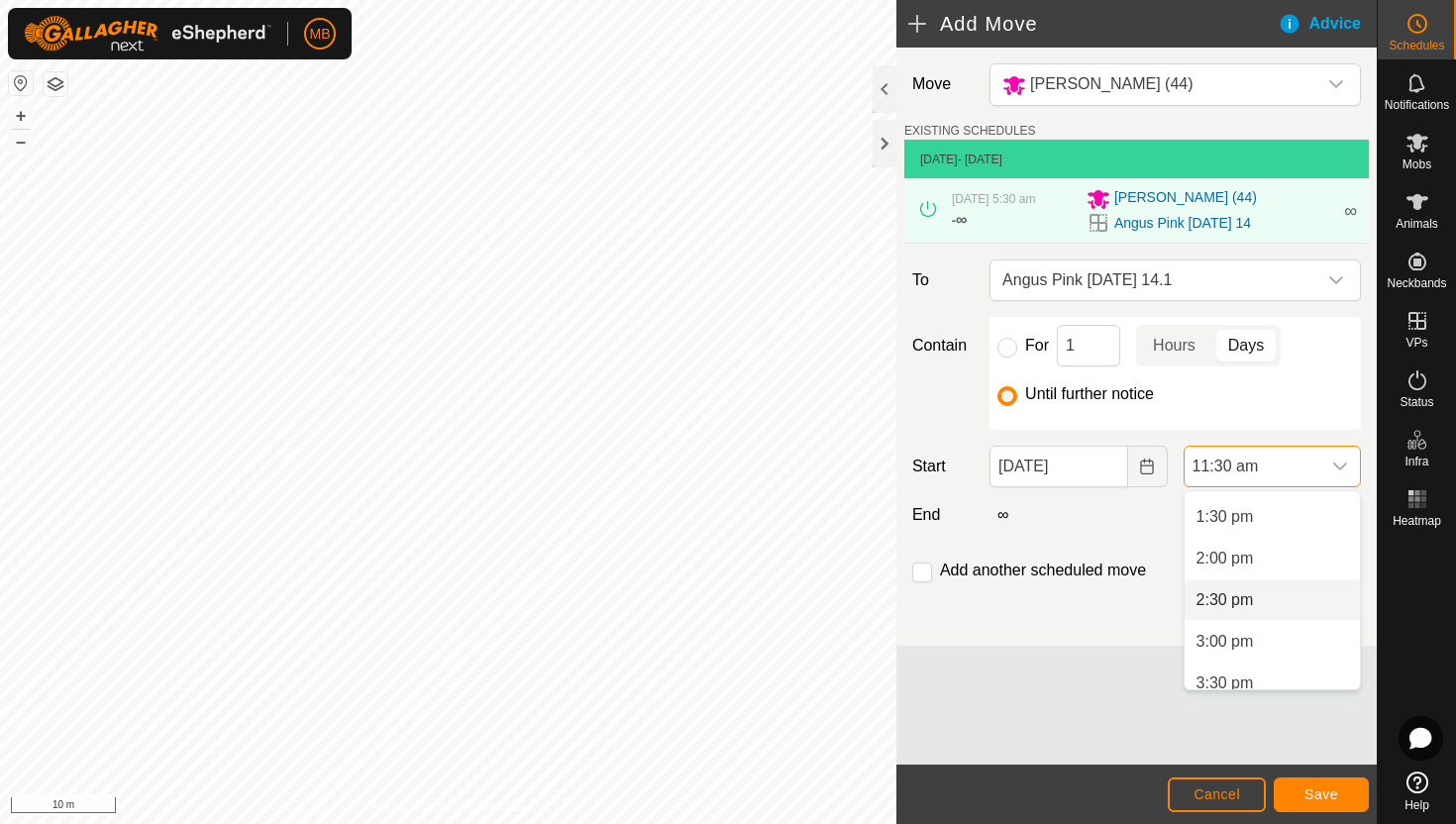 scroll, scrollTop: 1112, scrollLeft: 0, axis: vertical 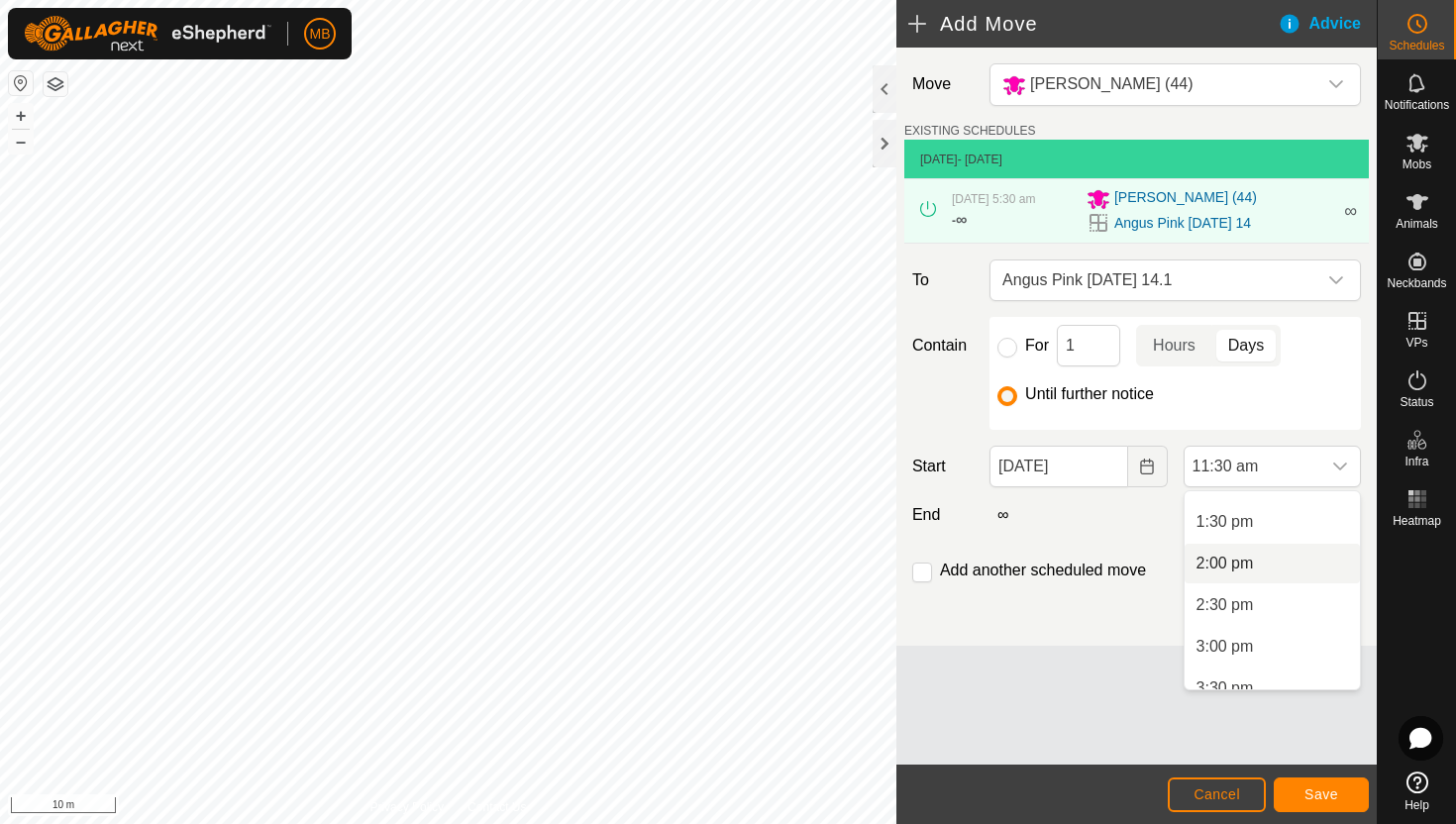 click on "2:00 pm" at bounding box center [1272, 564] 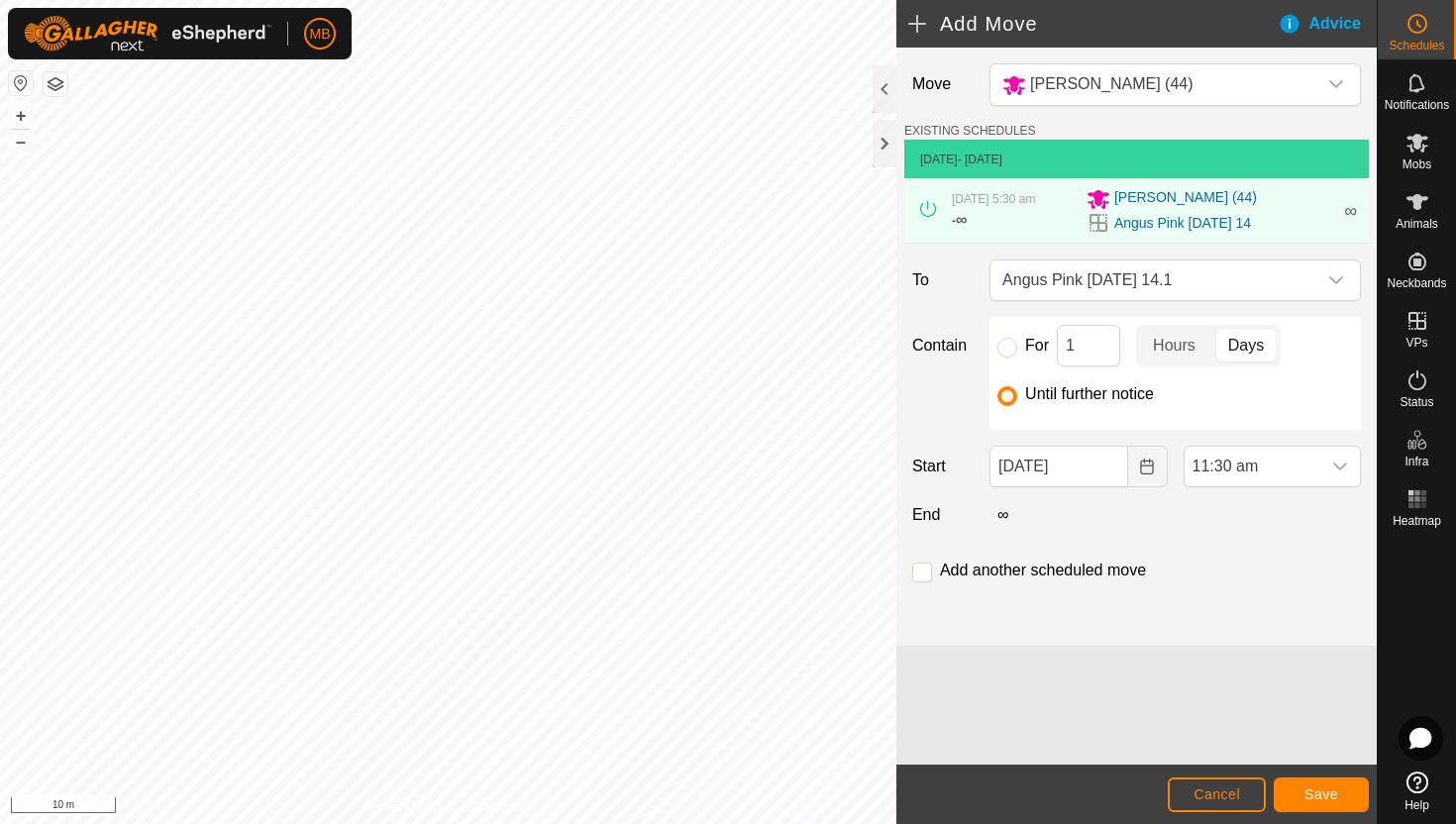scroll, scrollTop: 957, scrollLeft: 0, axis: vertical 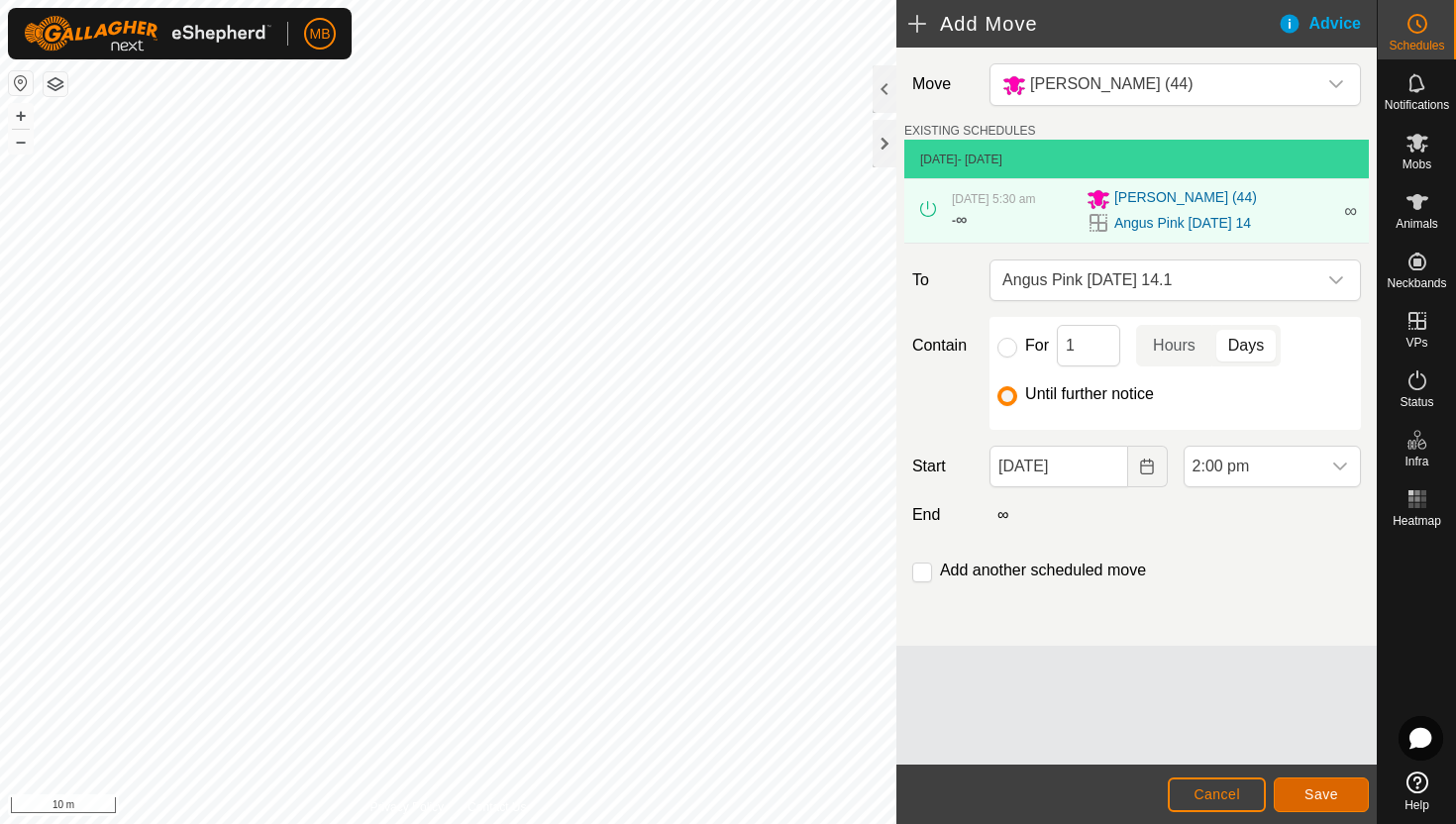 click on "Save" 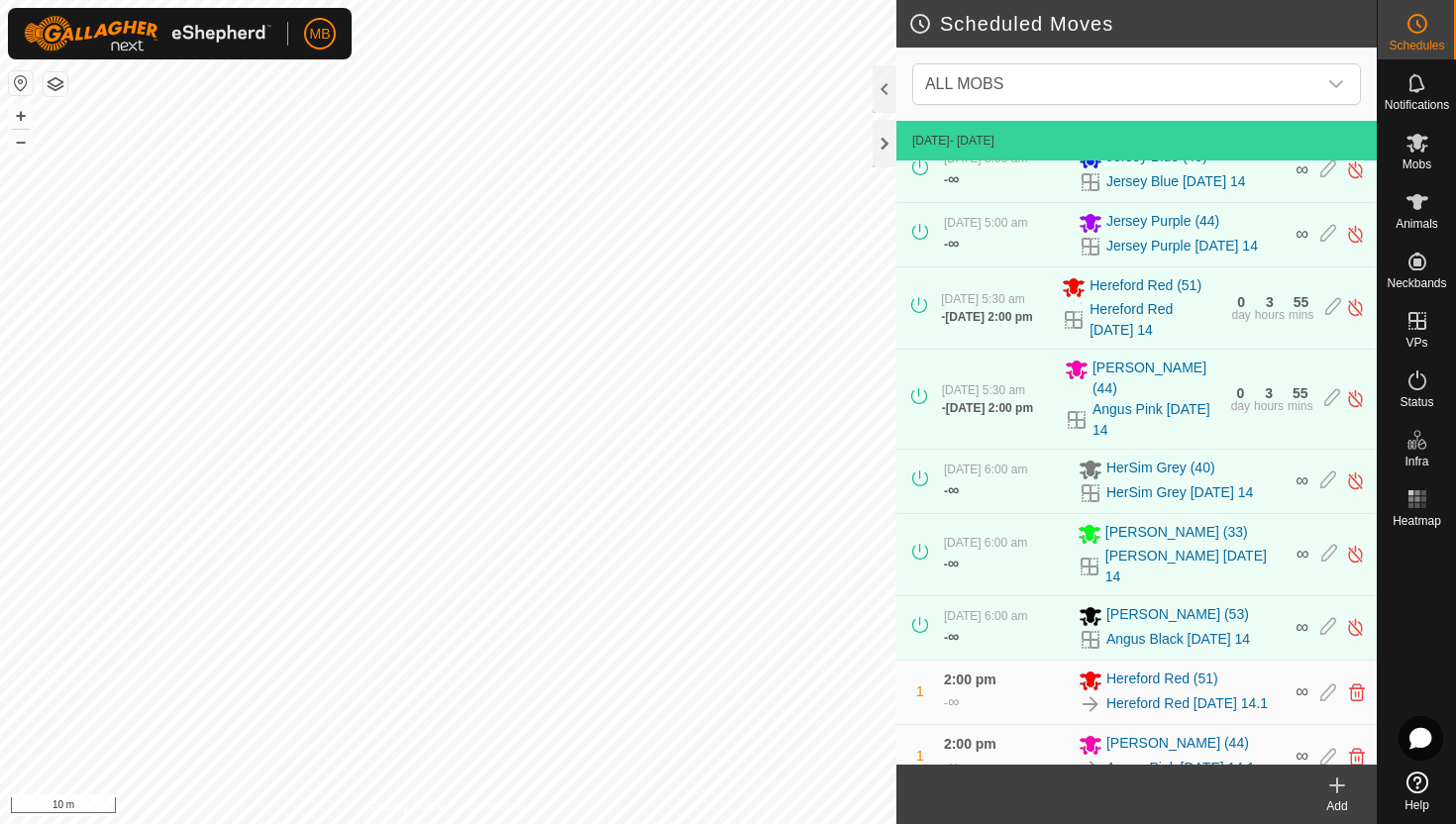 scroll, scrollTop: 0, scrollLeft: 0, axis: both 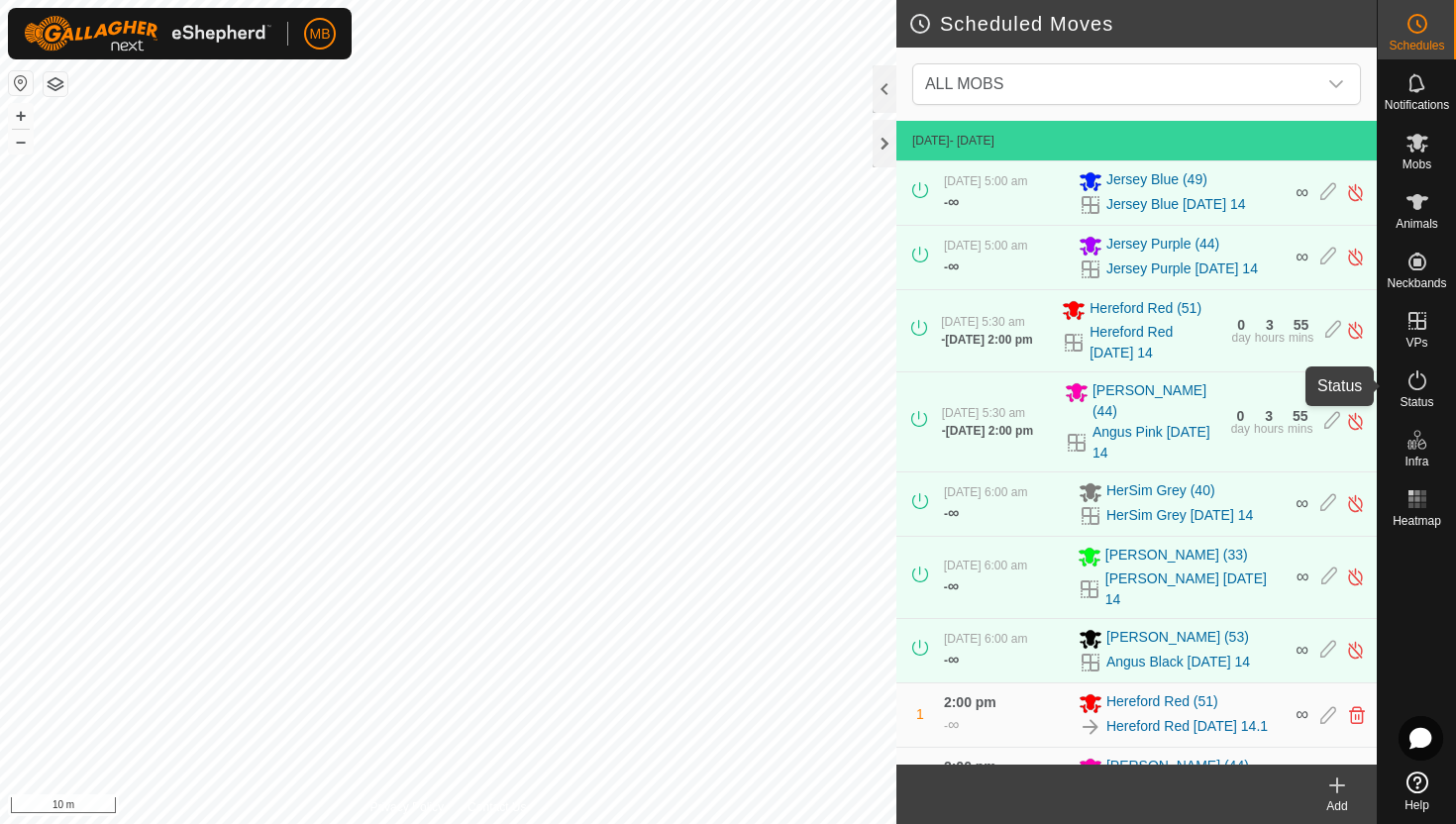 click 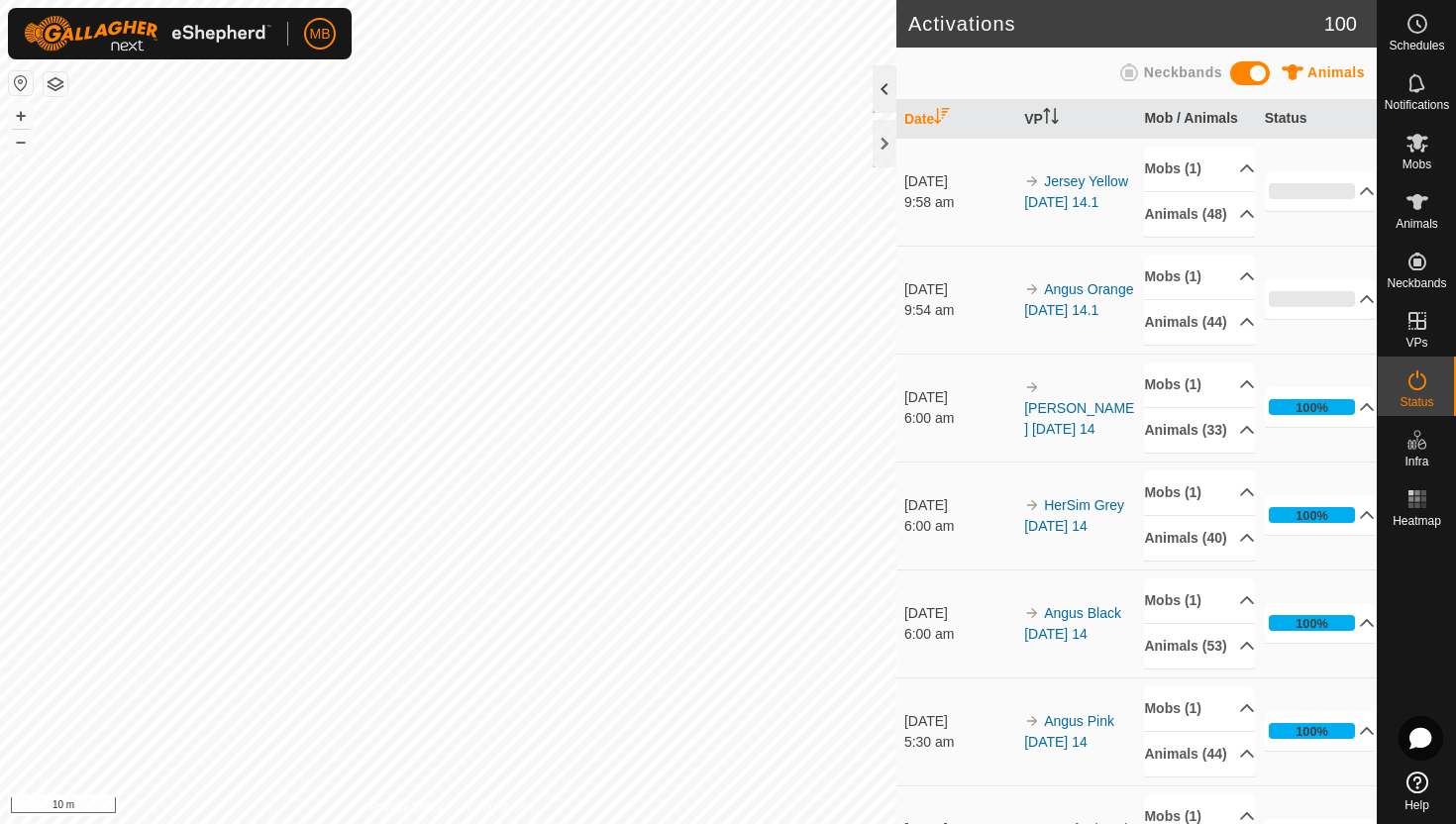 click 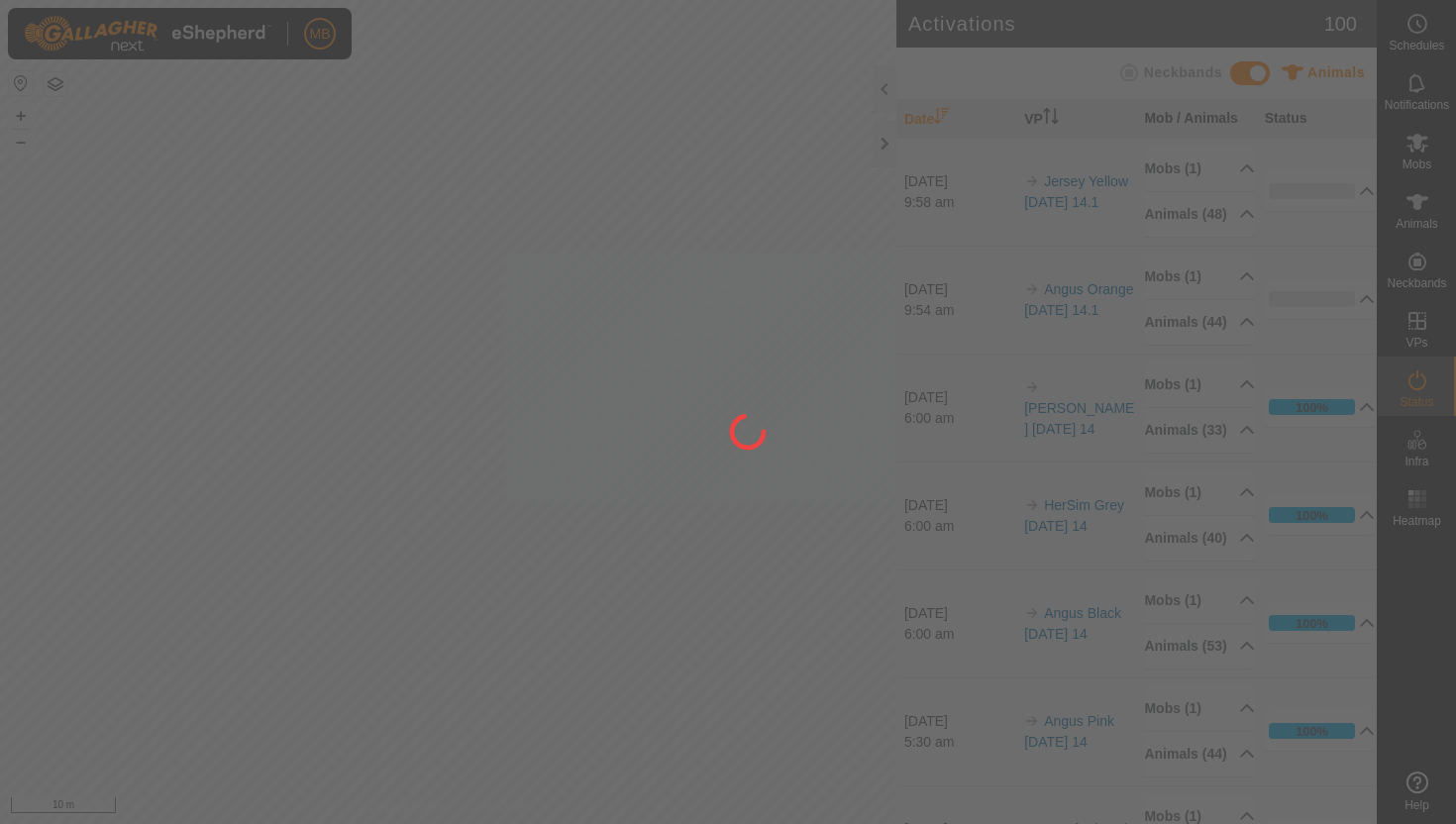 scroll, scrollTop: 0, scrollLeft: 0, axis: both 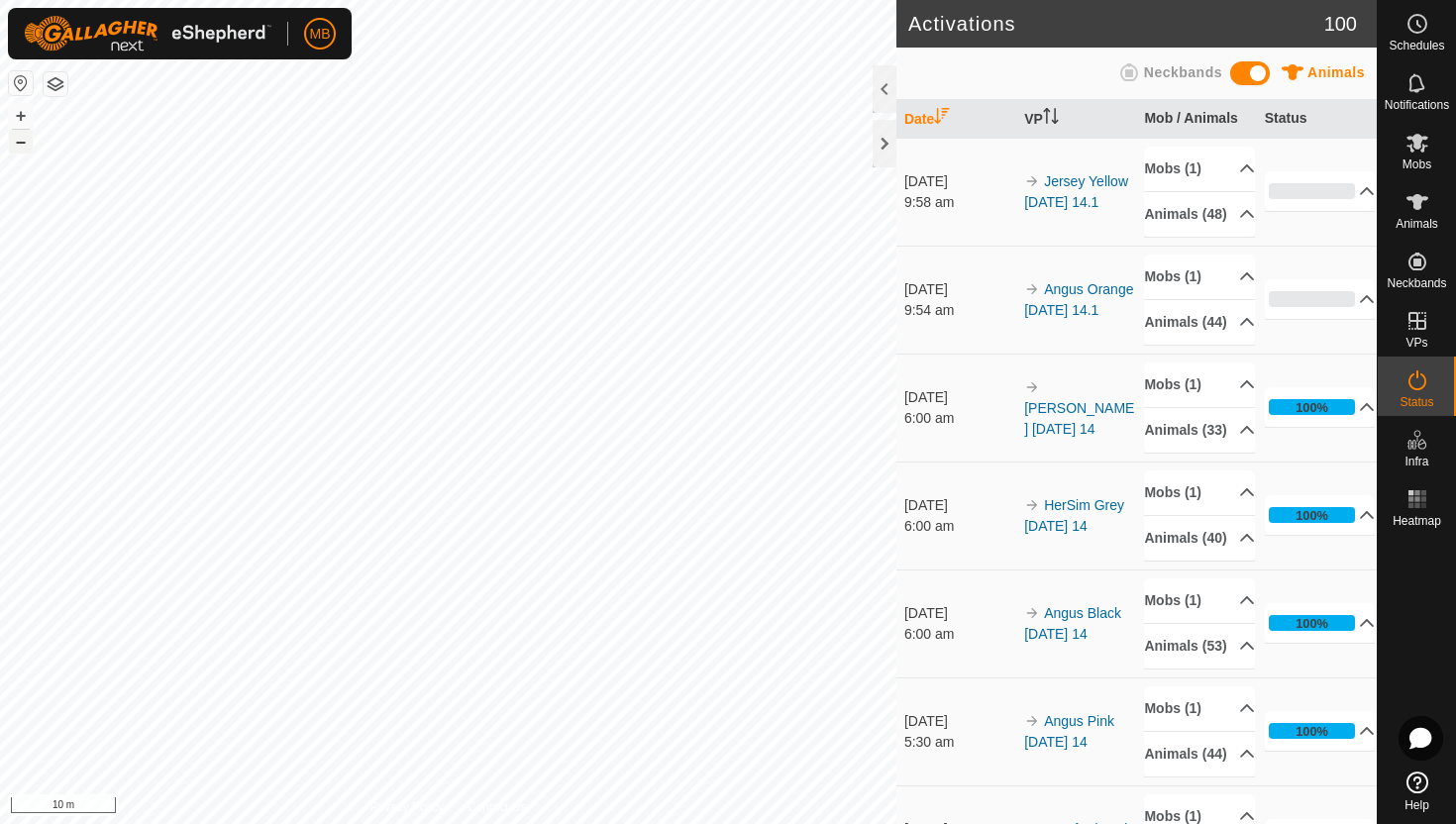click on "–" at bounding box center (21, 142) 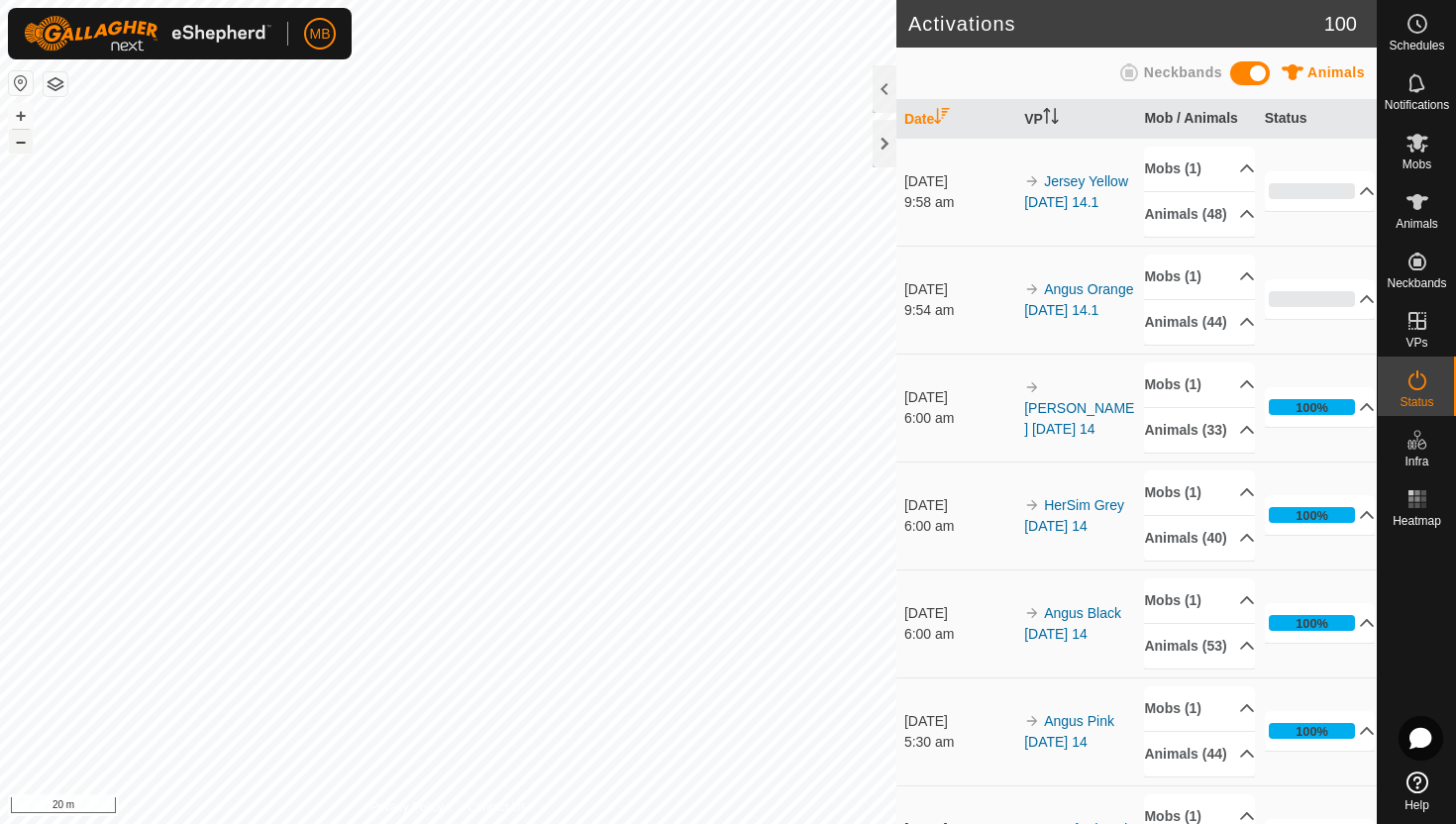 click on "–" at bounding box center [21, 142] 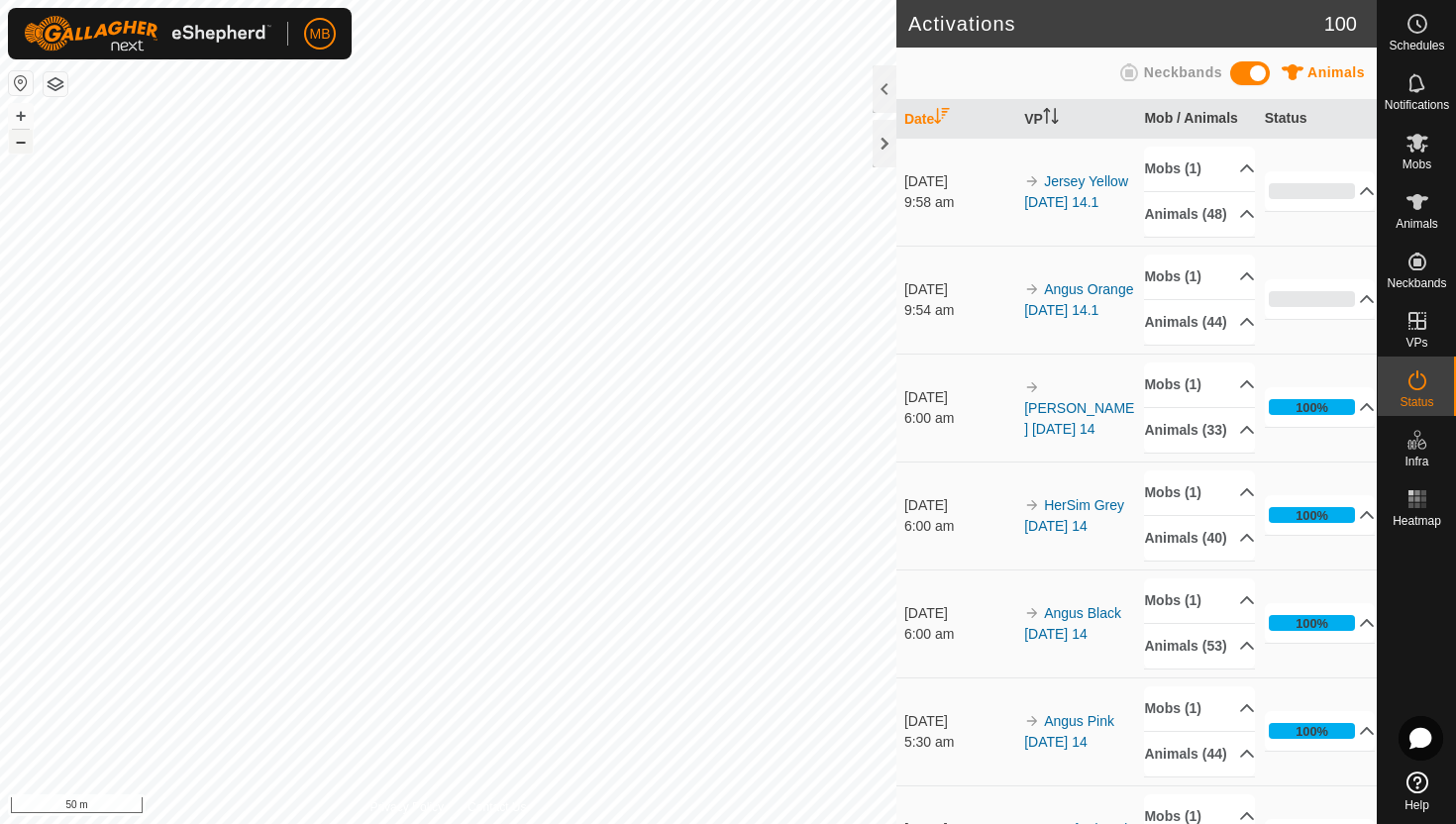 click on "–" at bounding box center [21, 142] 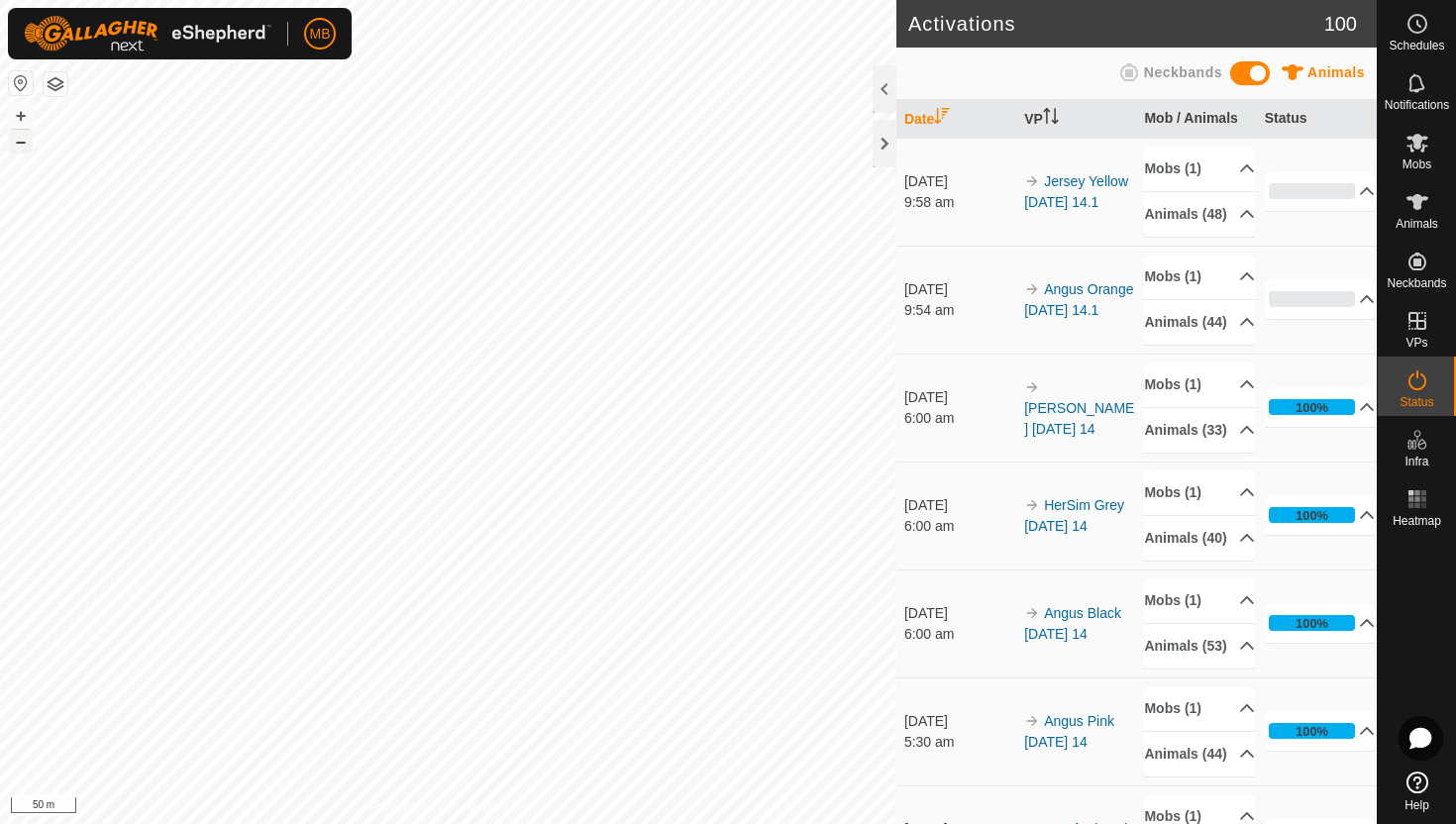 click on "–" at bounding box center [21, 142] 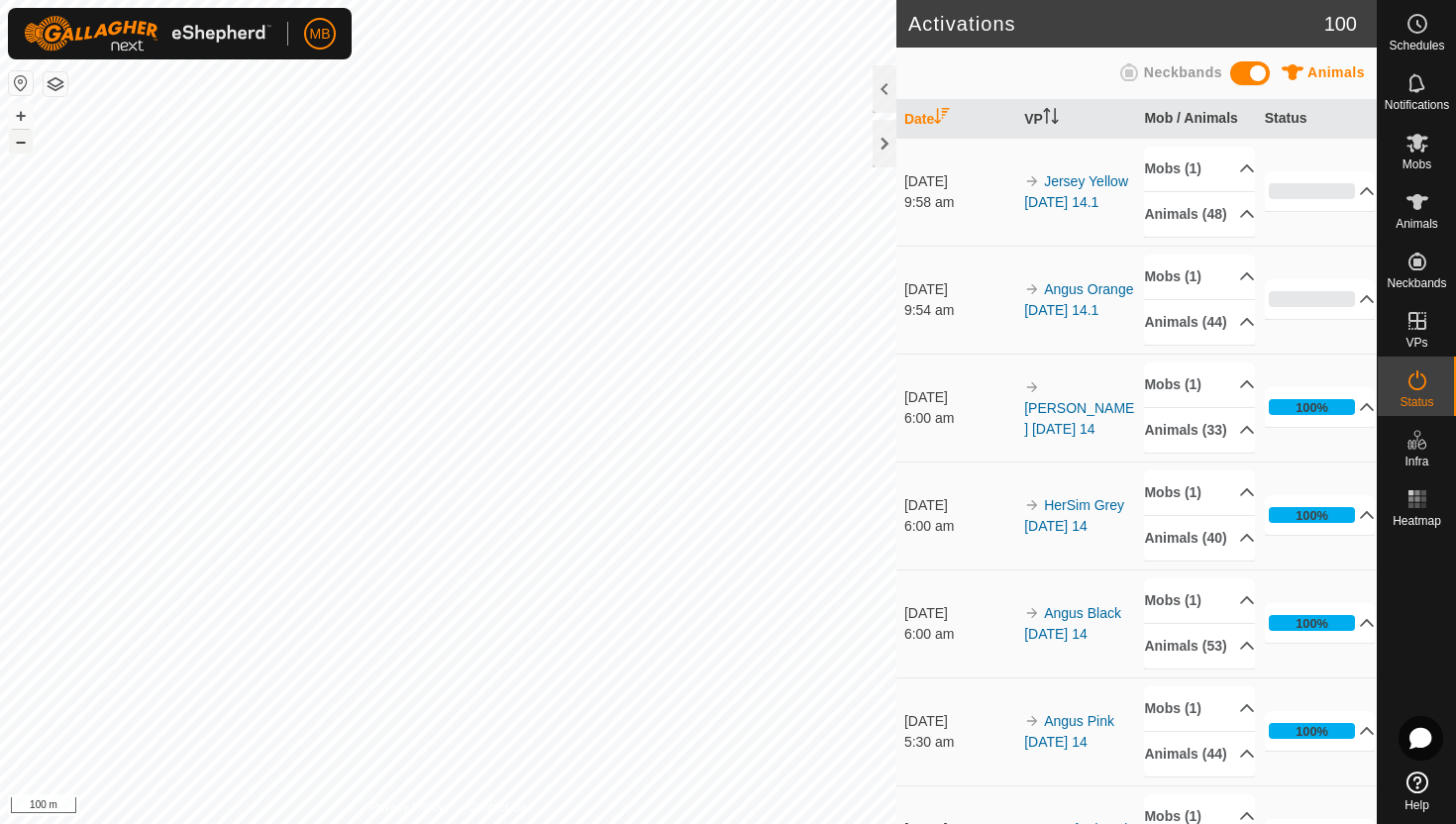 click on "–" at bounding box center (21, 142) 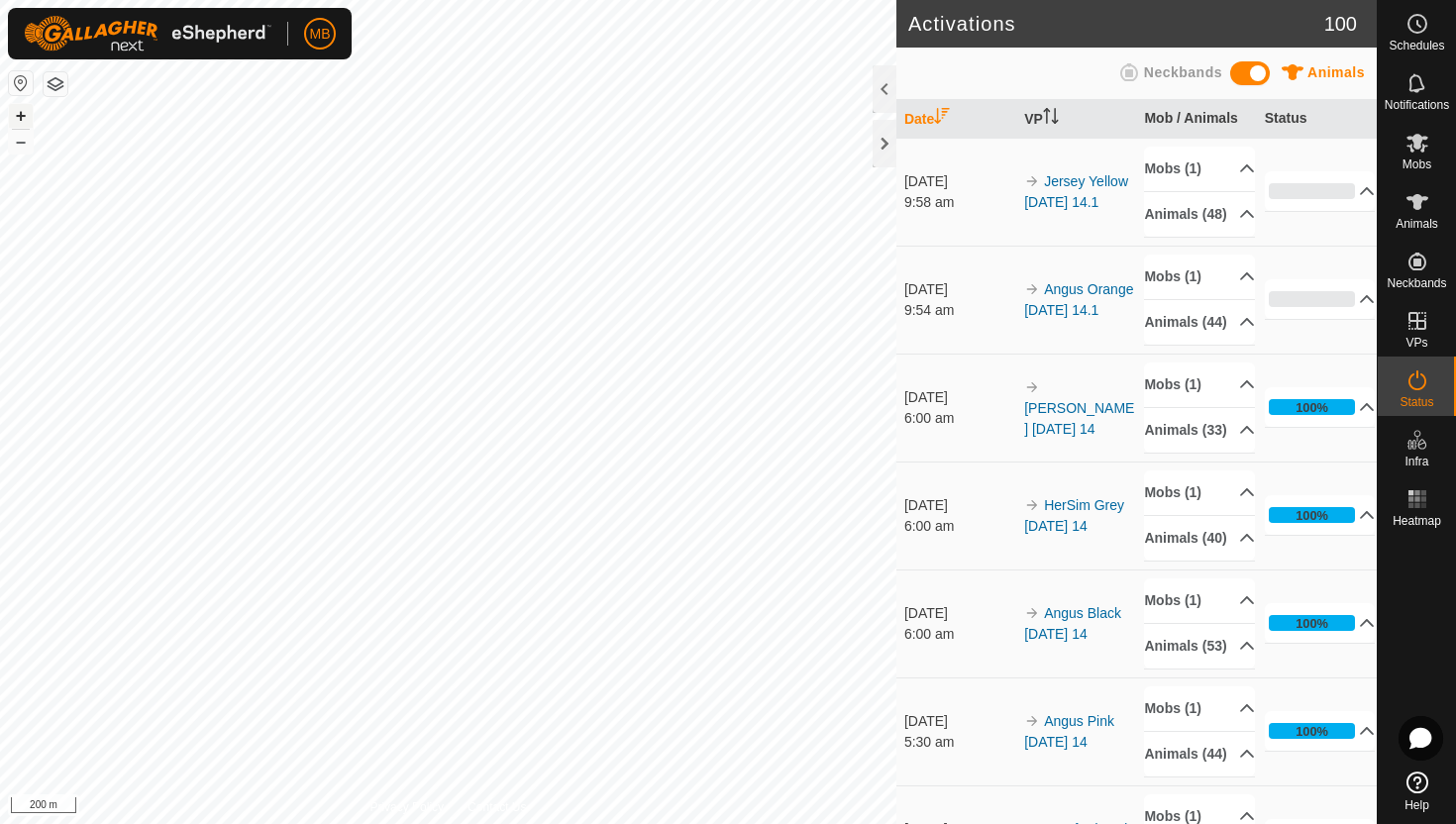 click on "+" at bounding box center [21, 116] 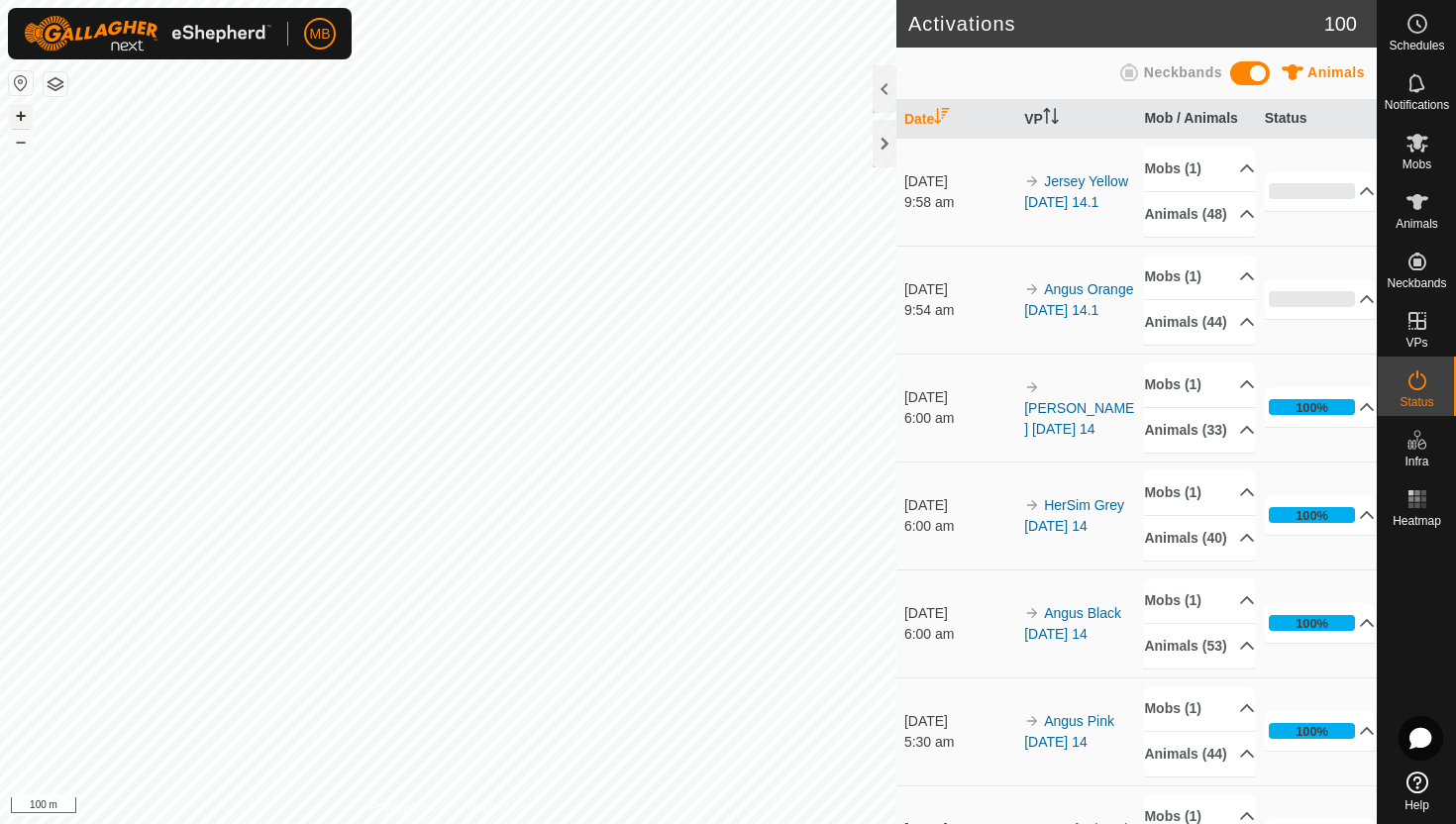 click on "+" at bounding box center [21, 116] 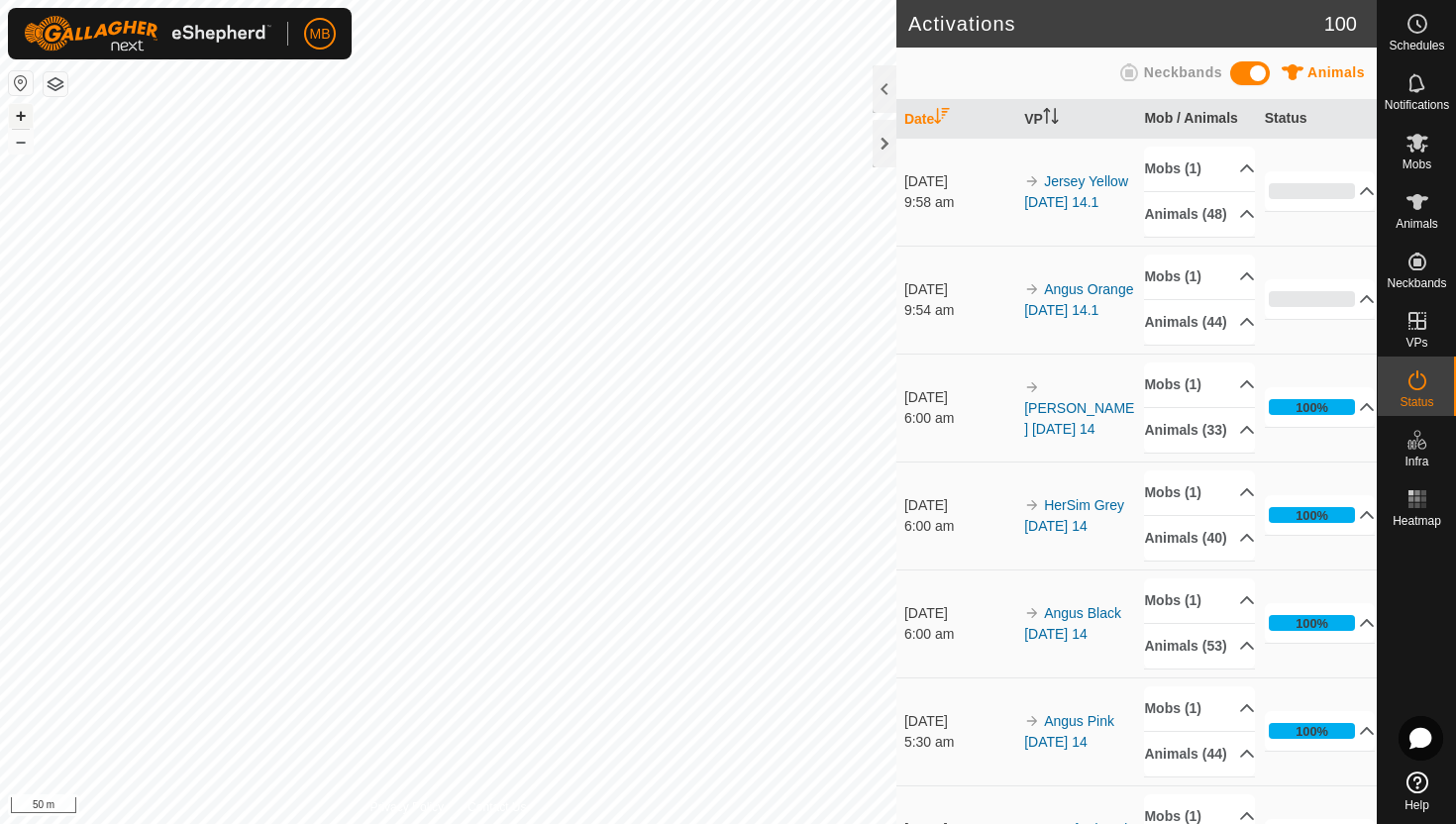 click on "+" at bounding box center [21, 116] 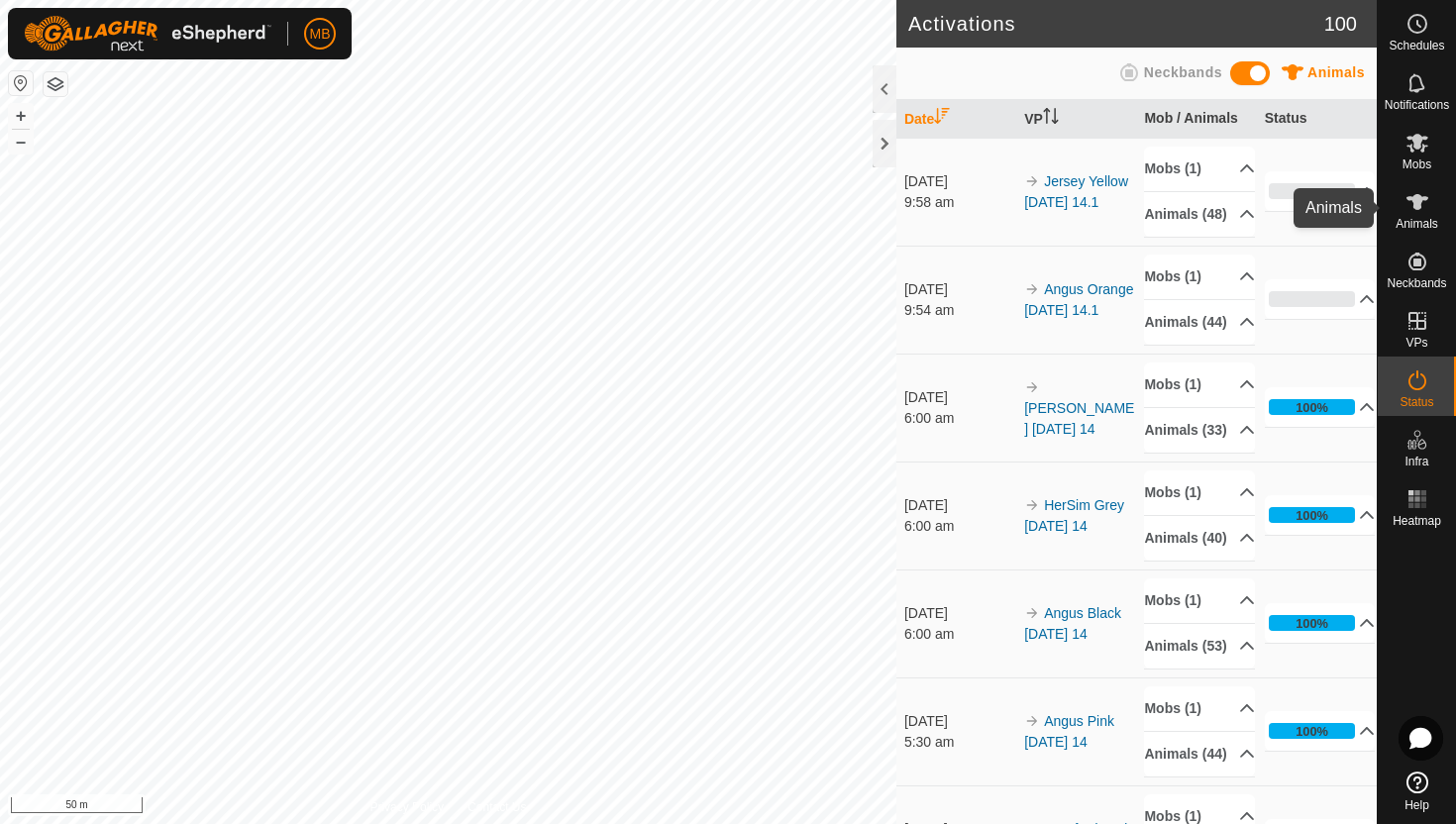 click 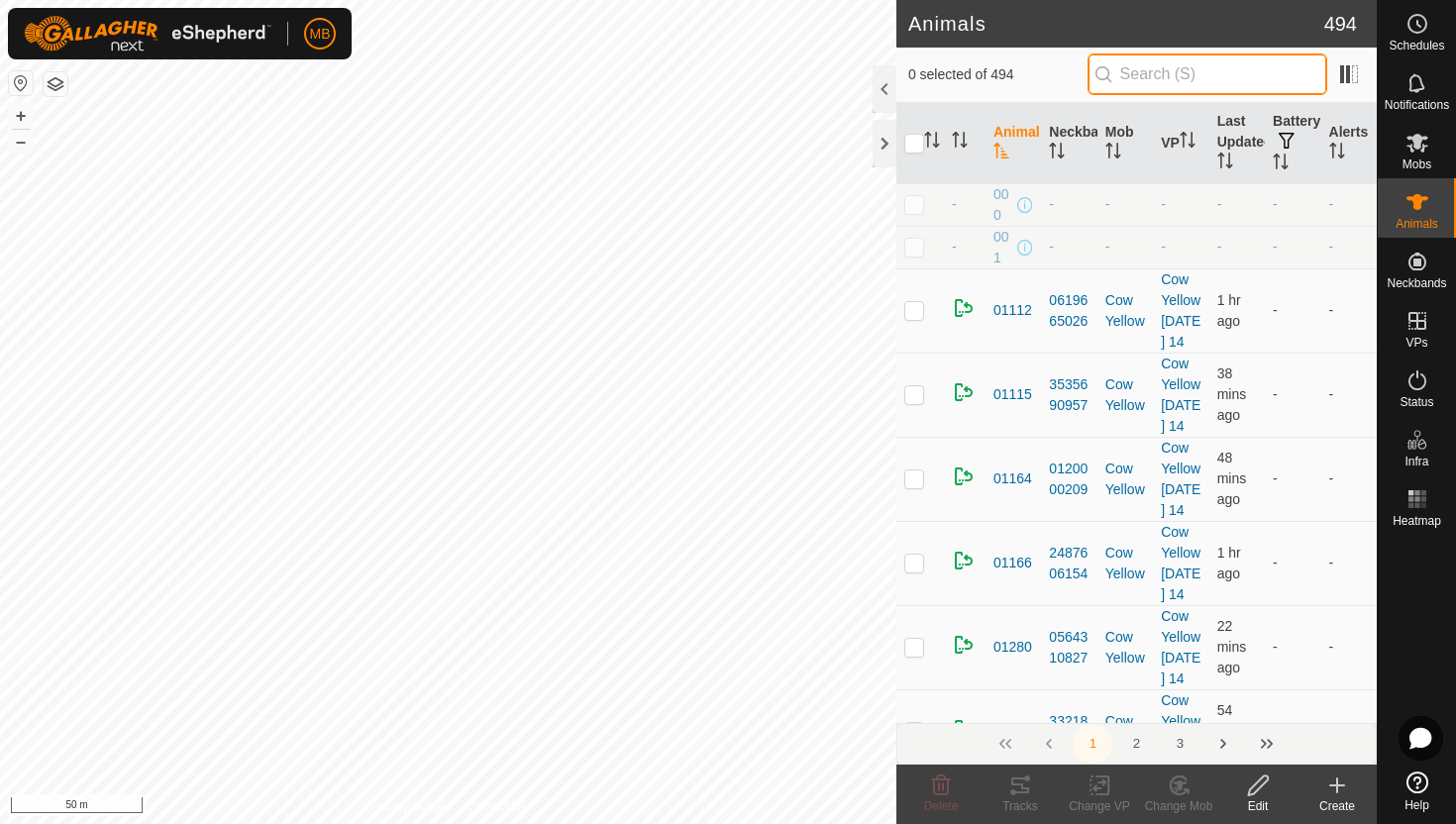 click at bounding box center (1207, 74) 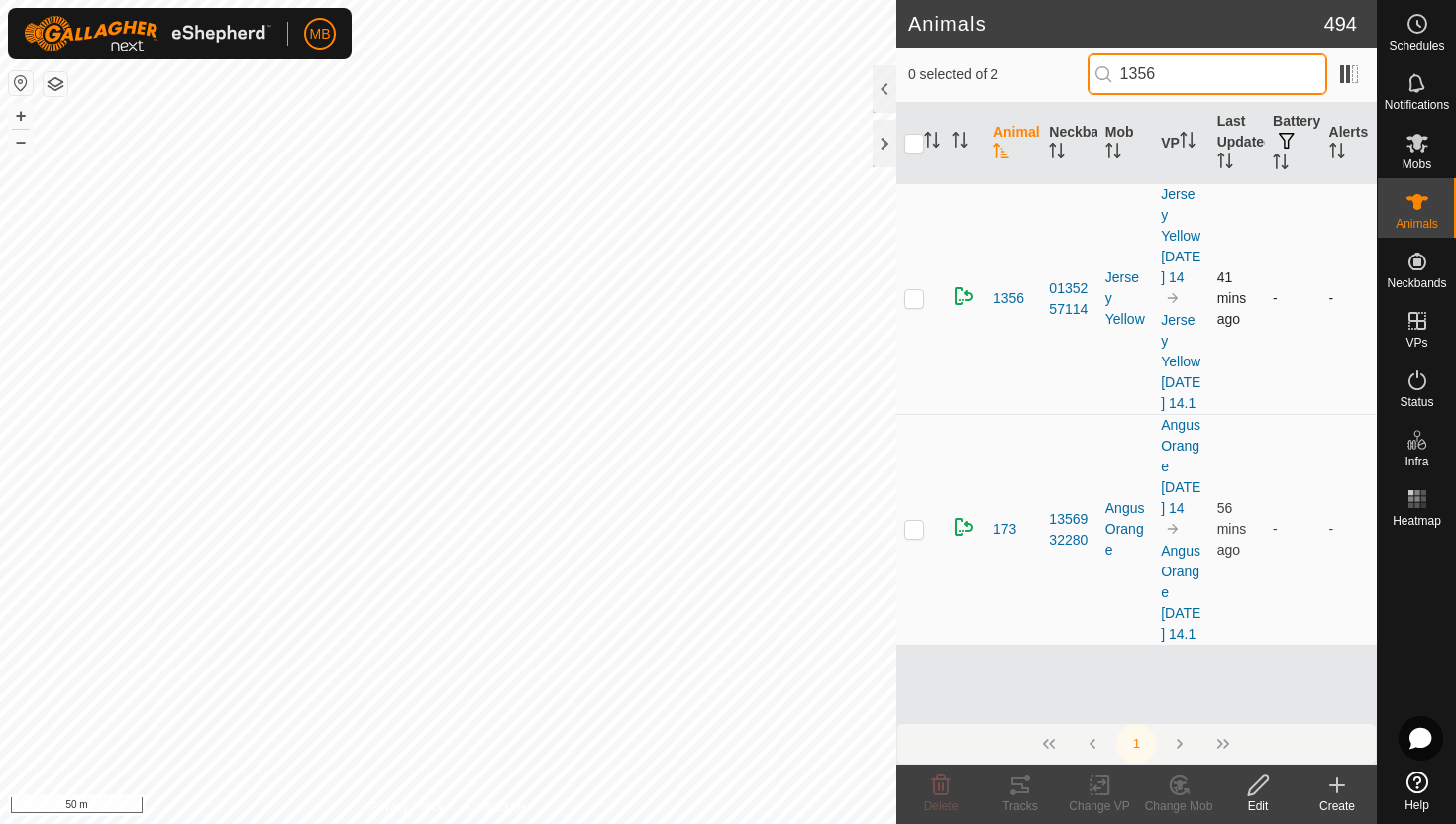 type on "1356" 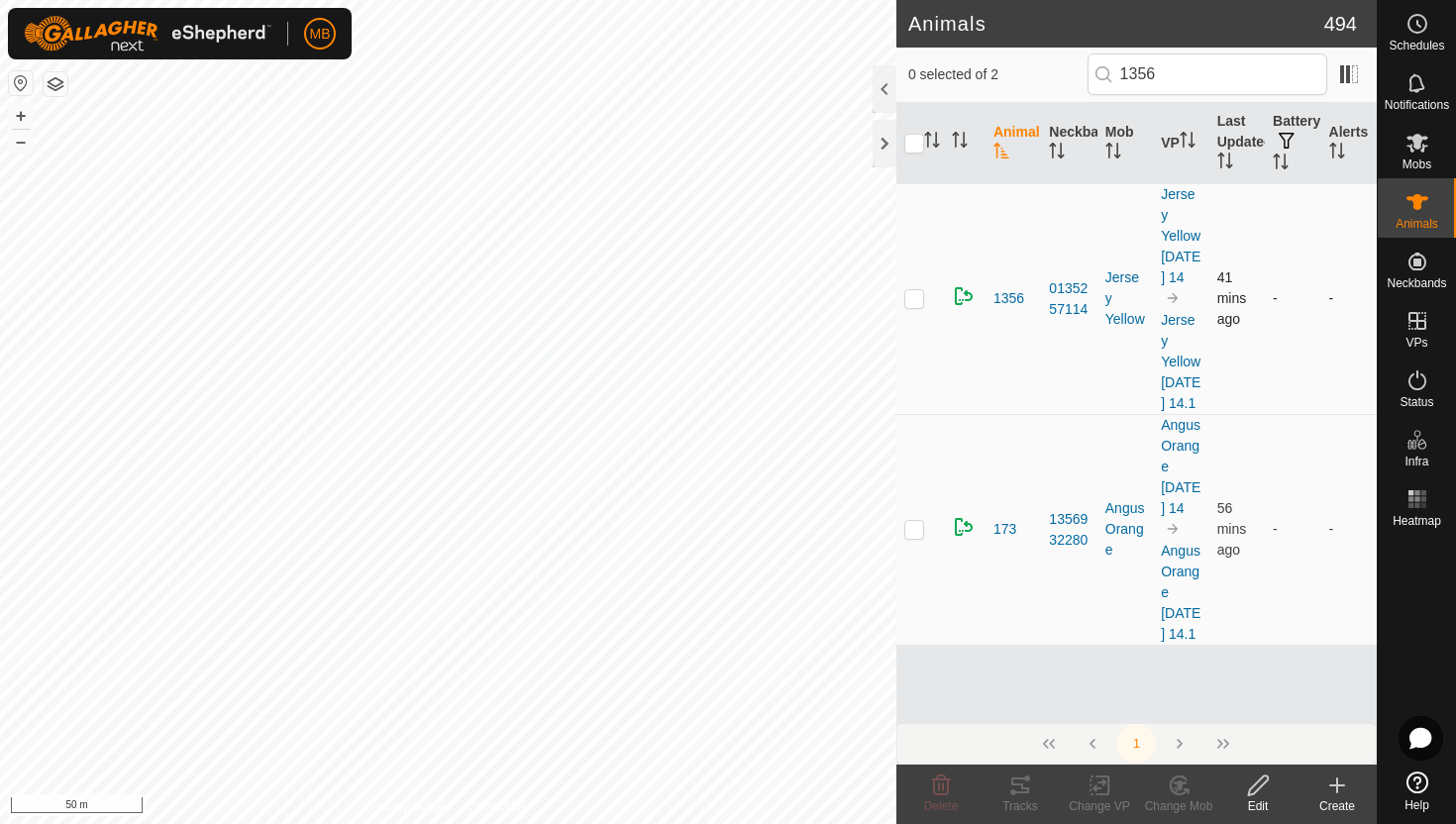 click at bounding box center (914, 298) 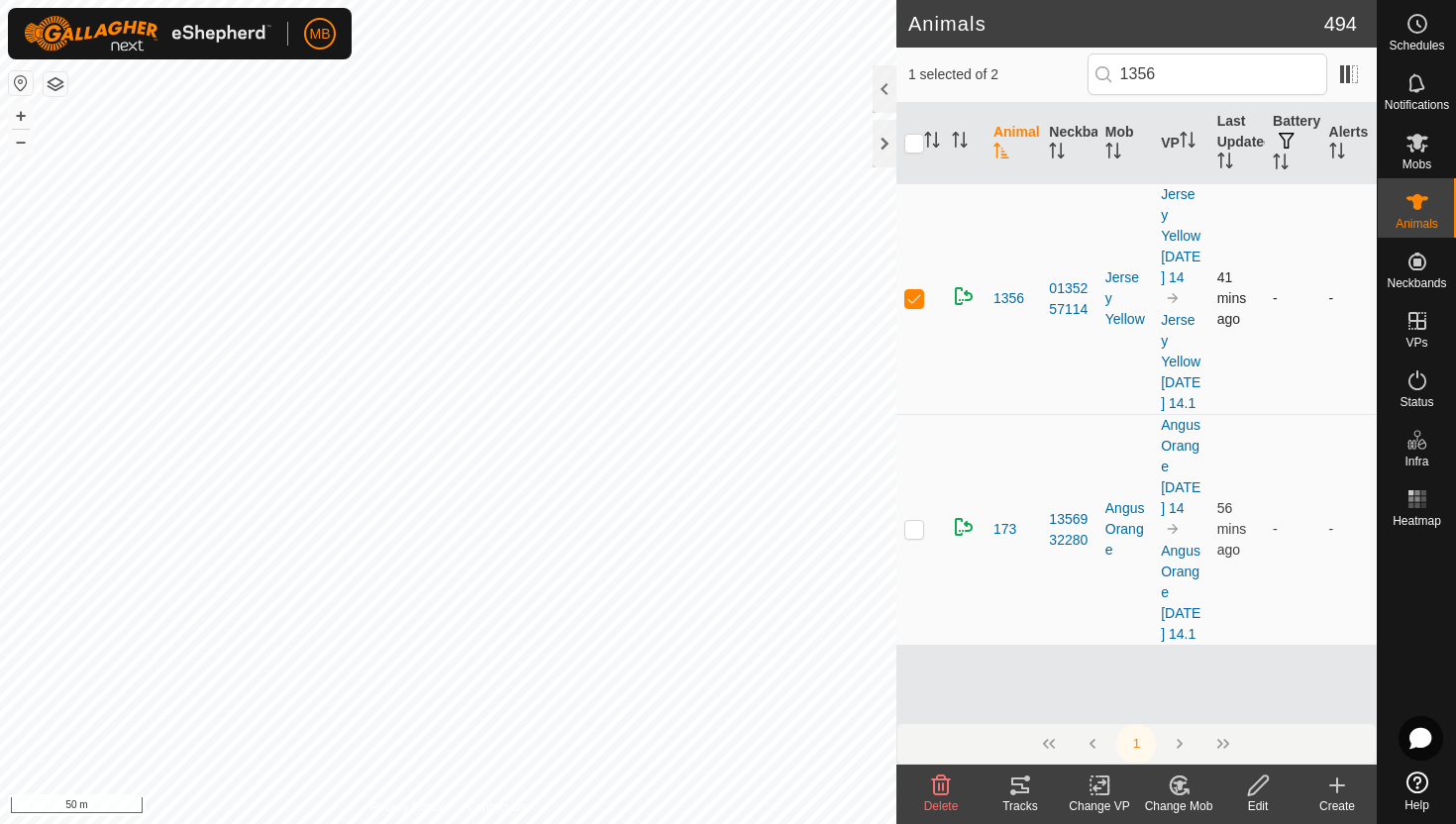 click at bounding box center [914, 298] 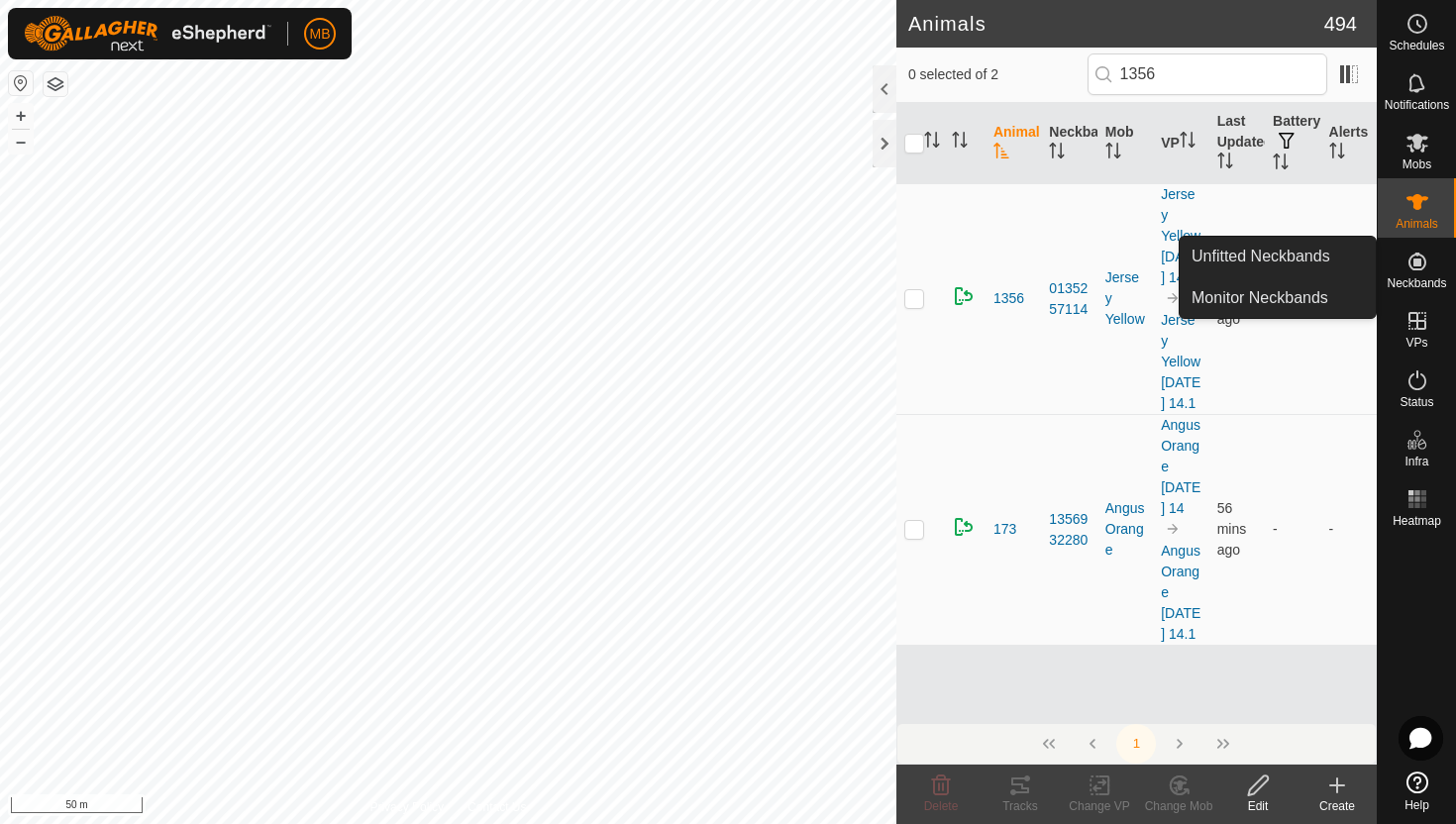 click 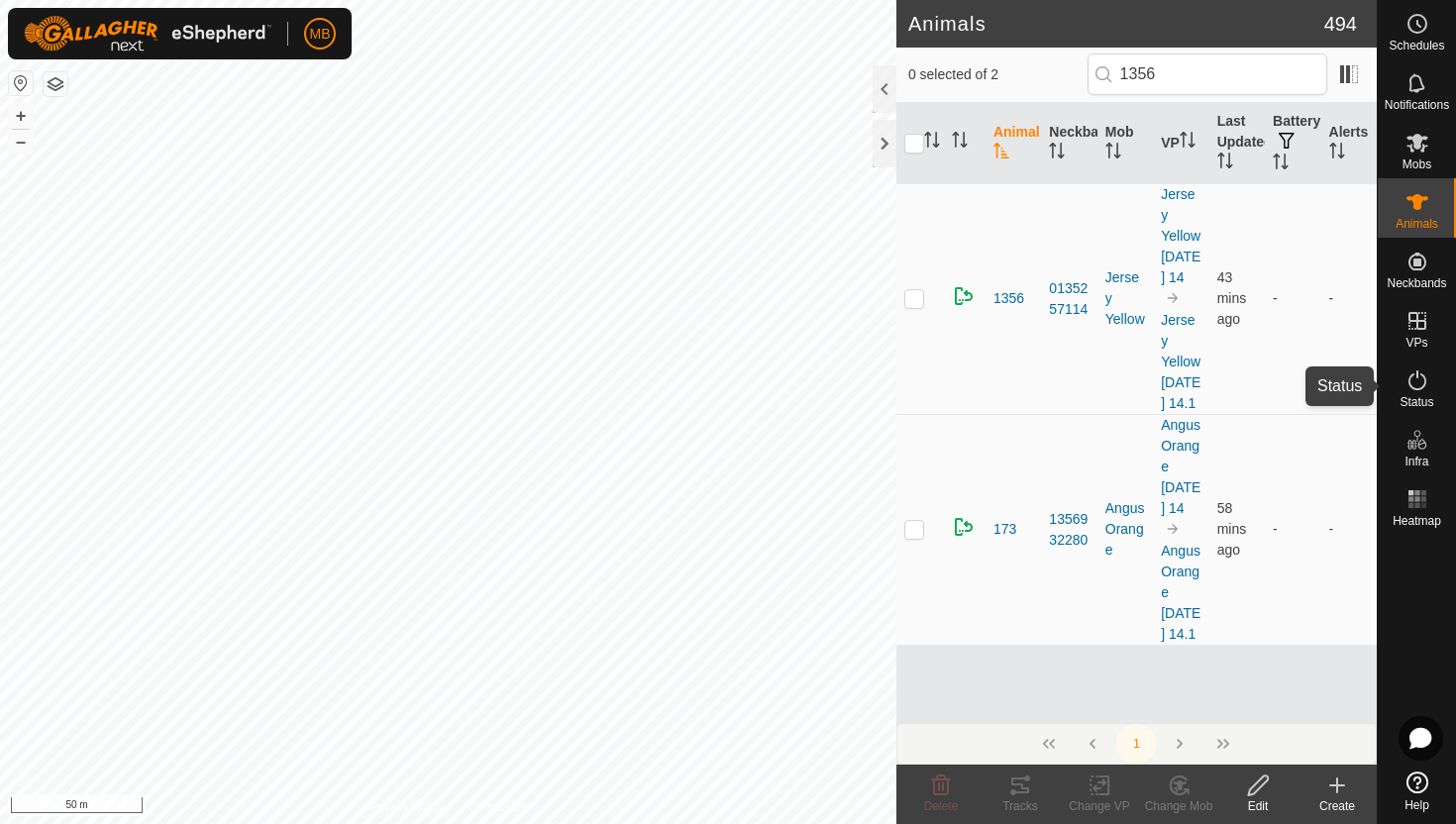 click 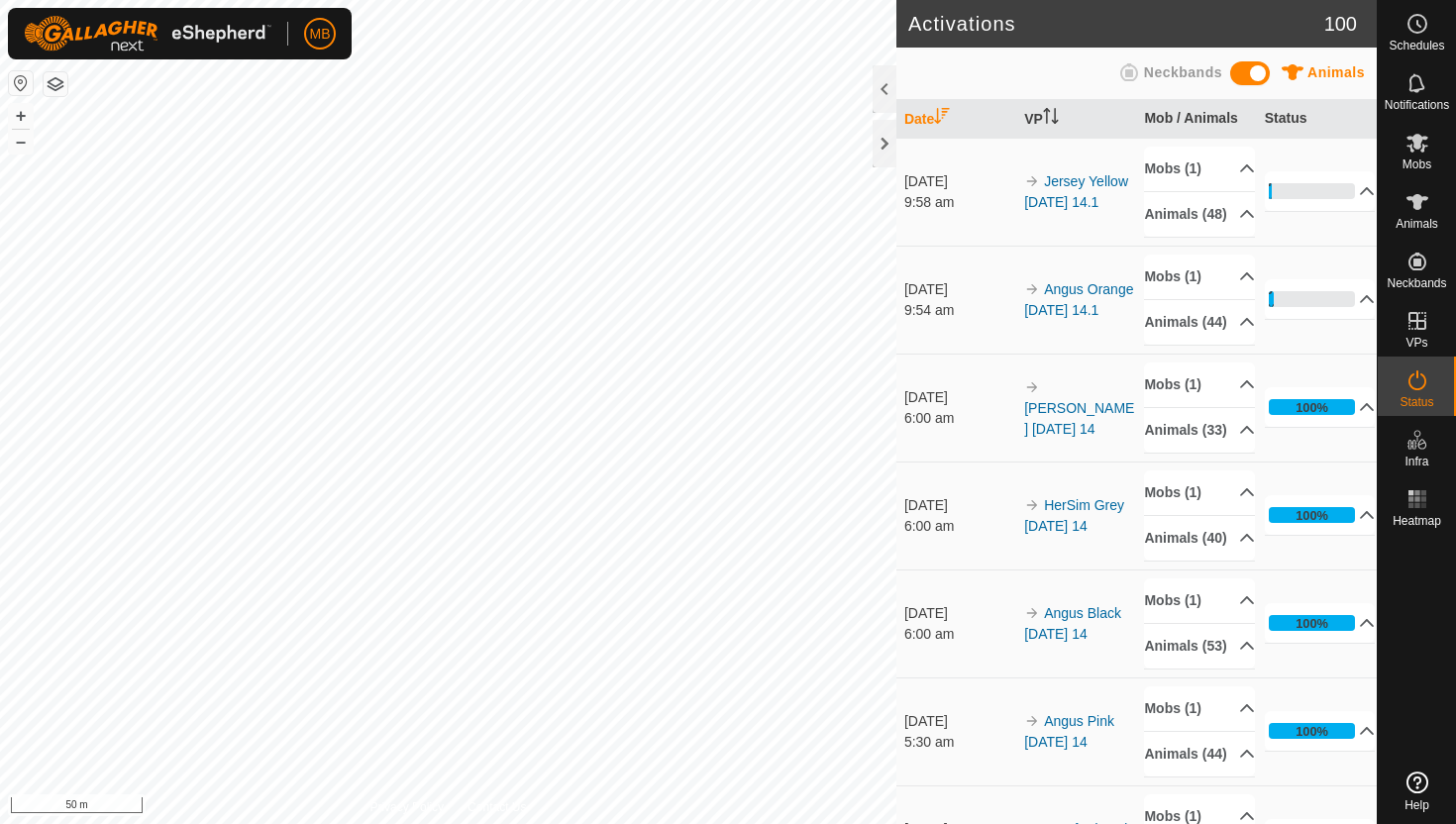 scroll, scrollTop: 0, scrollLeft: 0, axis: both 